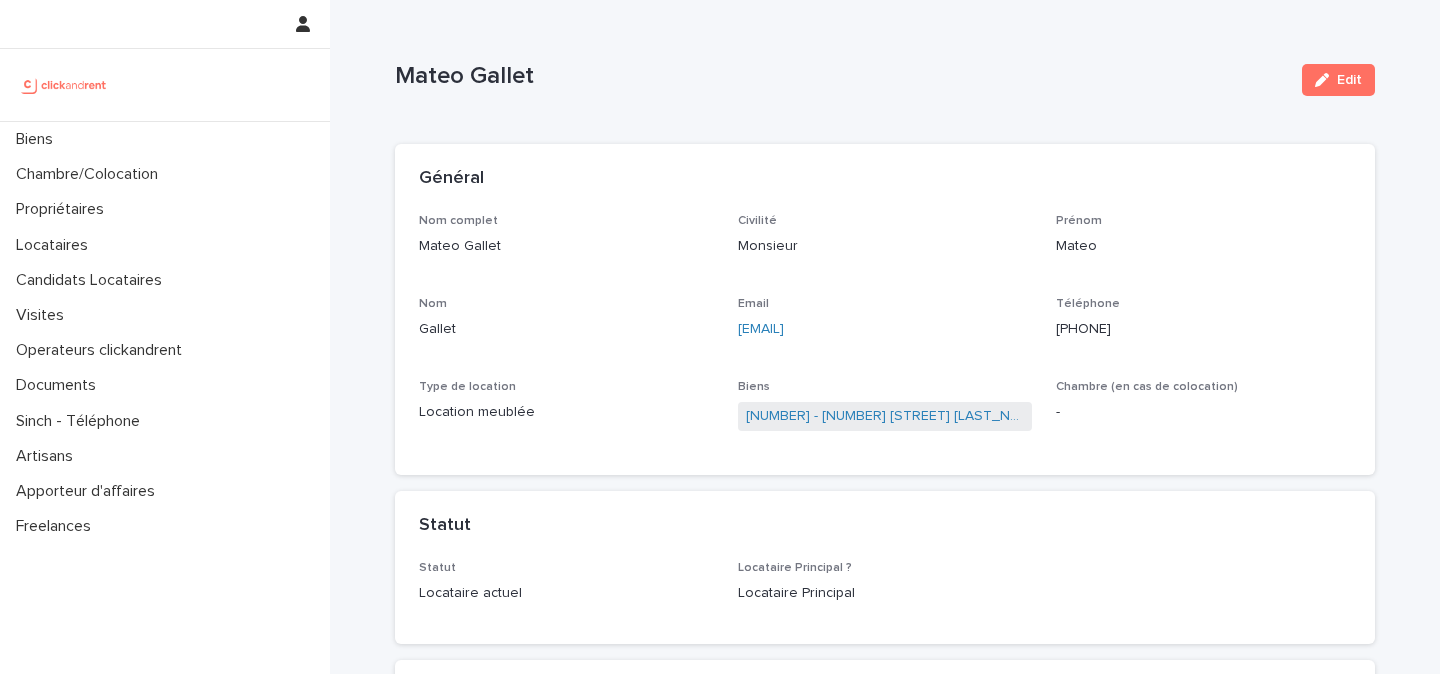 scroll, scrollTop: 0, scrollLeft: 0, axis: both 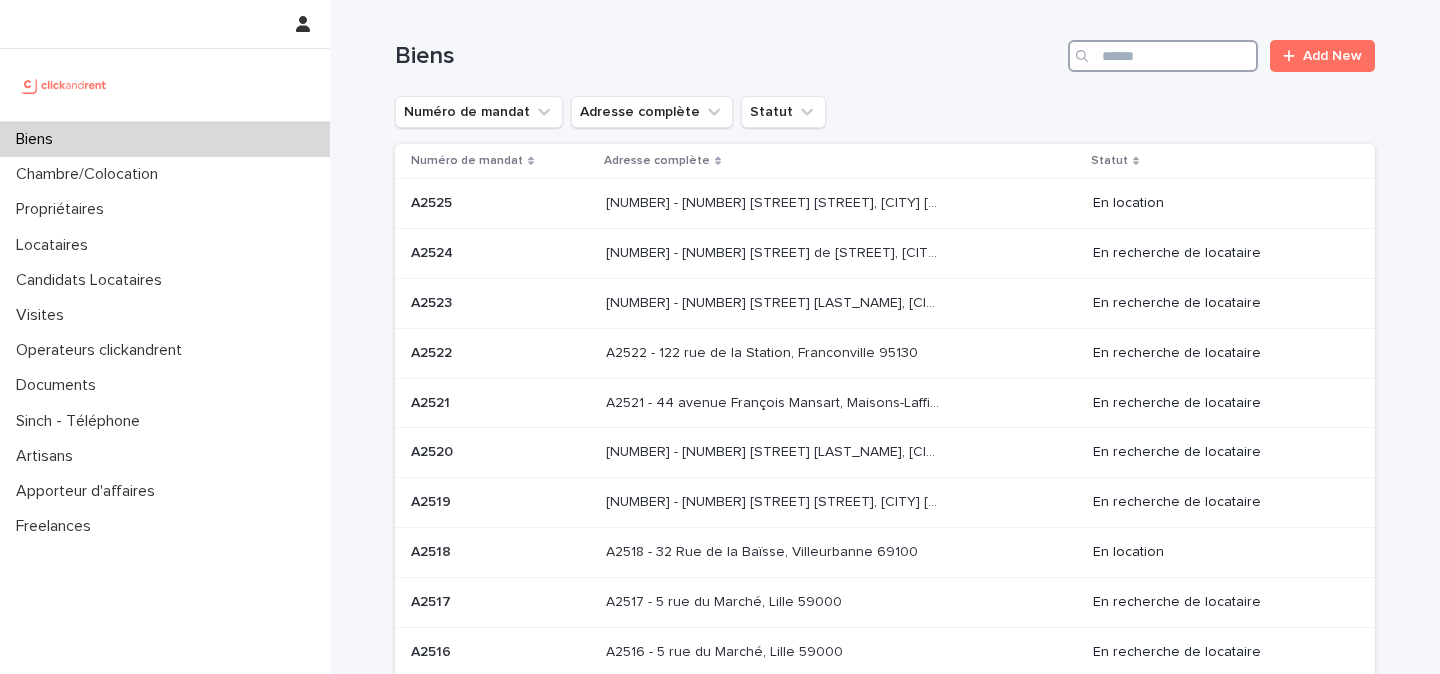 click at bounding box center [1163, 56] 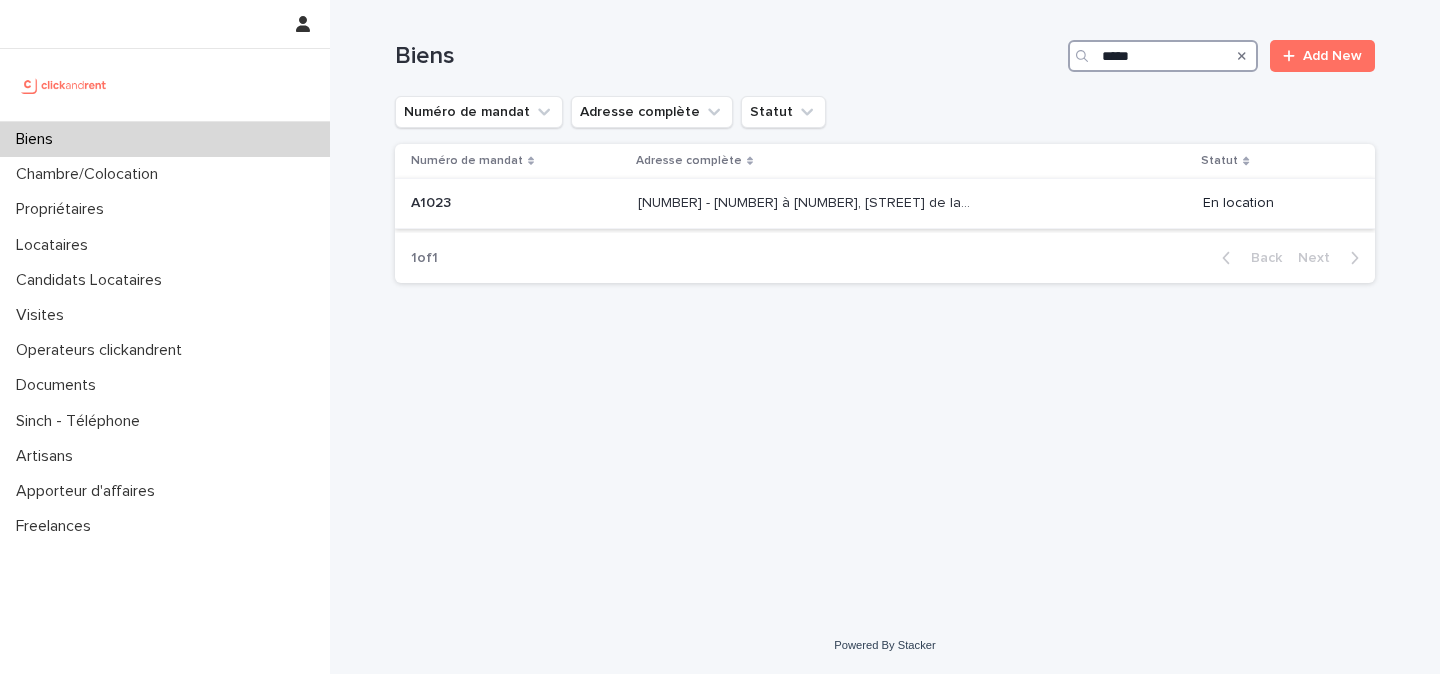 type on "*****" 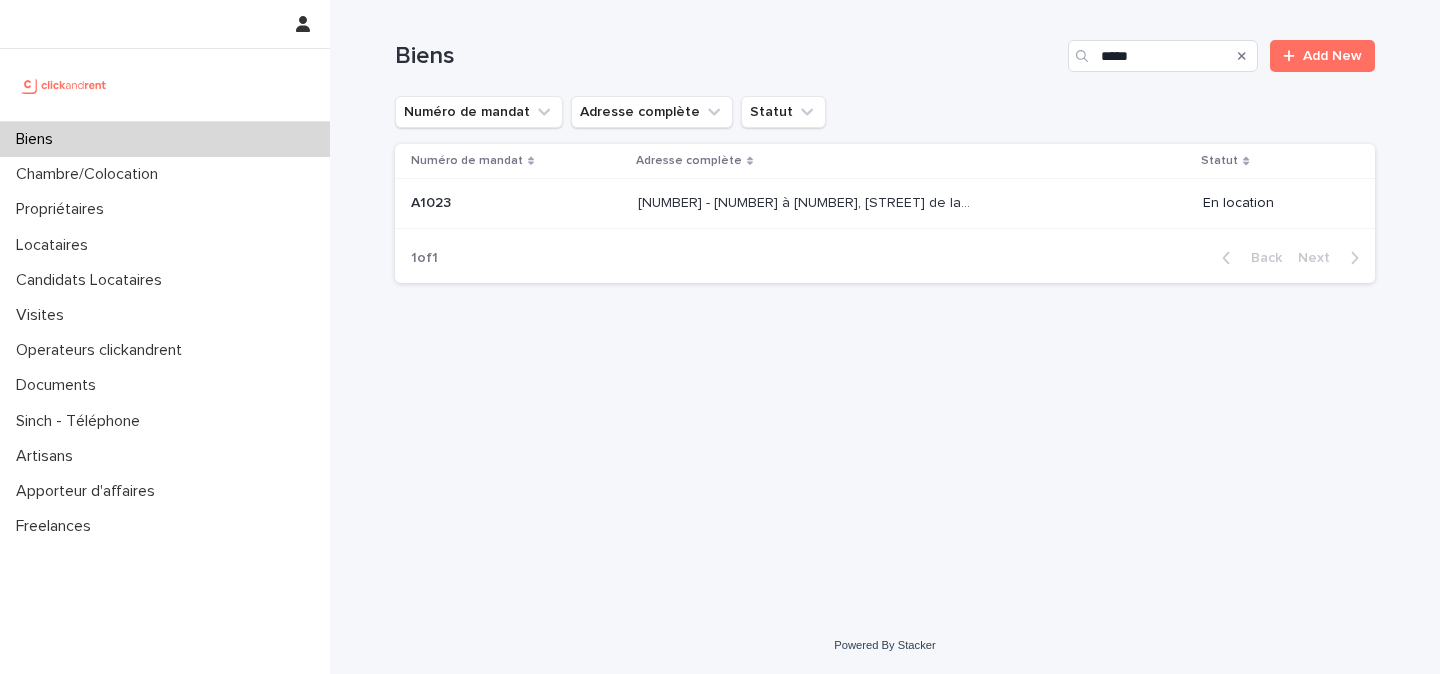 click on "A1023 - 105 à 109, Boulevard de la République,  Champs-sur-Marne 77420" at bounding box center [806, 201] 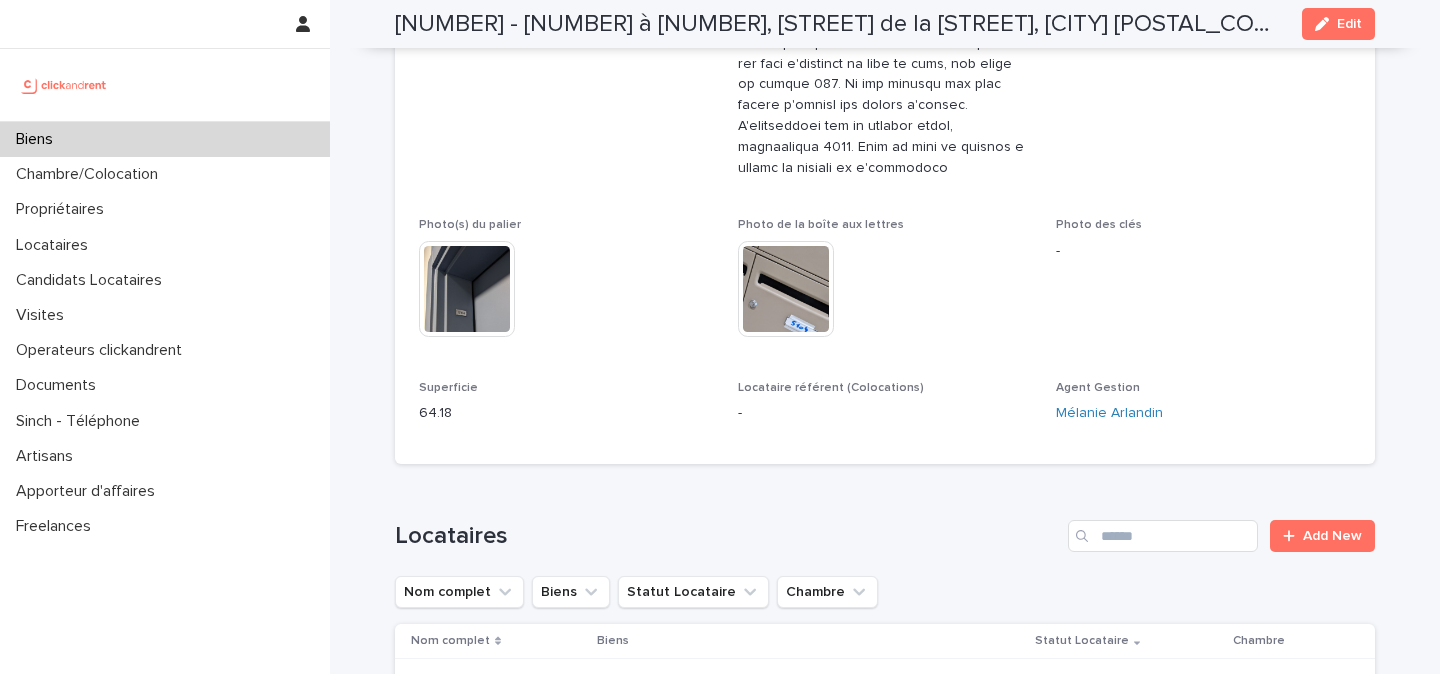 scroll, scrollTop: 1161, scrollLeft: 0, axis: vertical 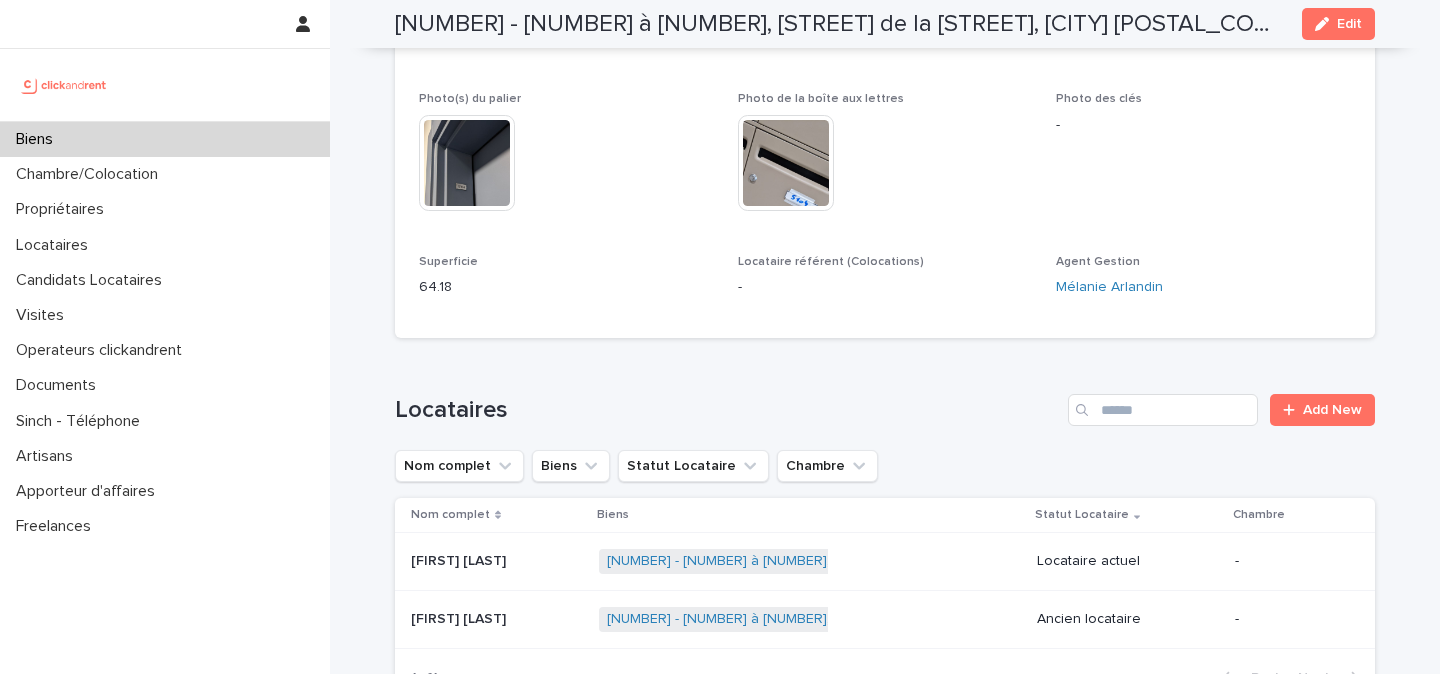 click at bounding box center [64, 85] 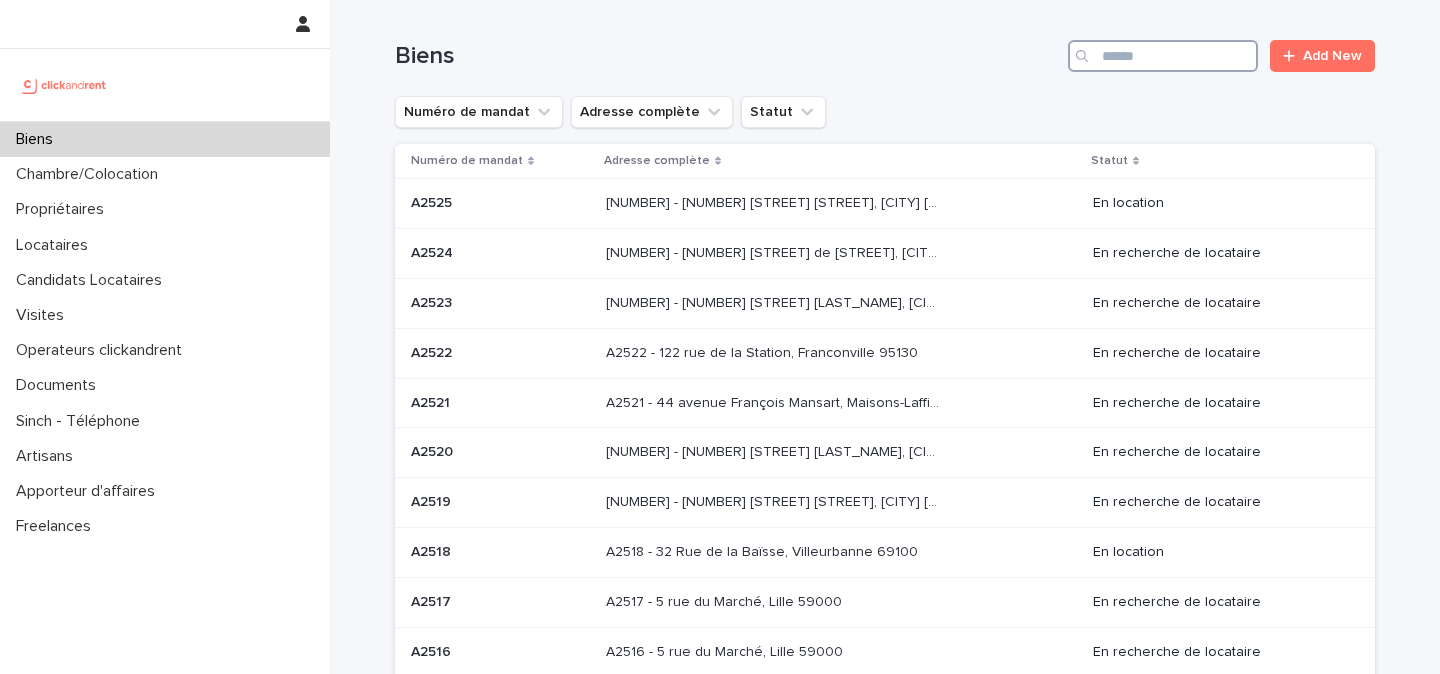 click at bounding box center [1163, 56] 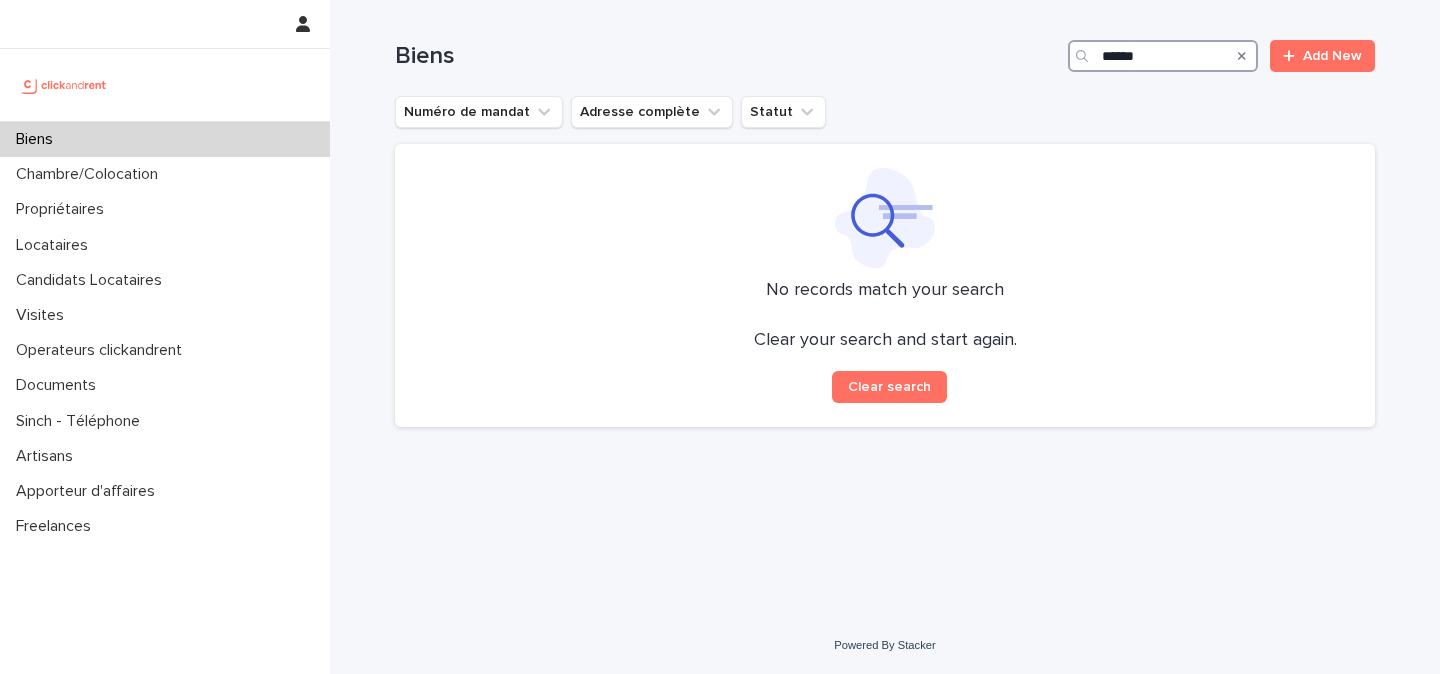 click on "*****" at bounding box center (1163, 56) 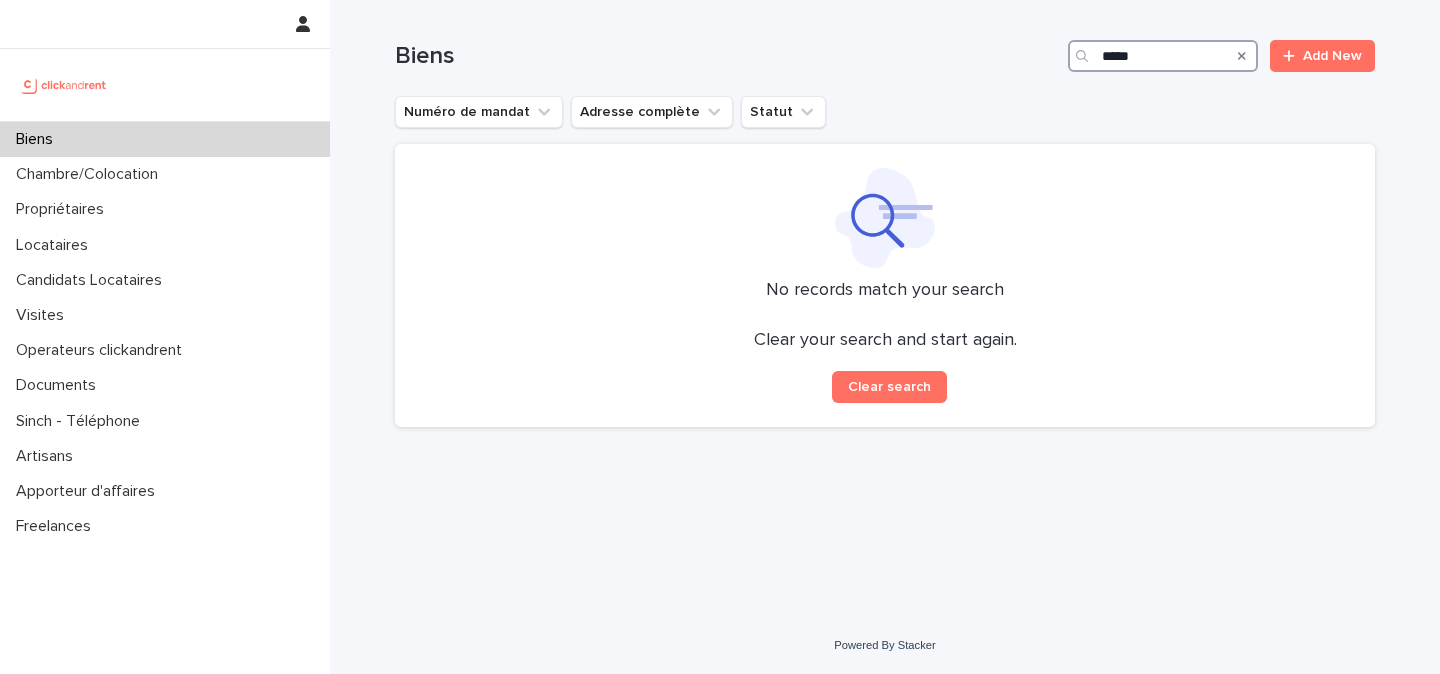 type on "*****" 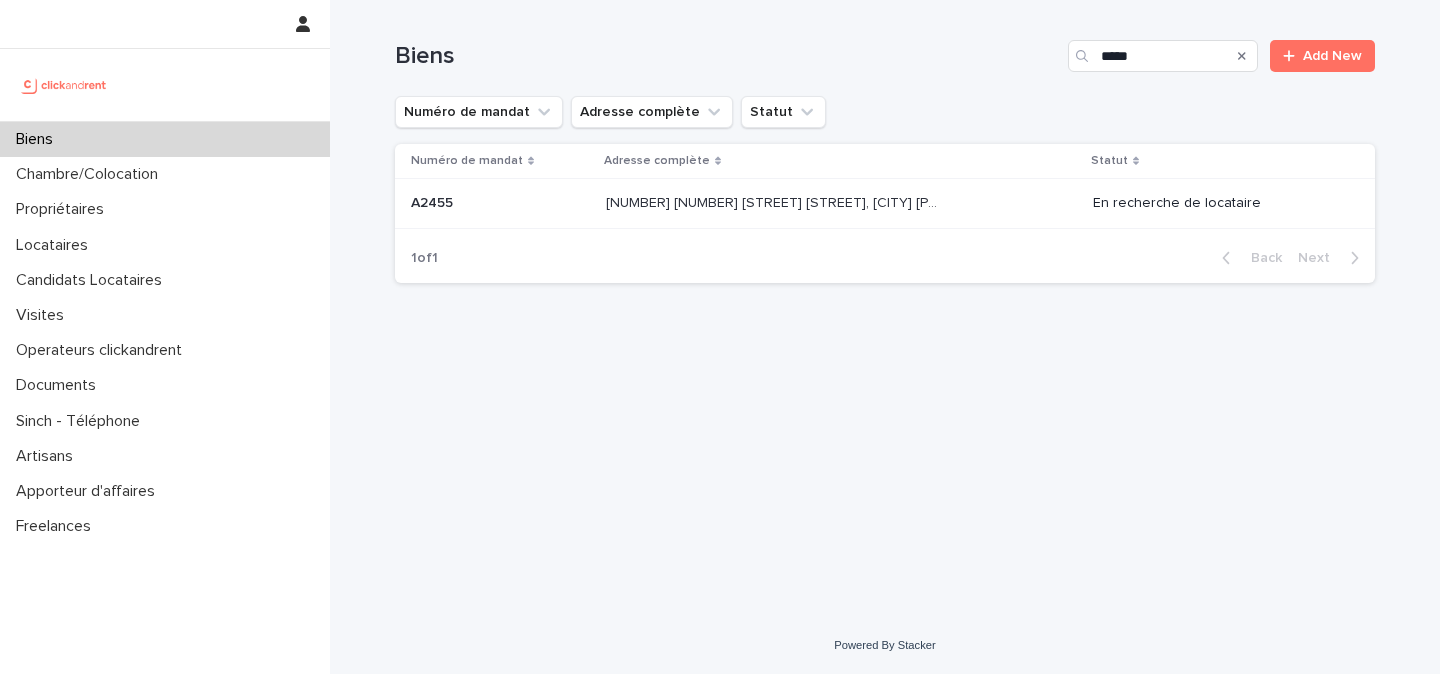 click on "A2455 - 188 rue Nationale,  Lille 59000" at bounding box center [774, 201] 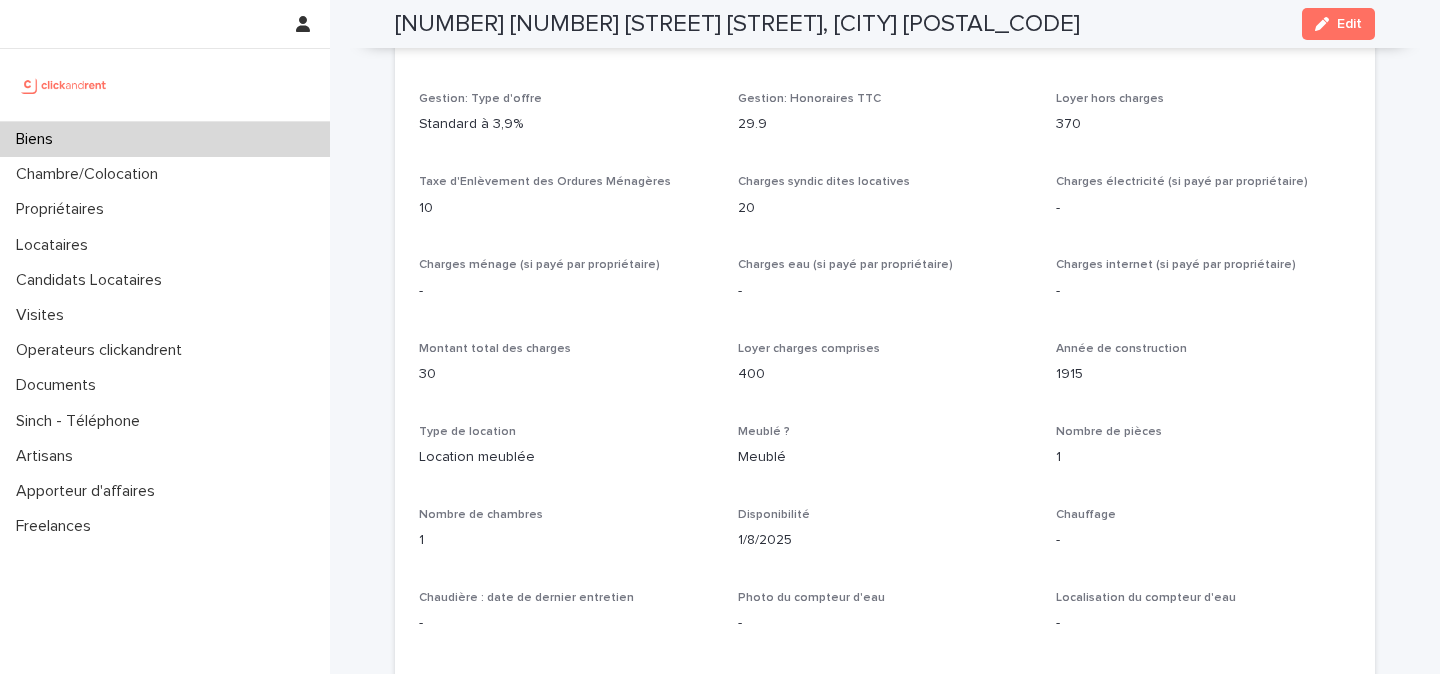 scroll, scrollTop: 1978, scrollLeft: 0, axis: vertical 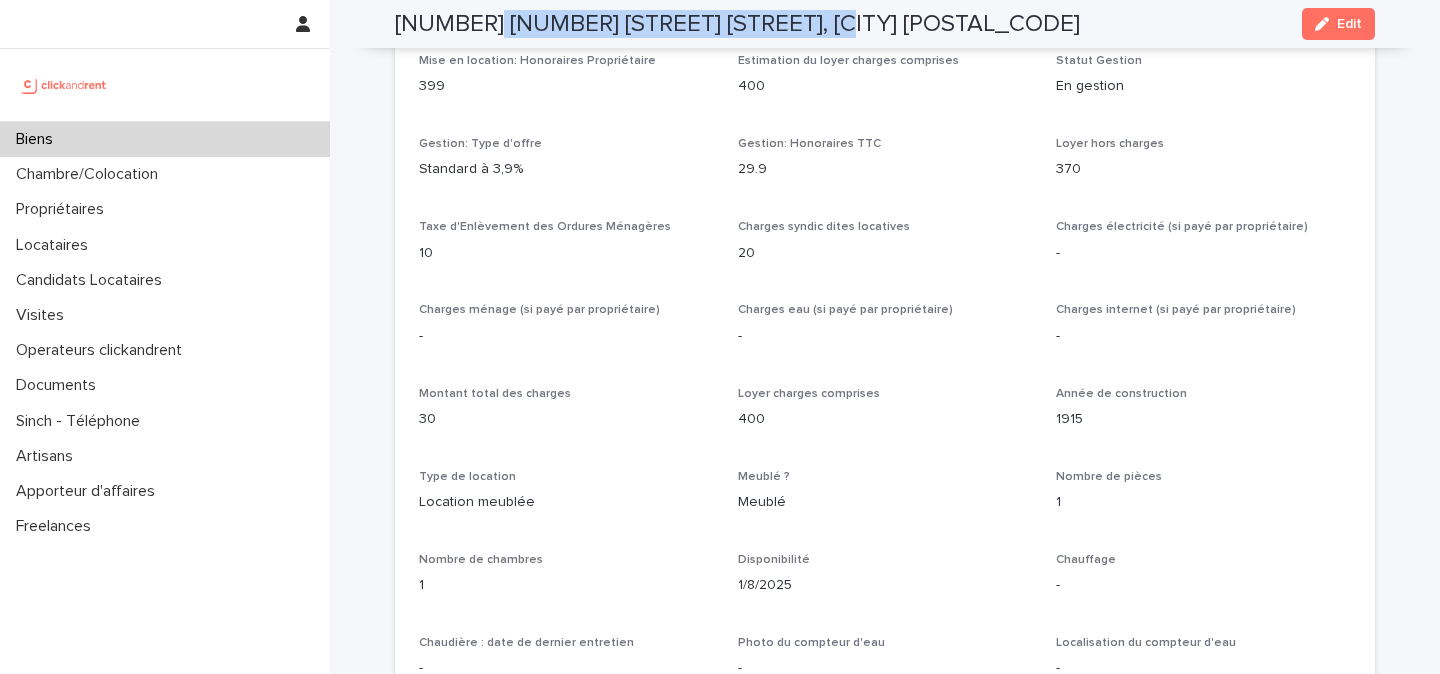 drag, startPoint x: 490, startPoint y: 24, endPoint x: 838, endPoint y: 20, distance: 348.02298 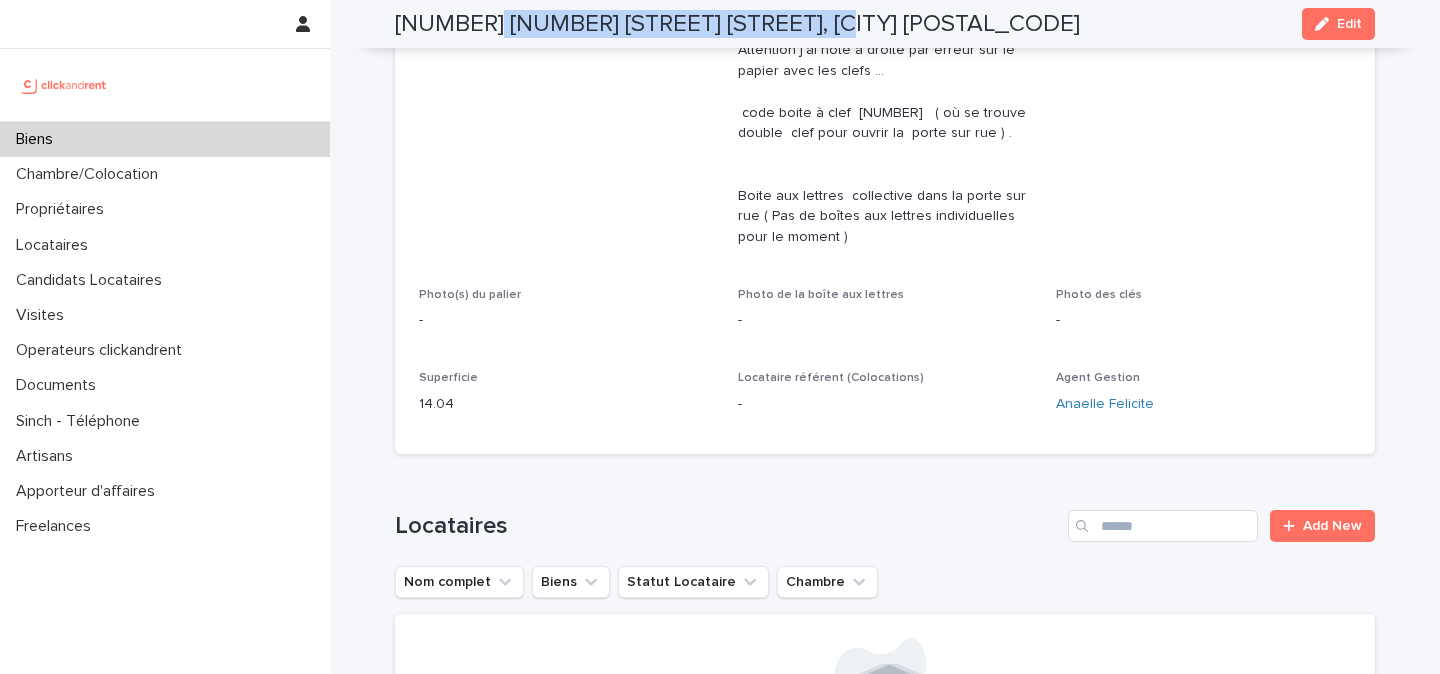 scroll, scrollTop: 701, scrollLeft: 0, axis: vertical 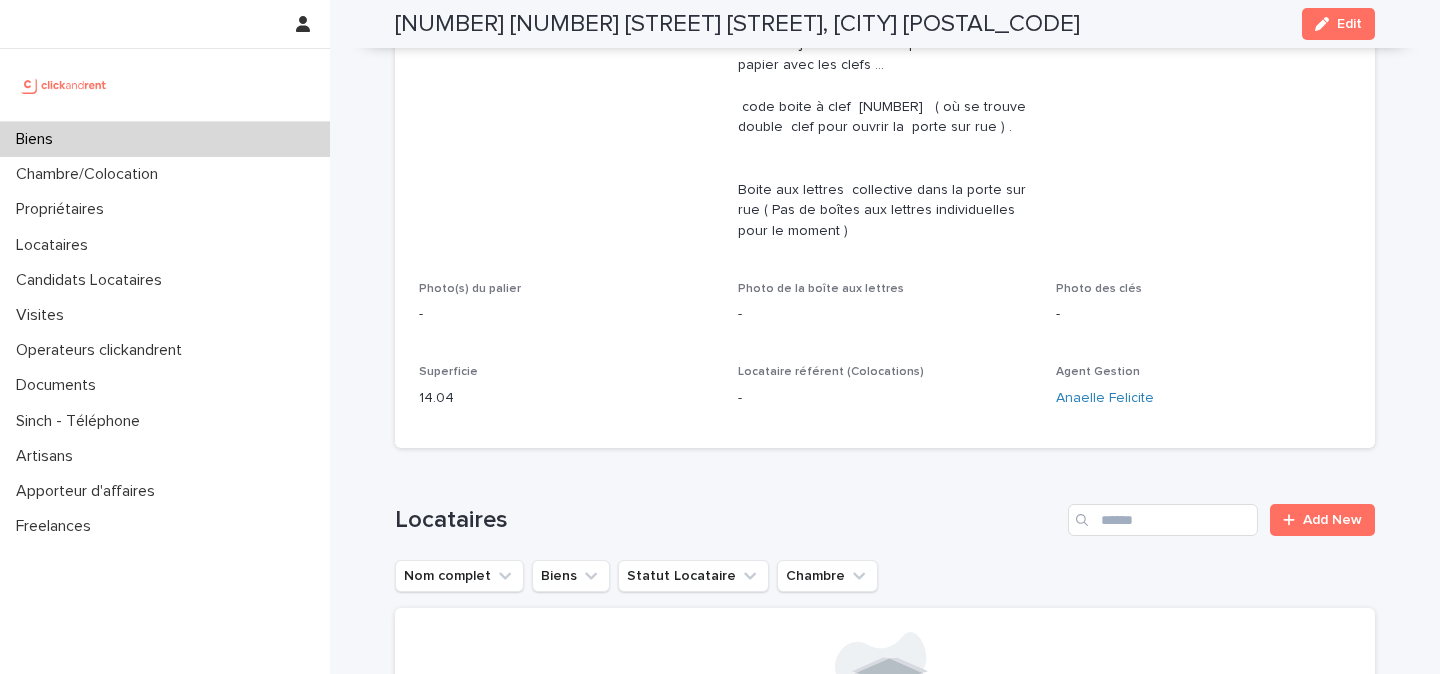 click on "14.04" at bounding box center [566, 398] 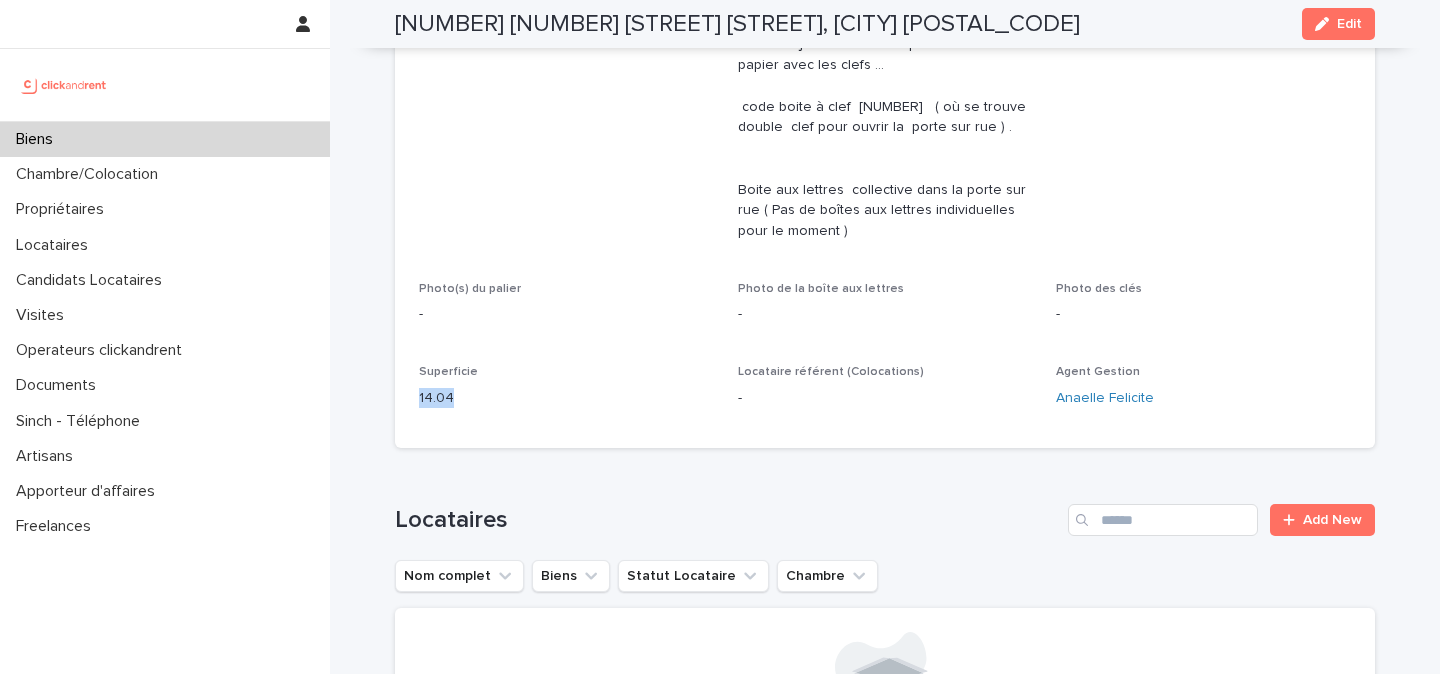 click on "14.04" at bounding box center (566, 398) 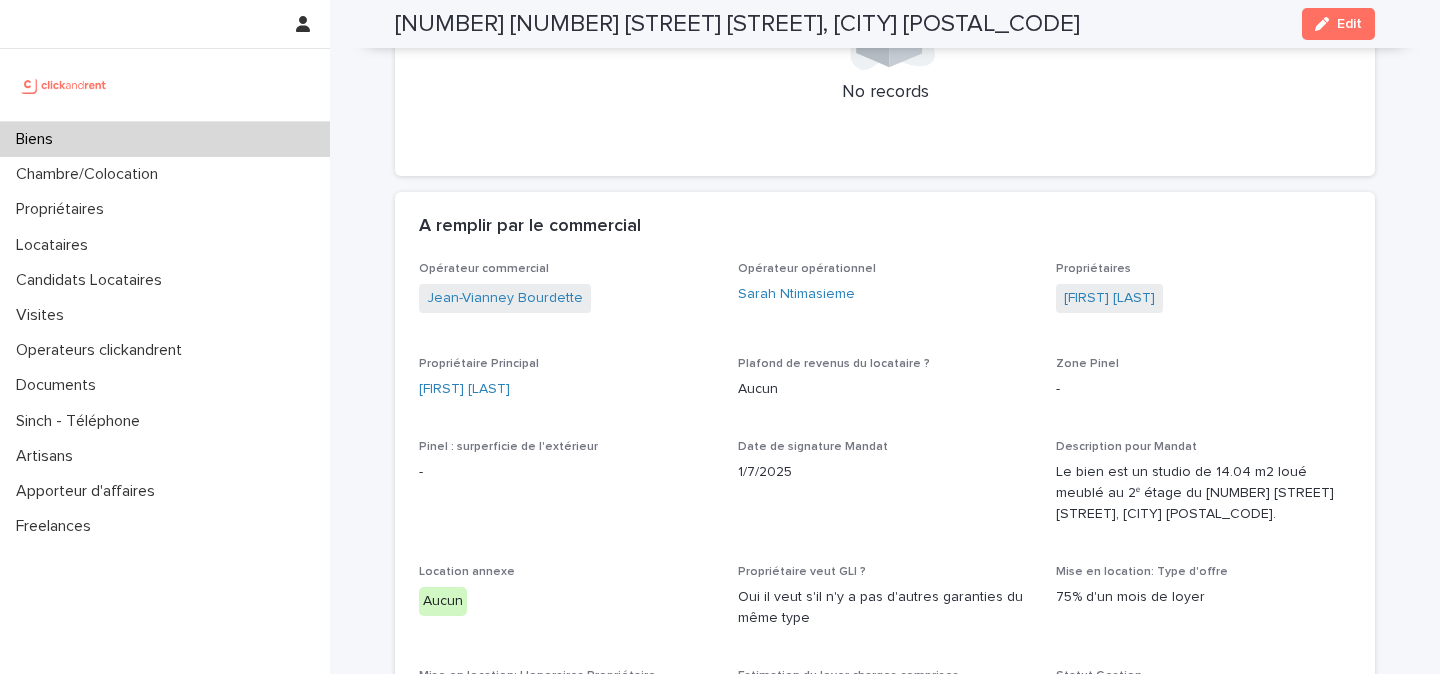 scroll, scrollTop: 1385, scrollLeft: 0, axis: vertical 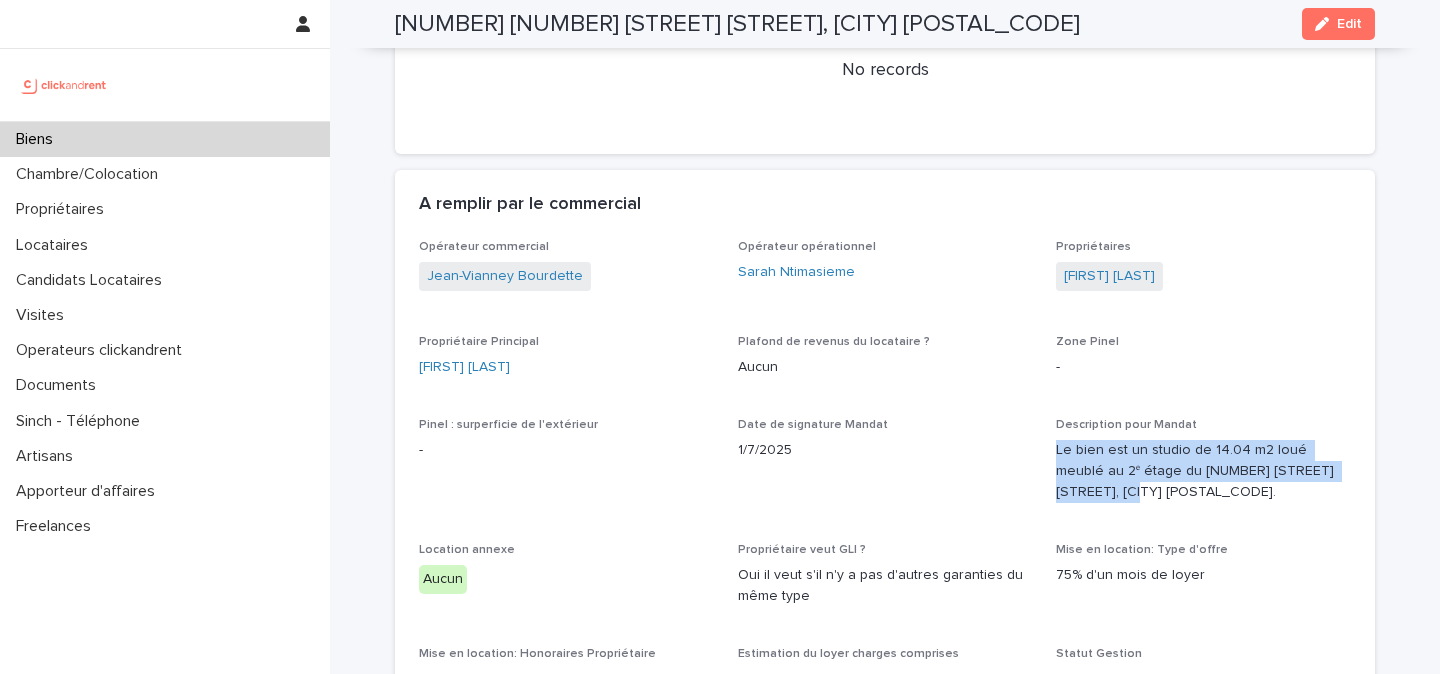 drag, startPoint x: 1336, startPoint y: 449, endPoint x: 1053, endPoint y: 437, distance: 283.2543 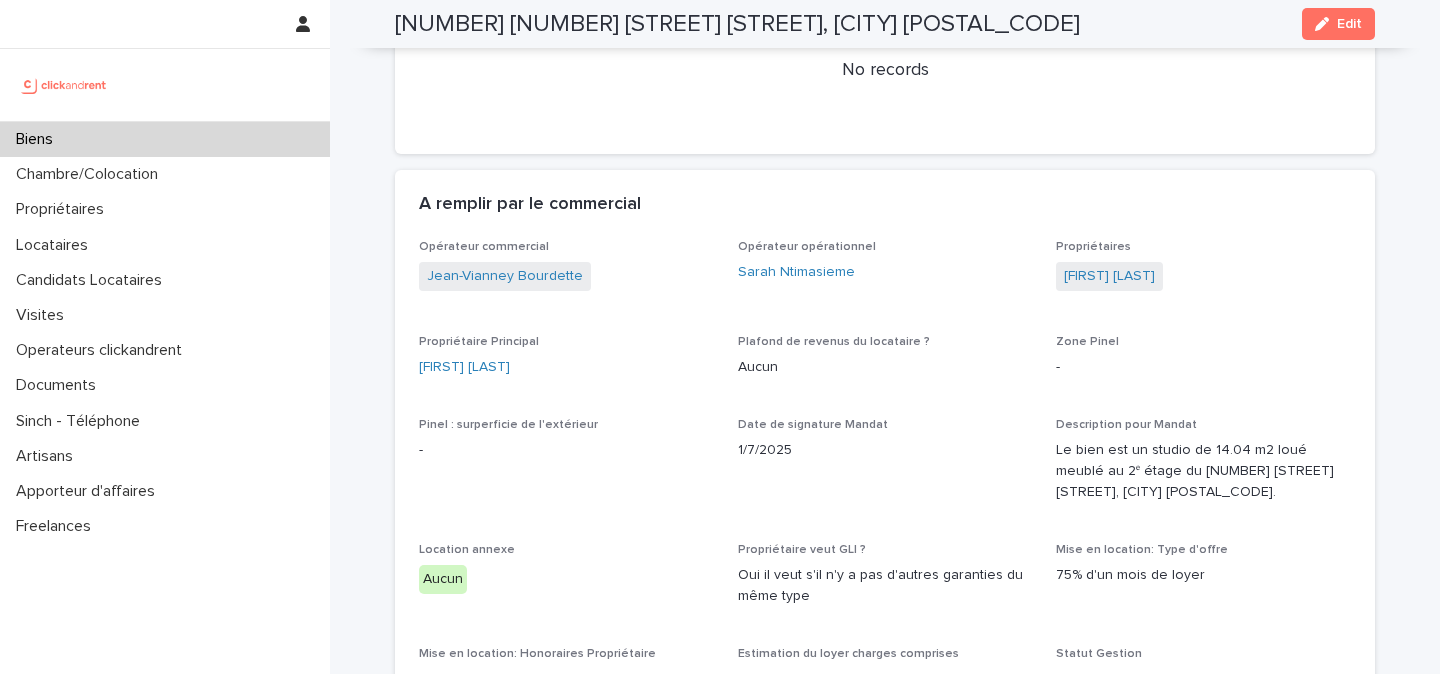 click on "A2455 - 188 rue Nationale,  Lille 59000" at bounding box center (737, 24) 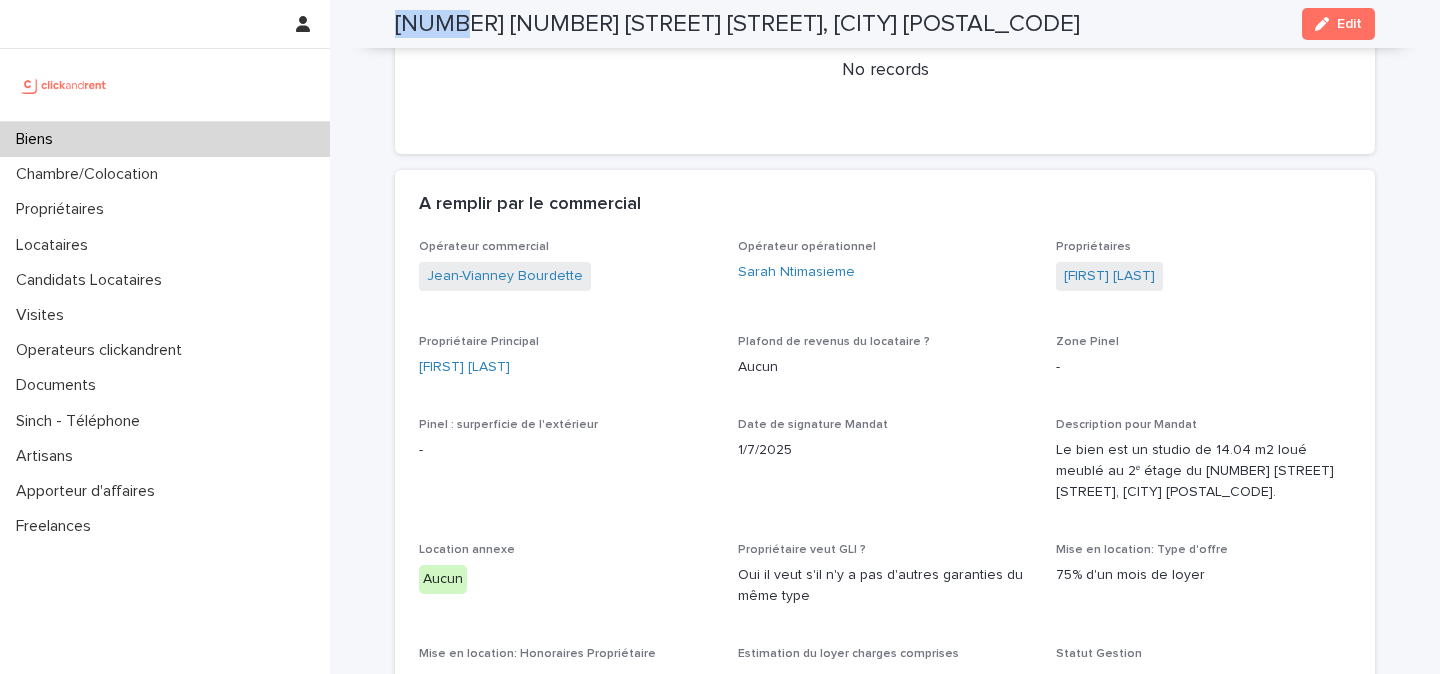 click on "A2455 - 188 rue Nationale,  Lille 59000" at bounding box center [737, 24] 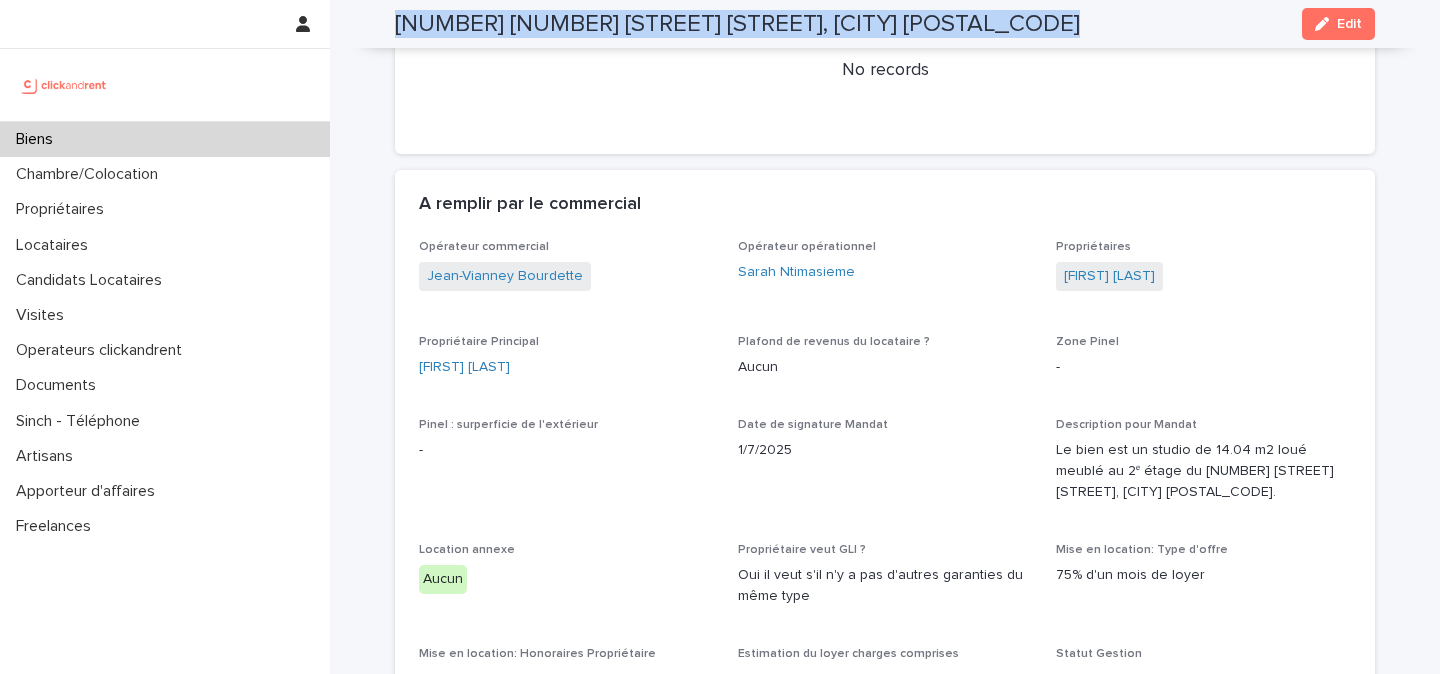click on "A2455 - 188 rue Nationale,  Lille 59000" at bounding box center (737, 24) 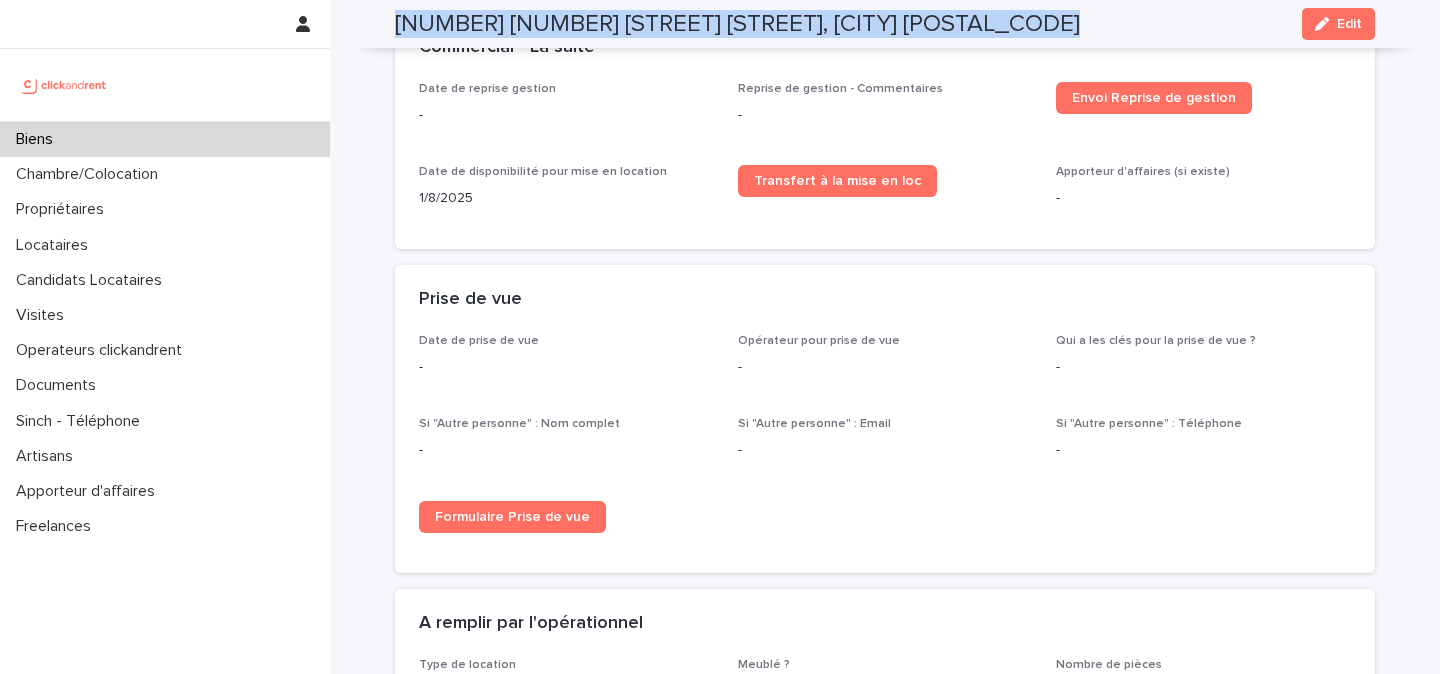 scroll, scrollTop: 3267, scrollLeft: 0, axis: vertical 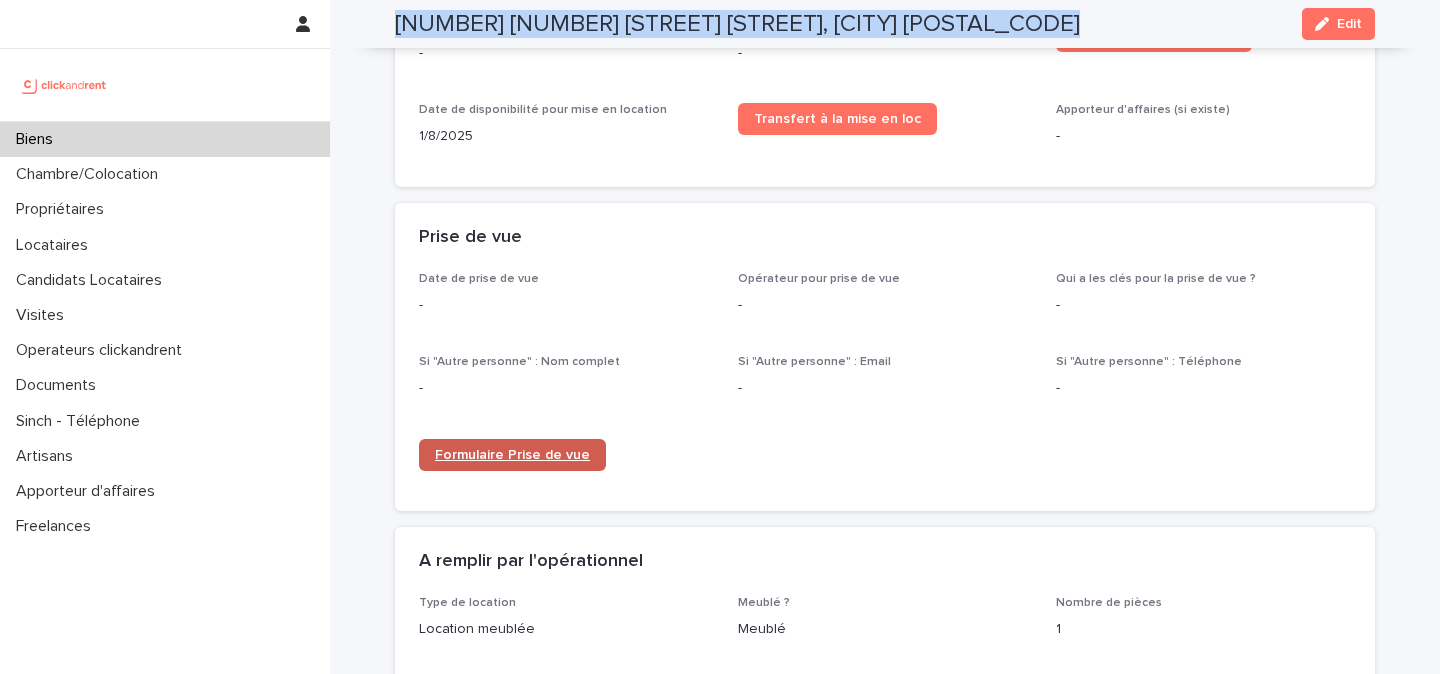 click on "Formulaire Prise de vue" at bounding box center (512, 455) 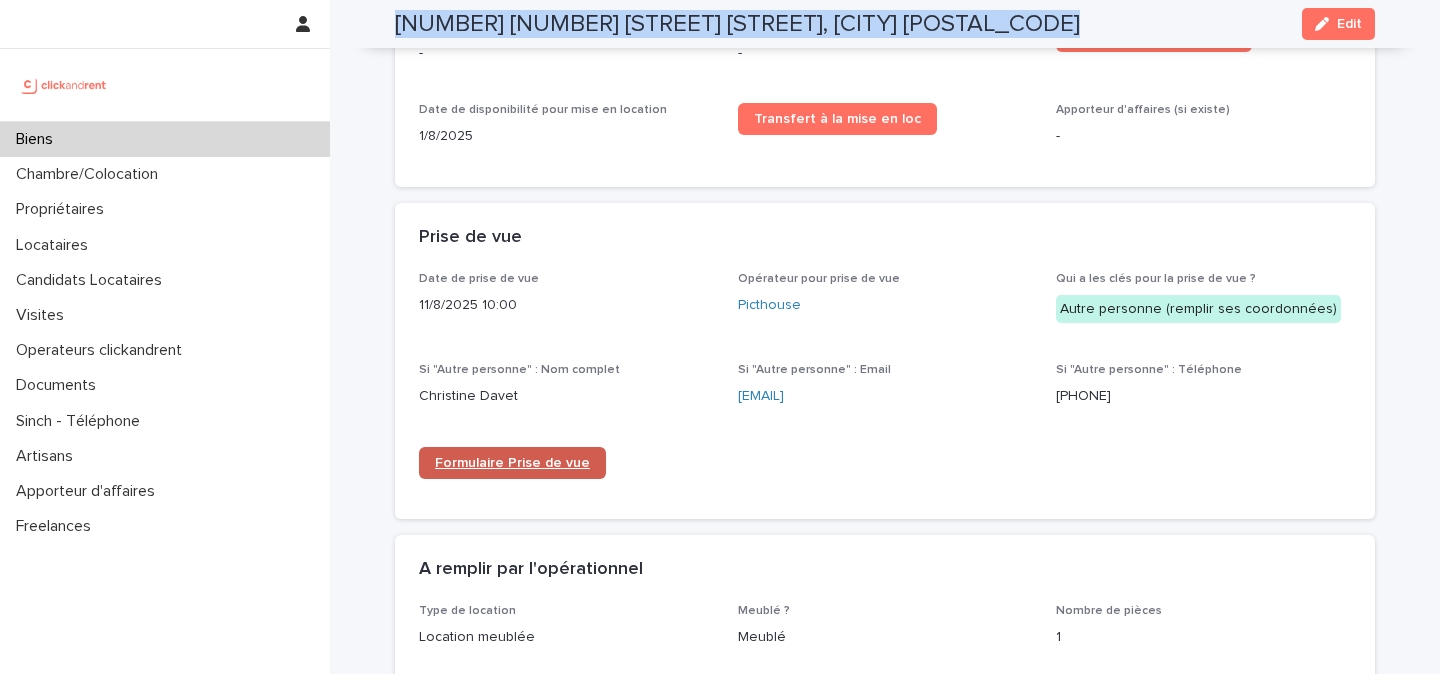 scroll, scrollTop: 3271, scrollLeft: 0, axis: vertical 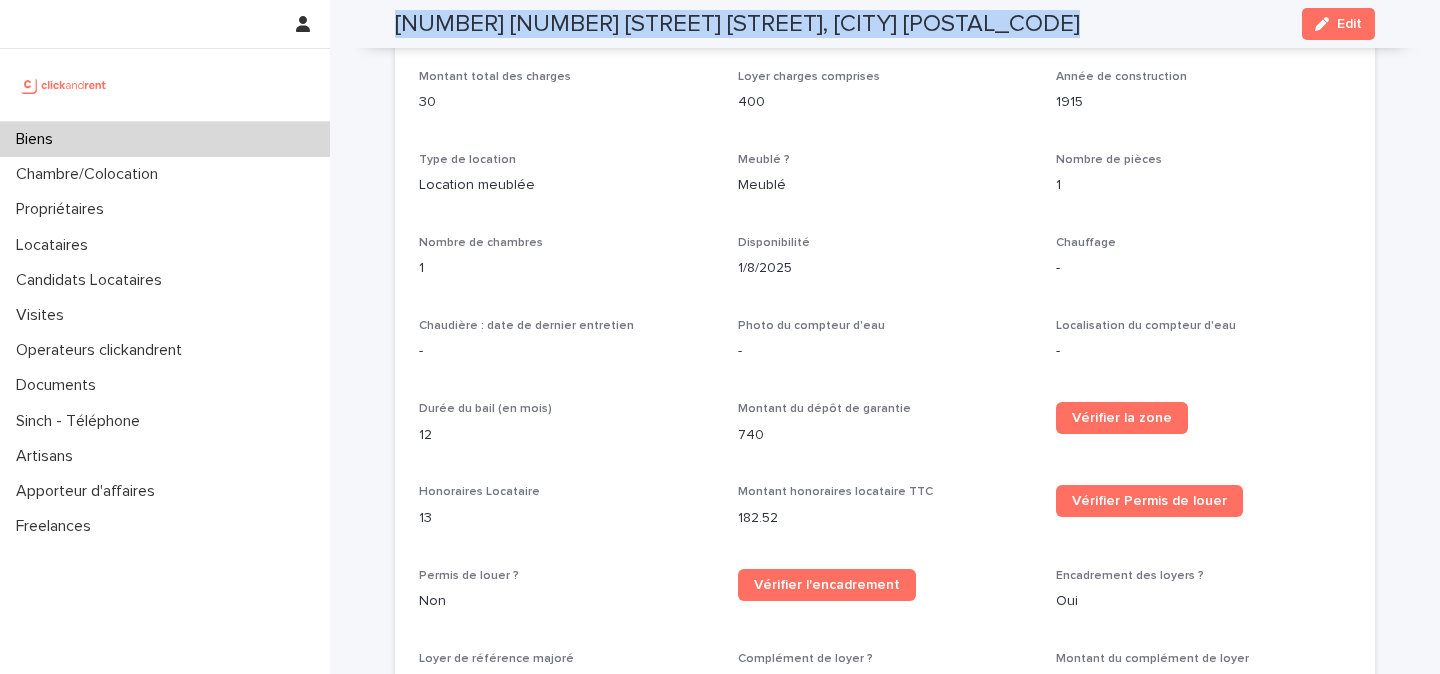 click at bounding box center (64, 85) 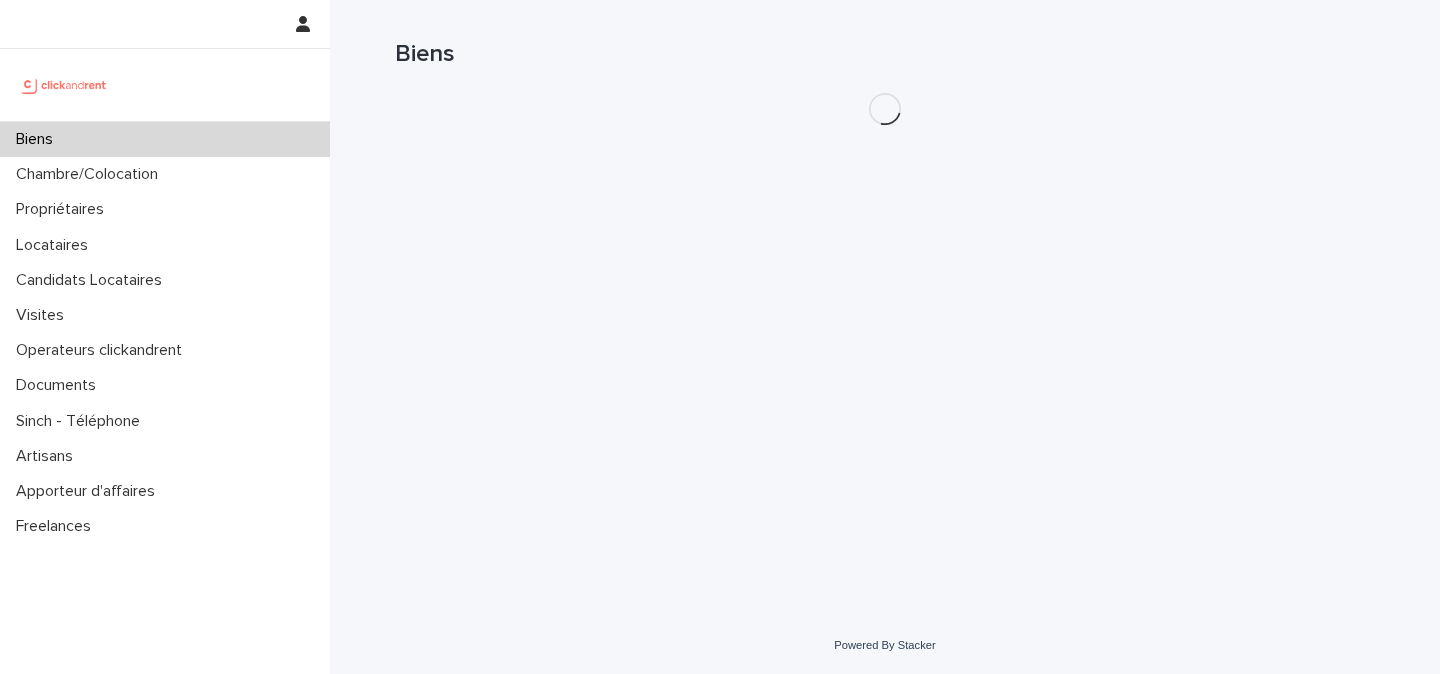 scroll, scrollTop: 0, scrollLeft: 0, axis: both 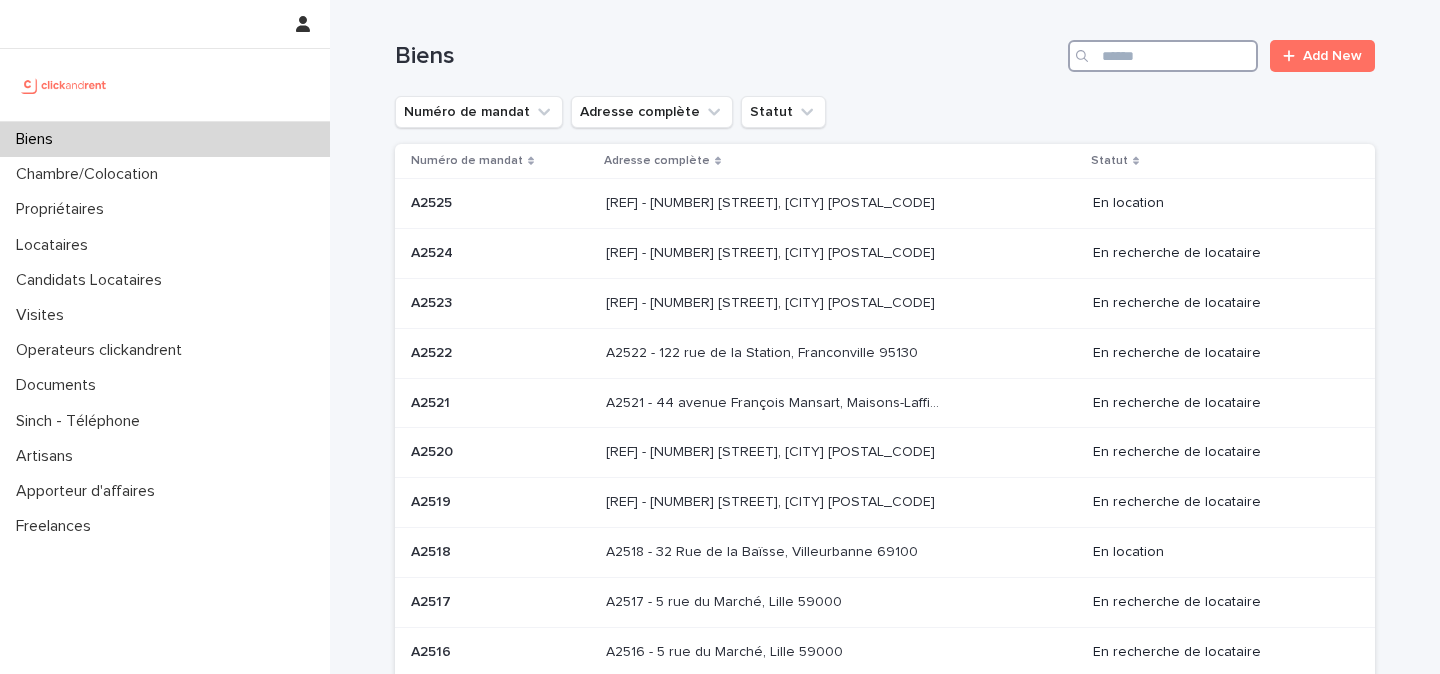 click at bounding box center [1163, 56] 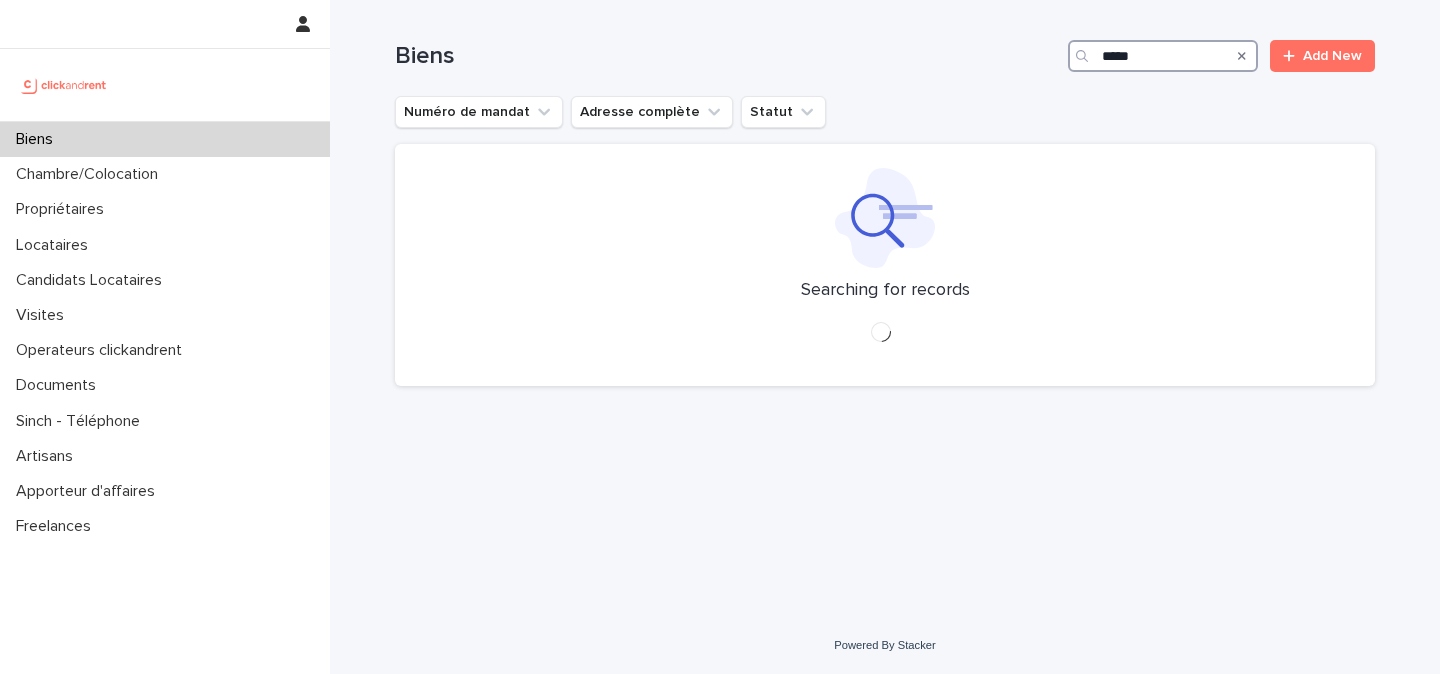 type on "*****" 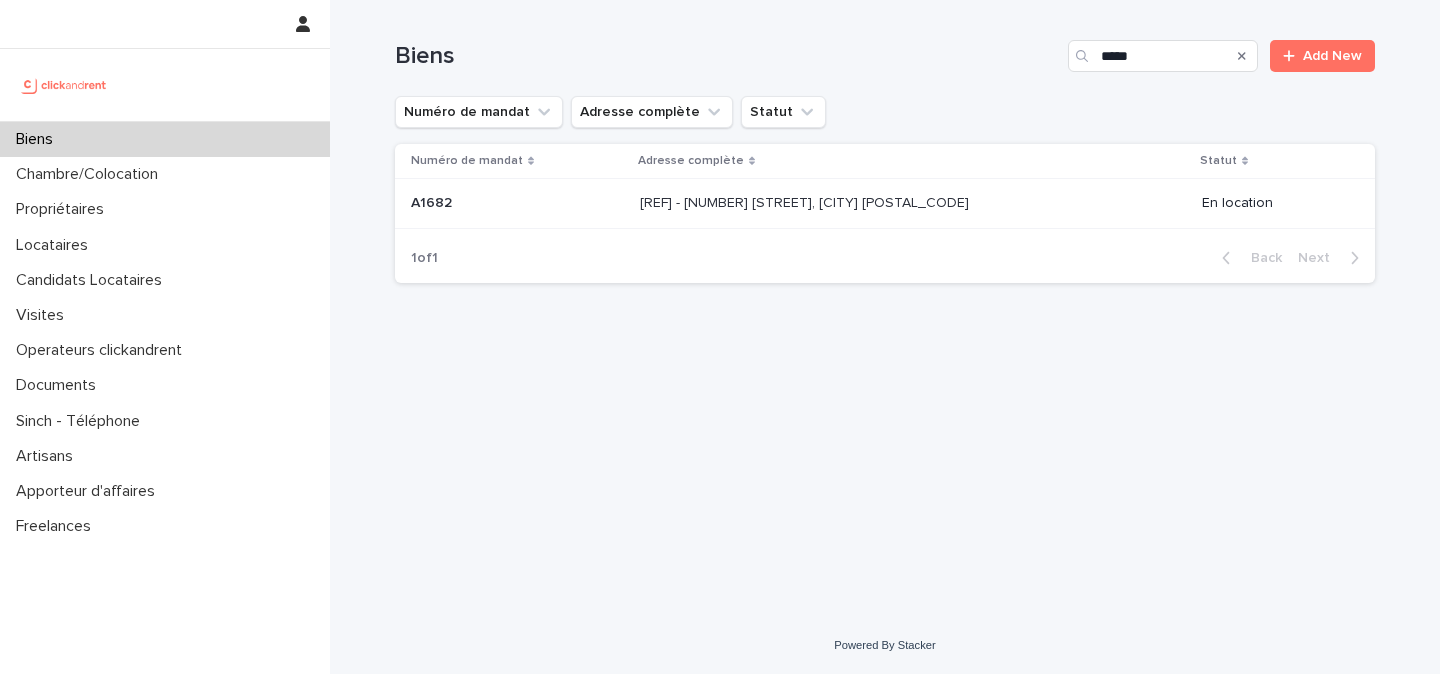 click on "A1682 - 15 rue des Boulets,  Paris 75011" at bounding box center (806, 201) 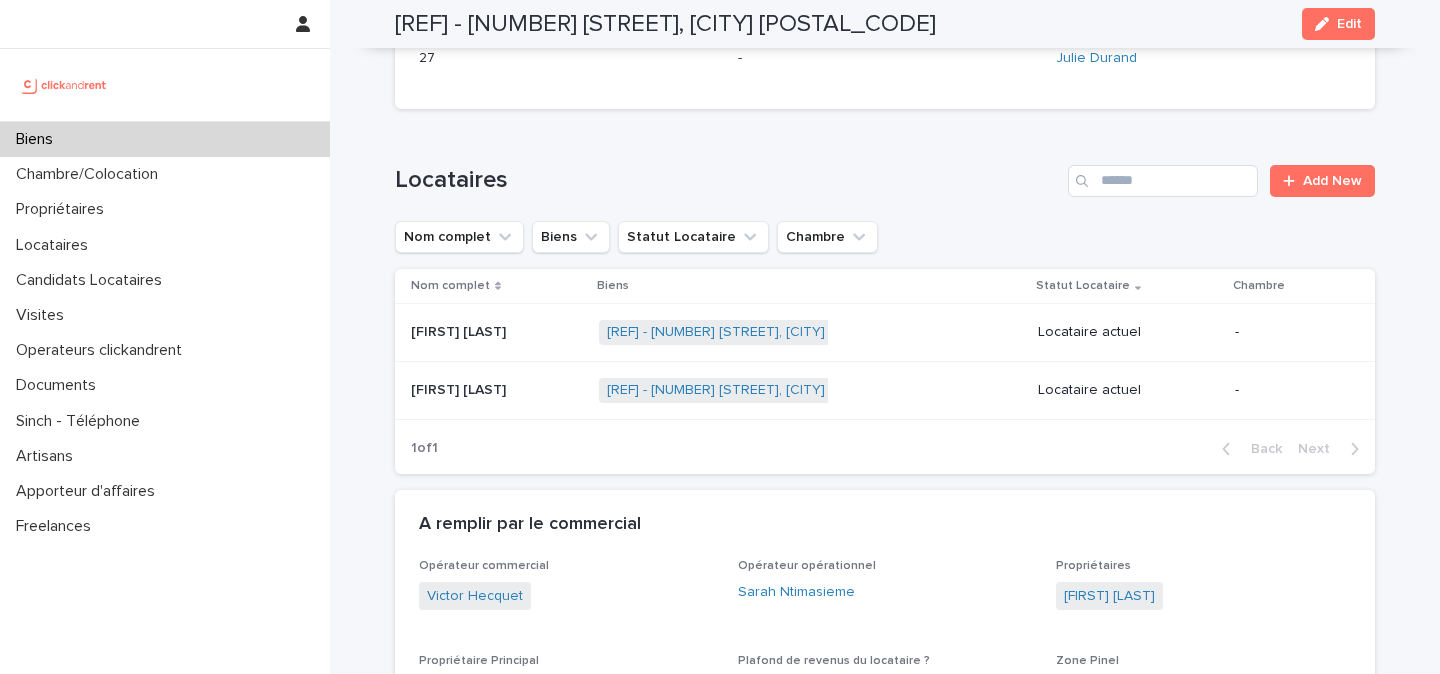 scroll, scrollTop: 1147, scrollLeft: 0, axis: vertical 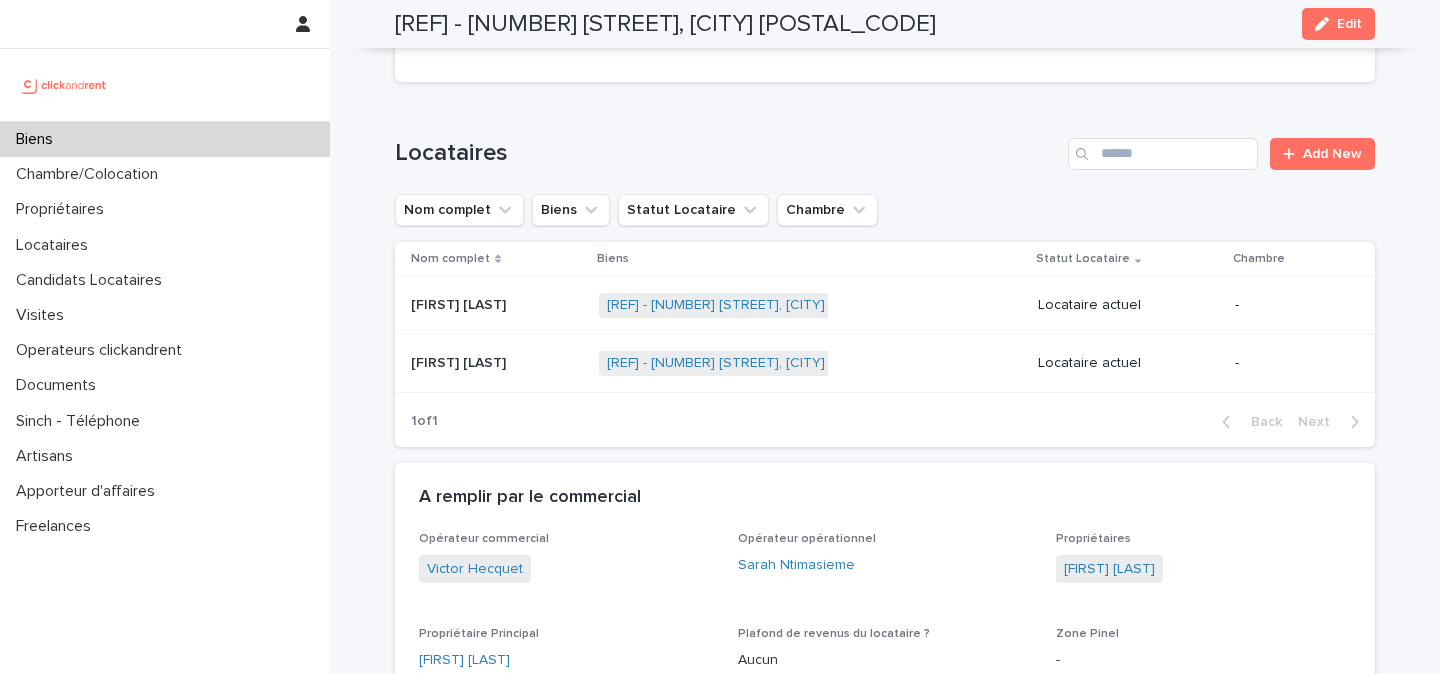 click at bounding box center (497, 363) 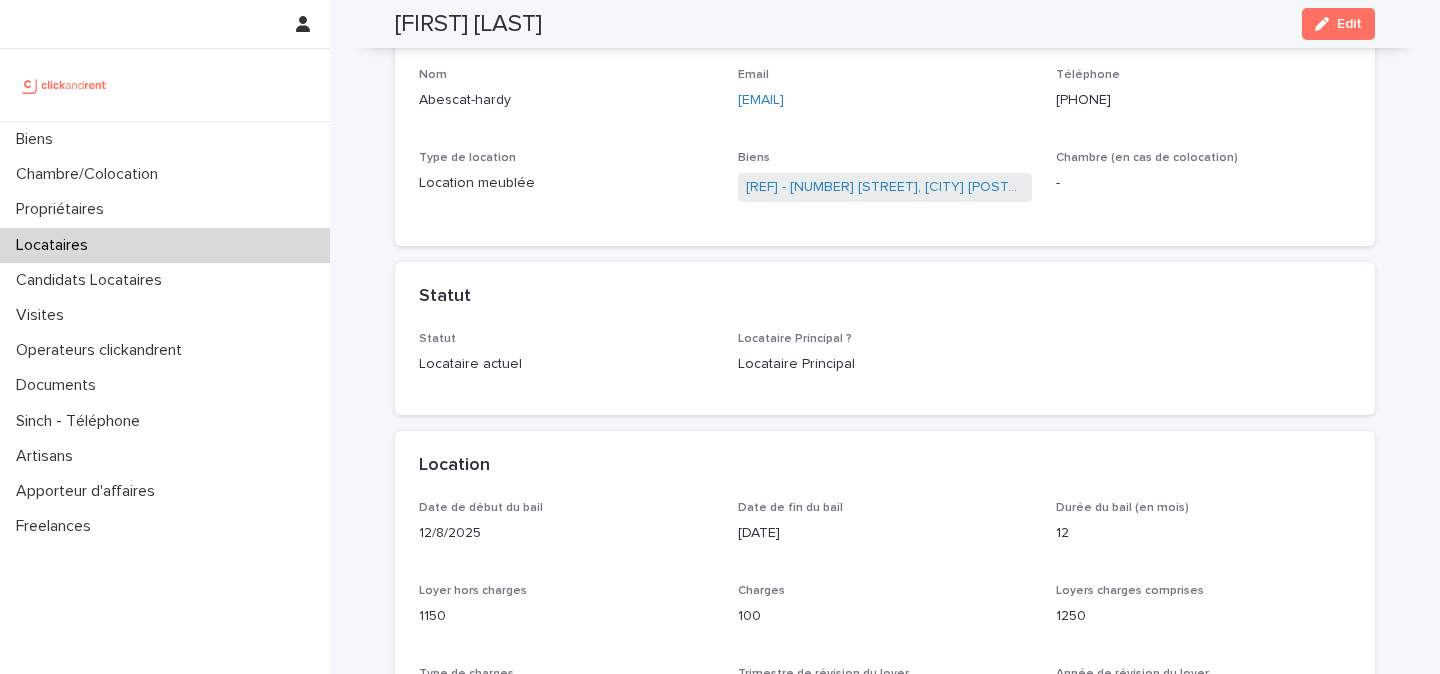 scroll, scrollTop: 203, scrollLeft: 0, axis: vertical 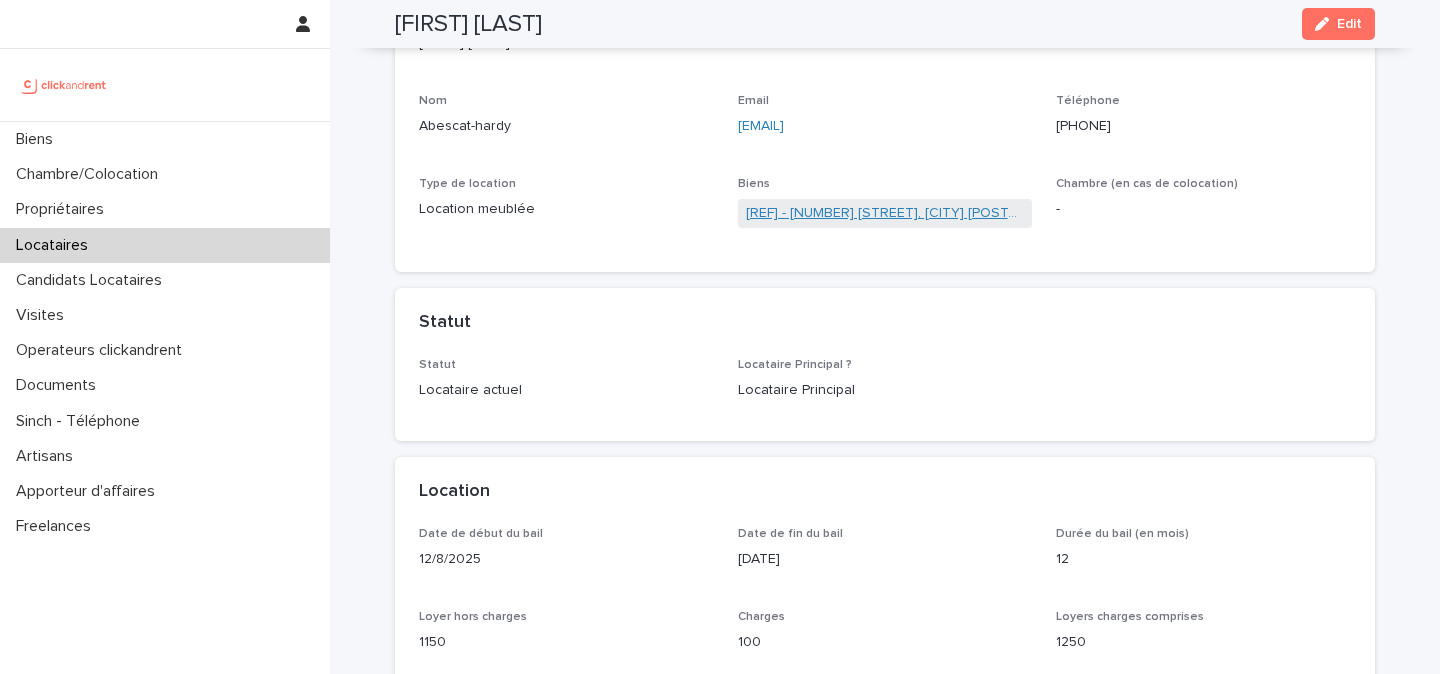 click on "A1682 - 15 rue des Boulets,  Paris 75011" at bounding box center [885, 213] 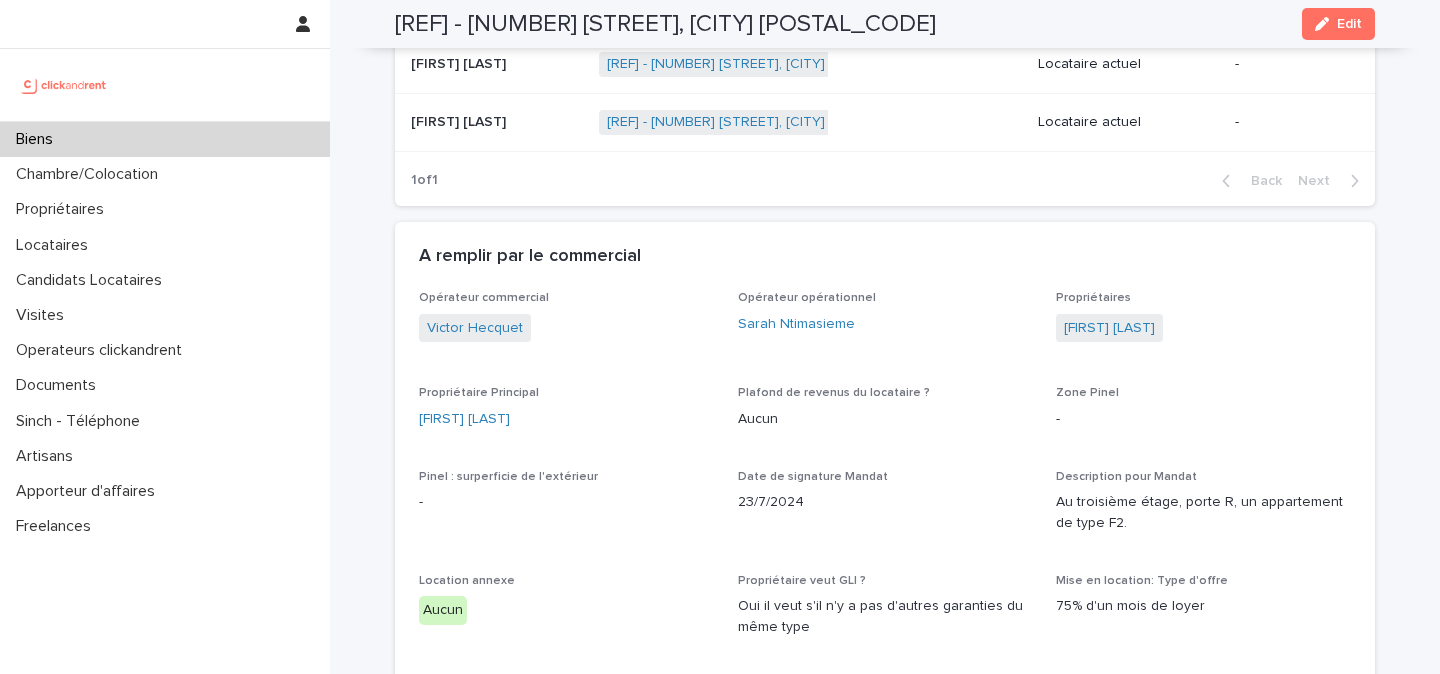 scroll, scrollTop: 1384, scrollLeft: 0, axis: vertical 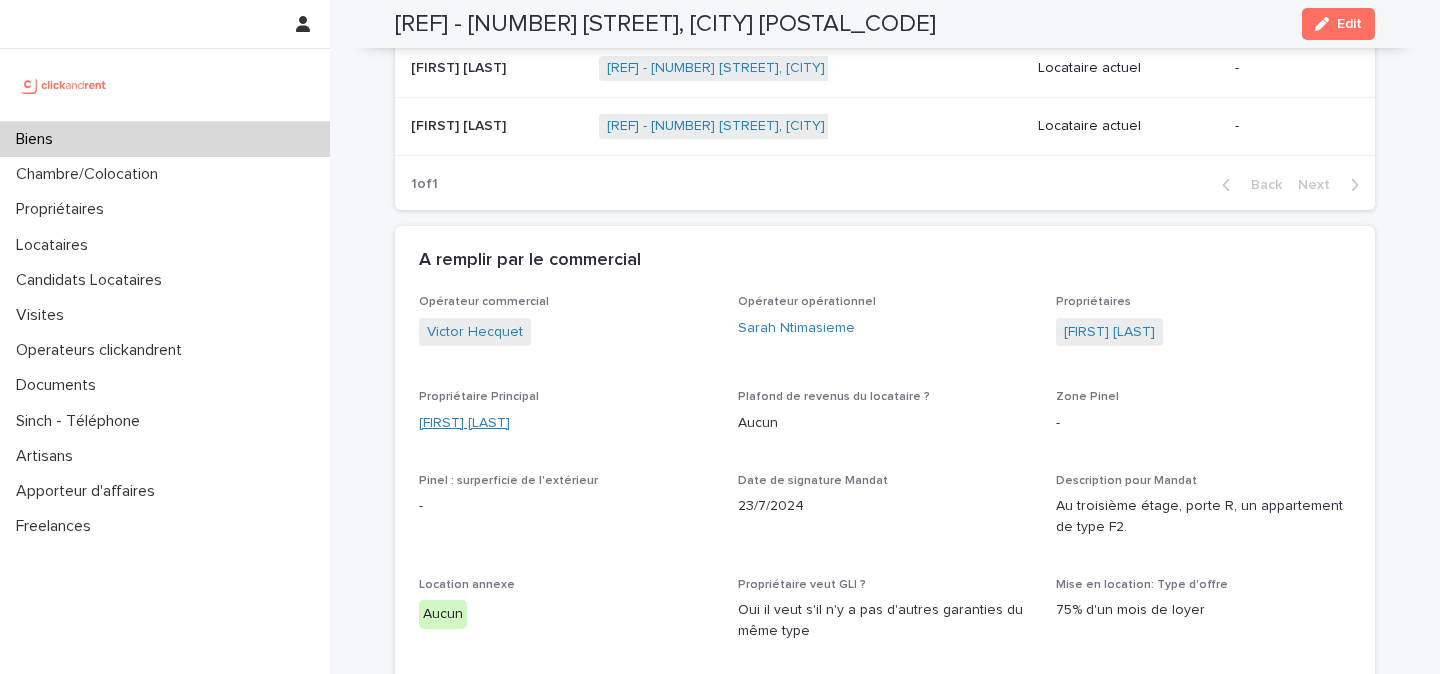 click on "Julie Catrin" at bounding box center [464, 423] 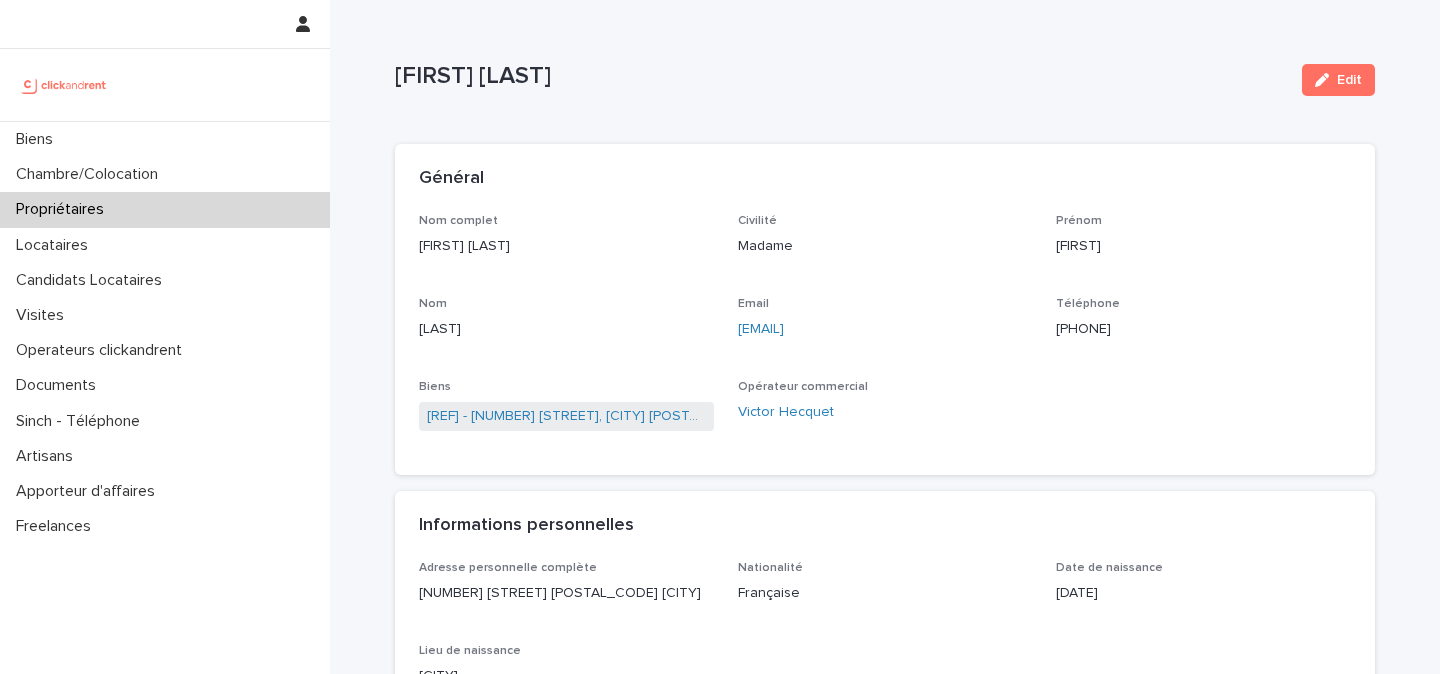 click on "+33685927174" at bounding box center [1203, 329] 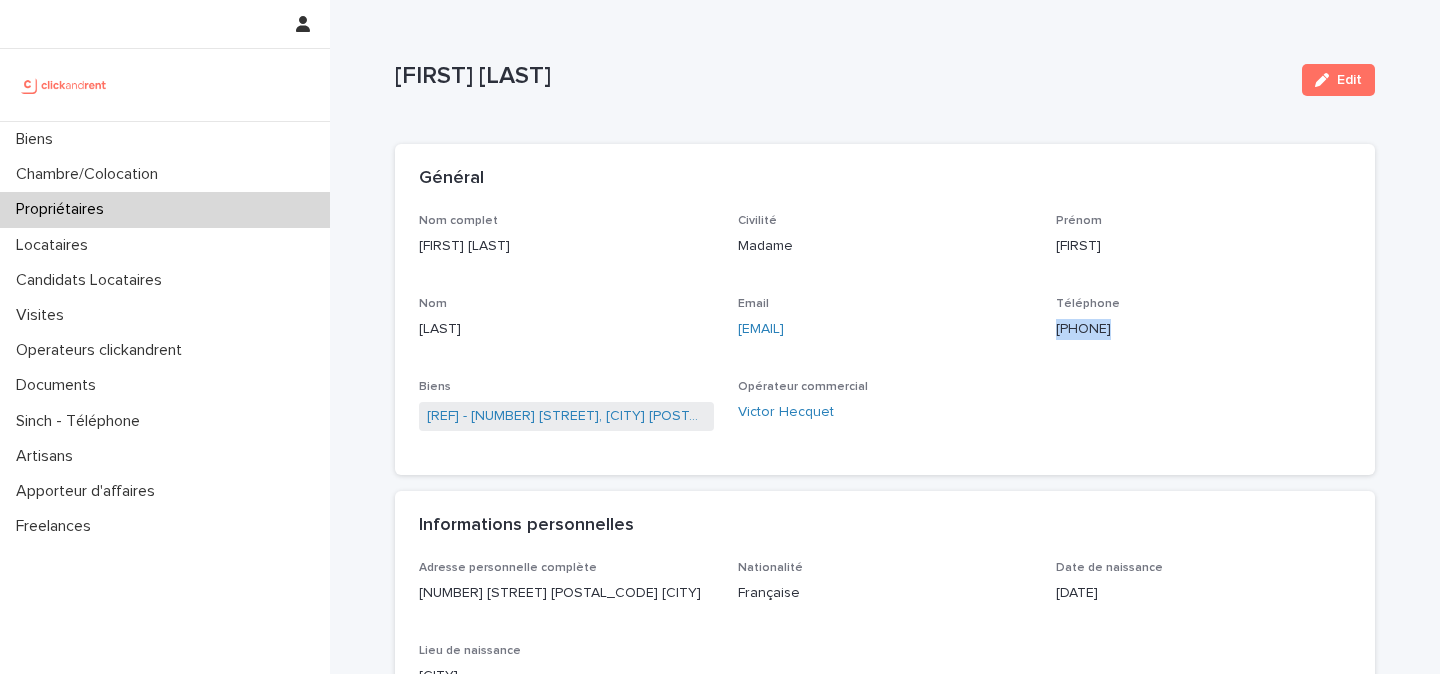 click on "+33685927174" at bounding box center [1203, 329] 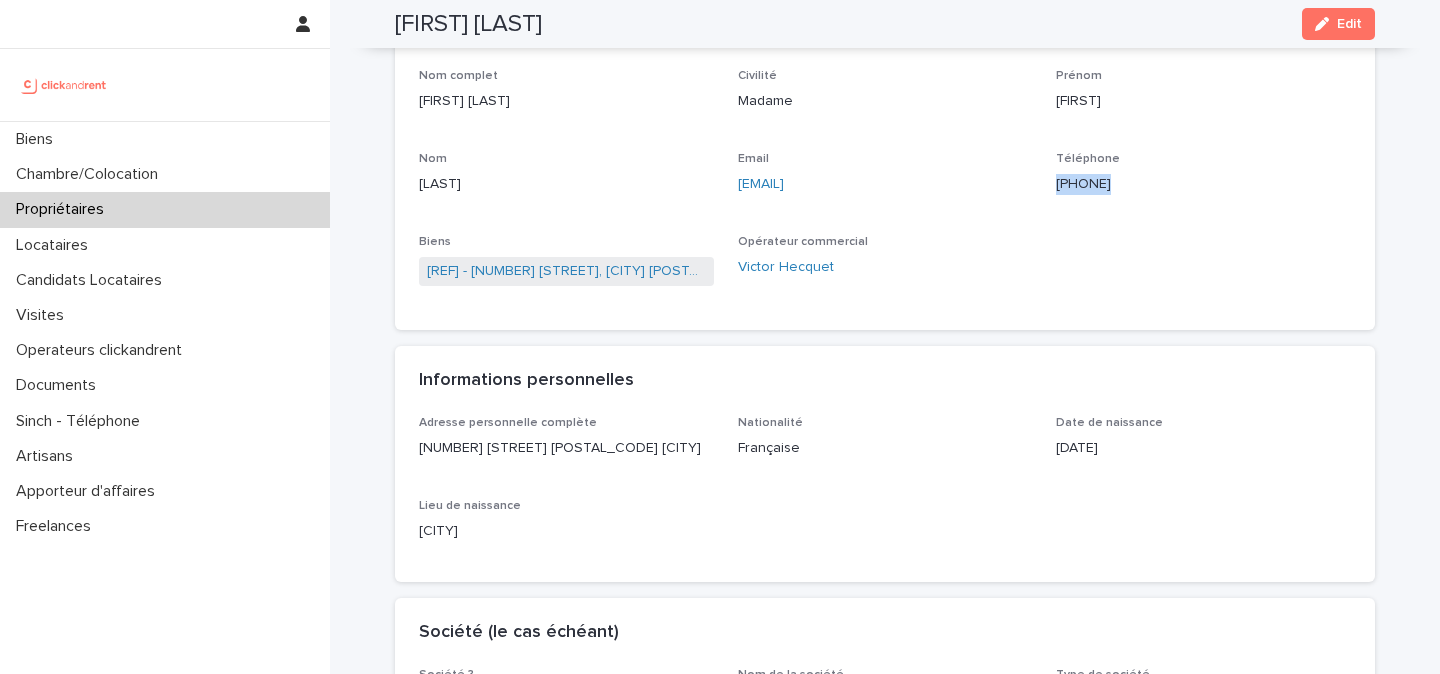scroll, scrollTop: 86, scrollLeft: 0, axis: vertical 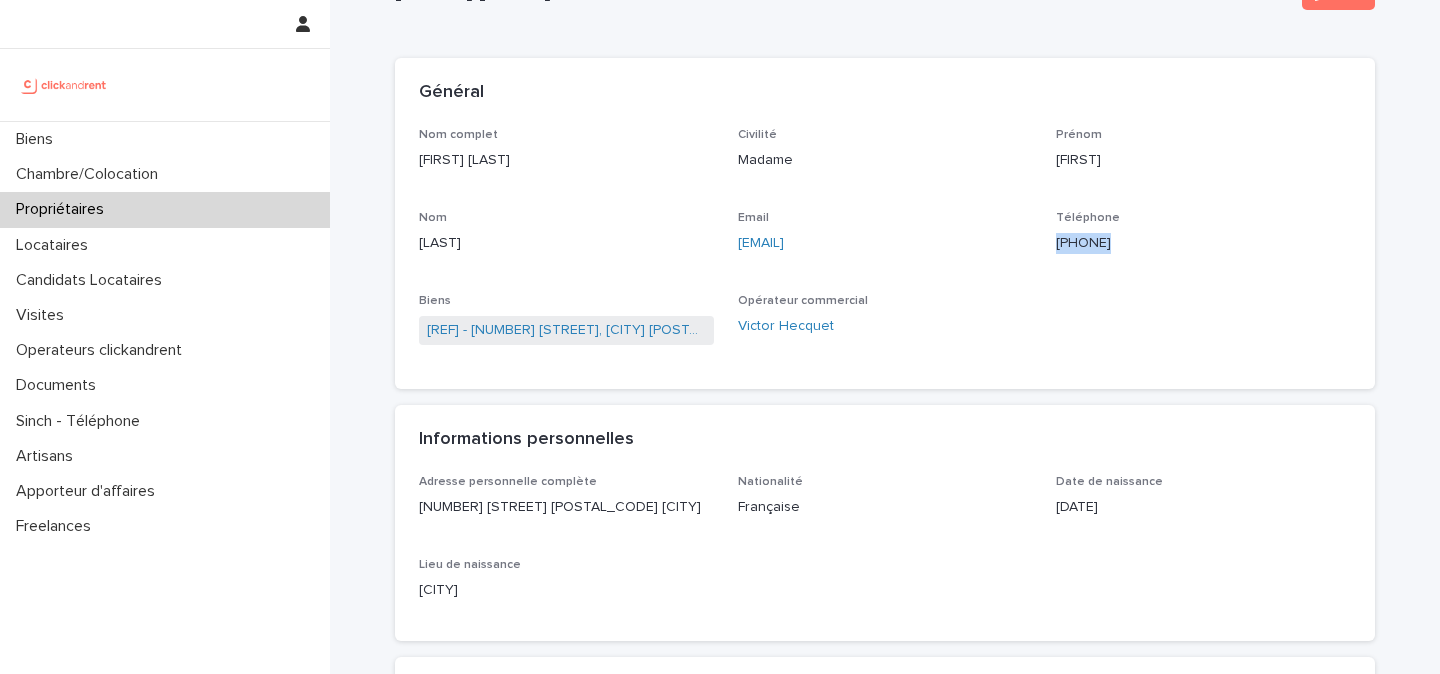 copy on "+33685927174" 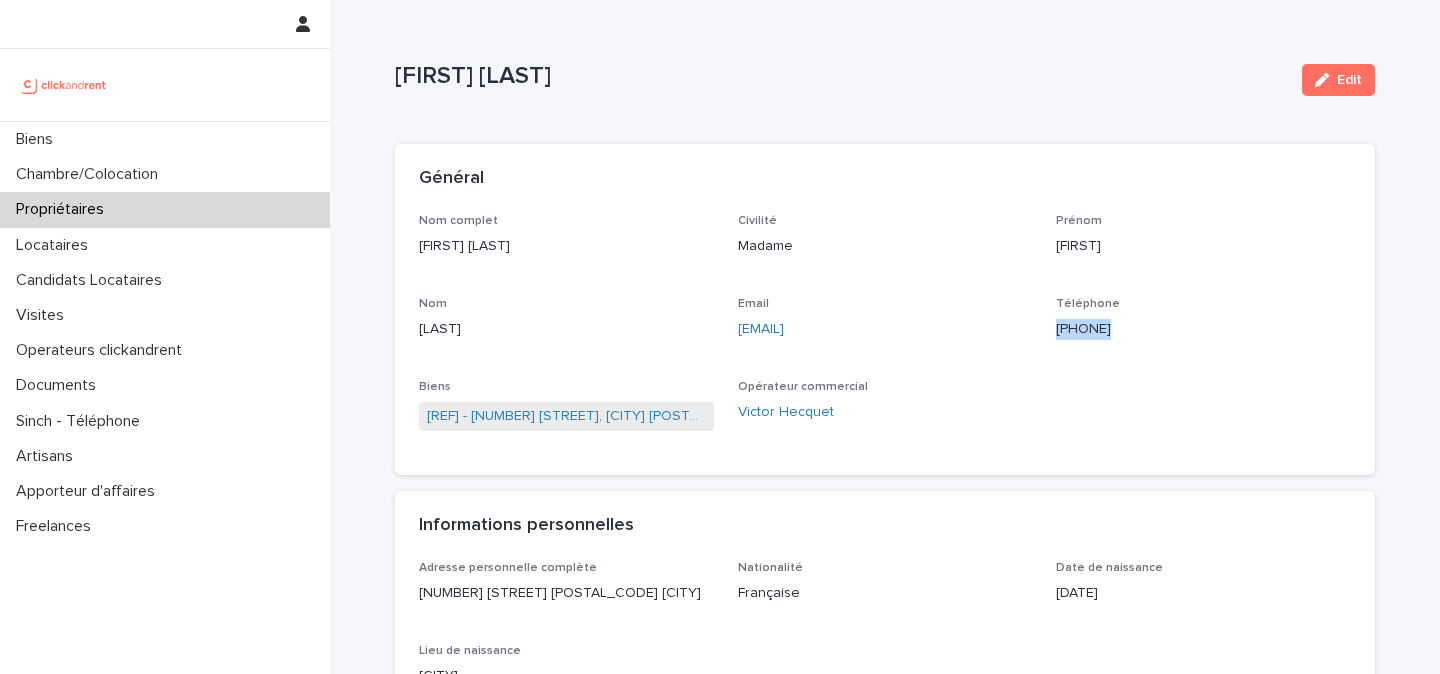click at bounding box center (64, 85) 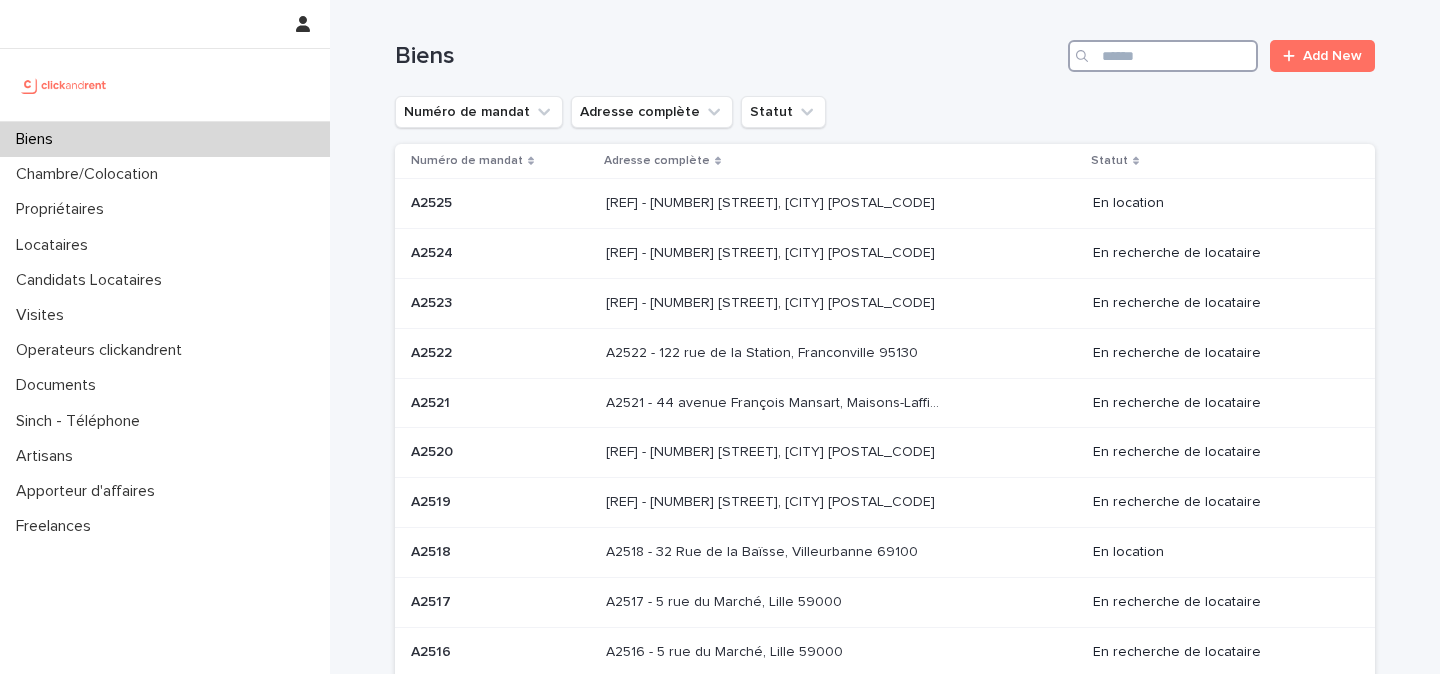 click at bounding box center [1163, 56] 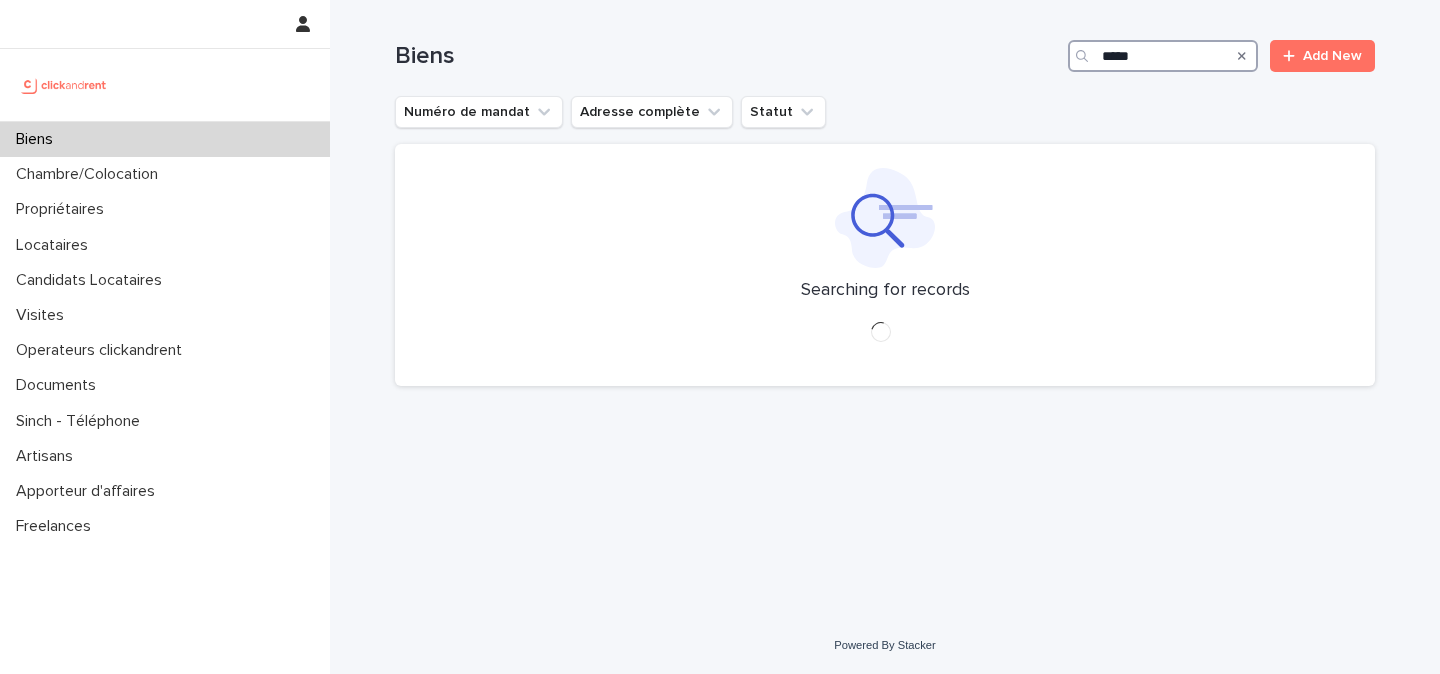 type on "*****" 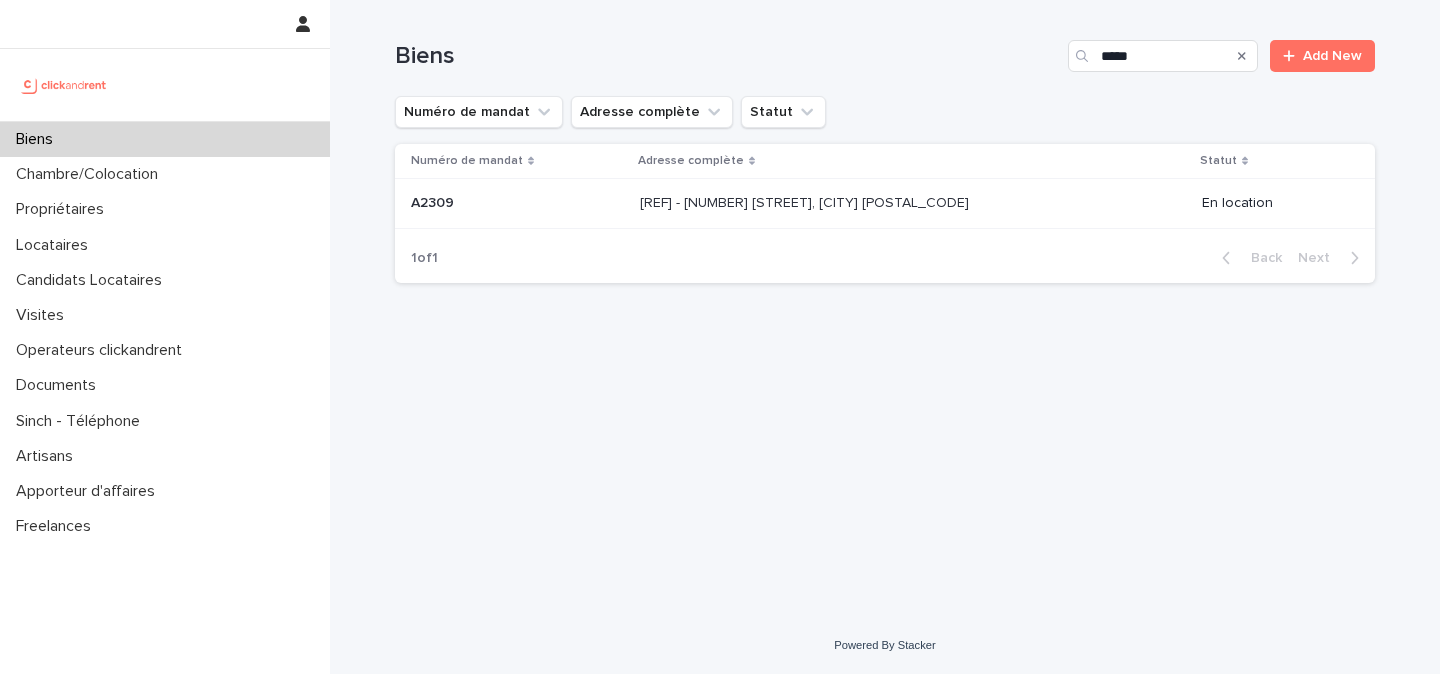click on "A2309 - 4 impasse Solférino,  Marseille 13003" at bounding box center (806, 201) 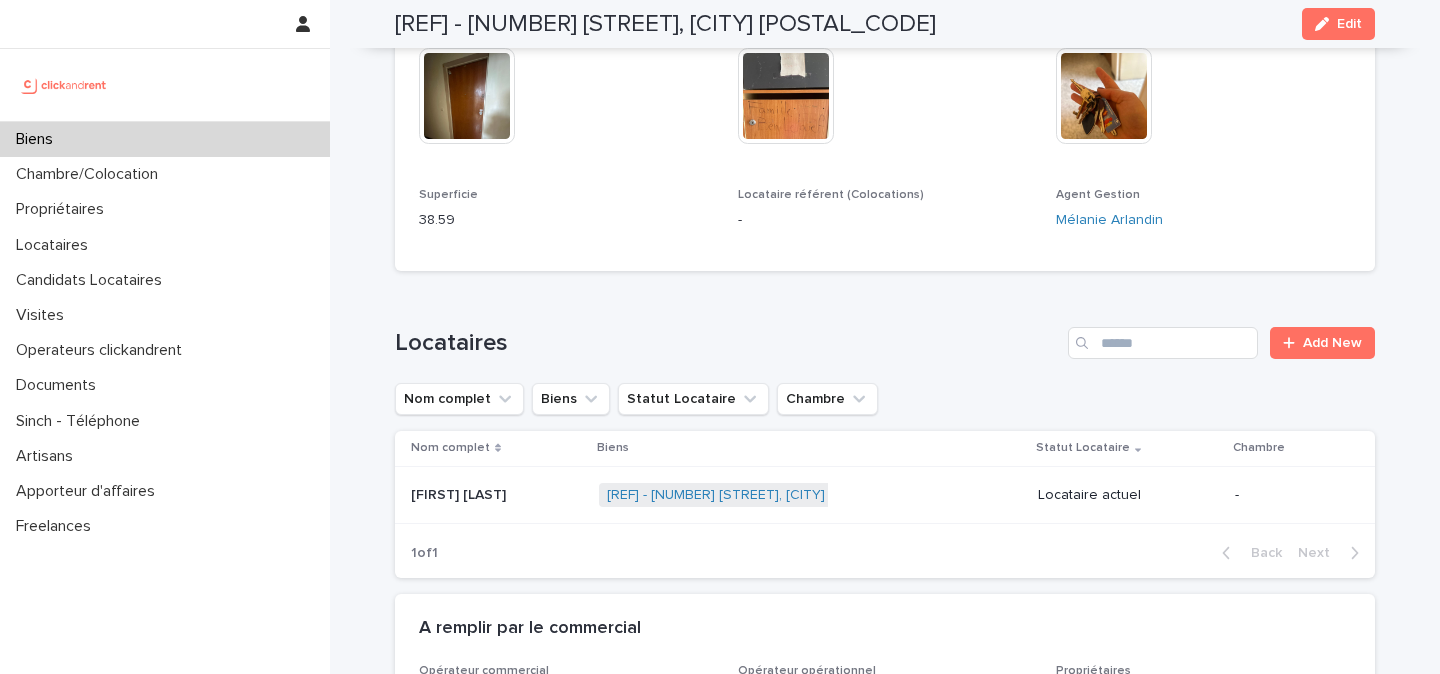 scroll, scrollTop: 897, scrollLeft: 0, axis: vertical 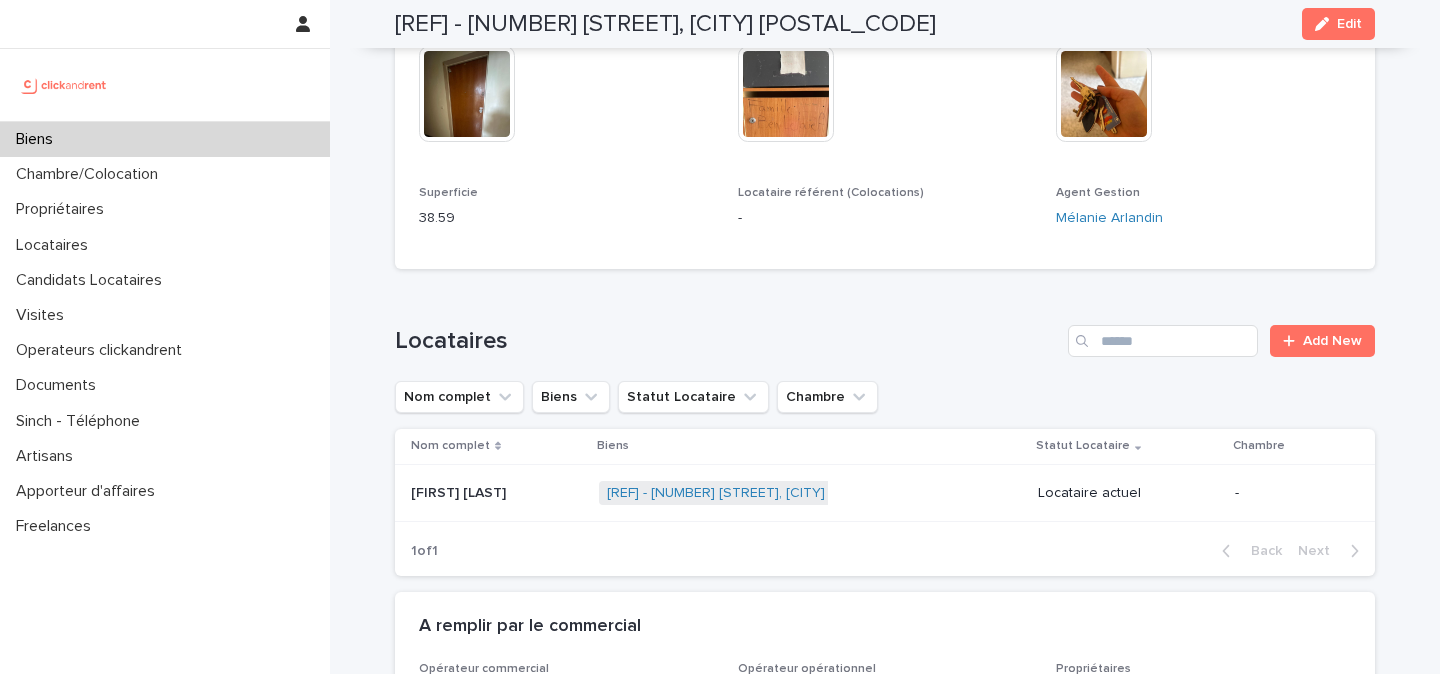 click at bounding box center (64, 85) 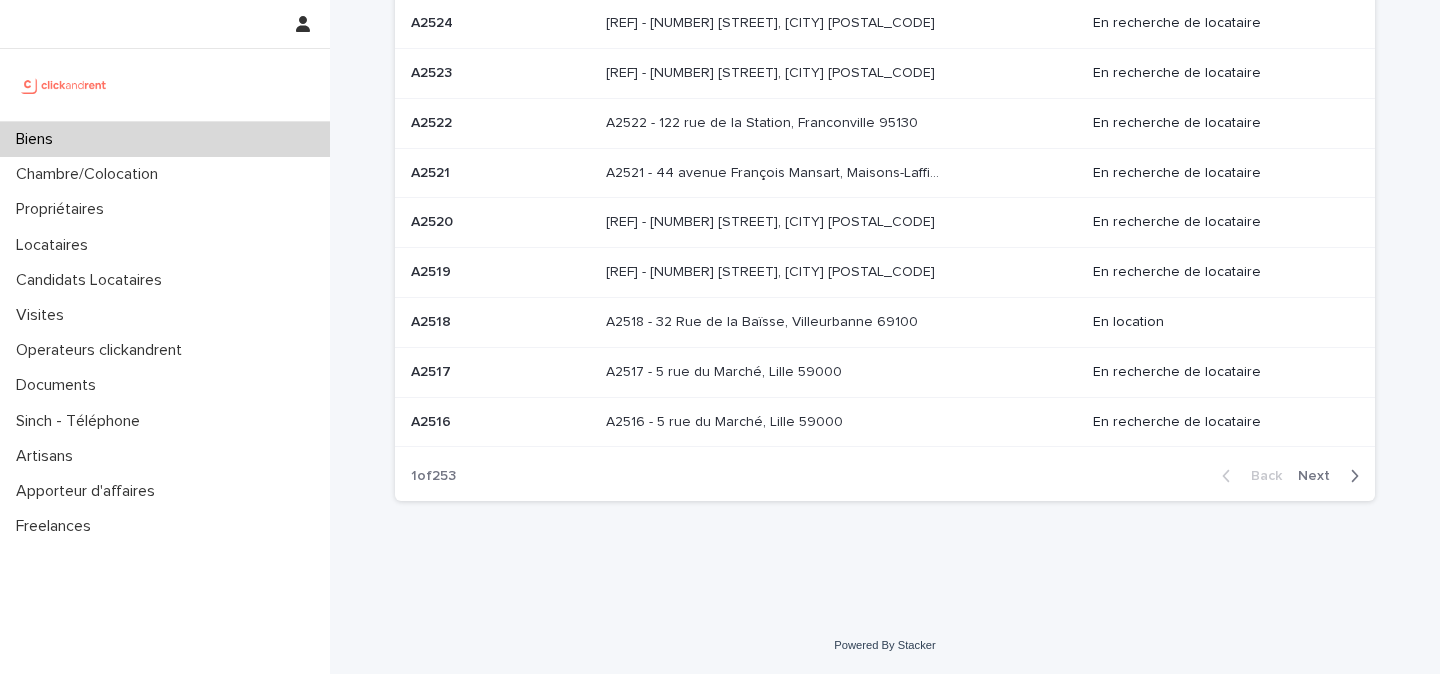 scroll, scrollTop: 0, scrollLeft: 0, axis: both 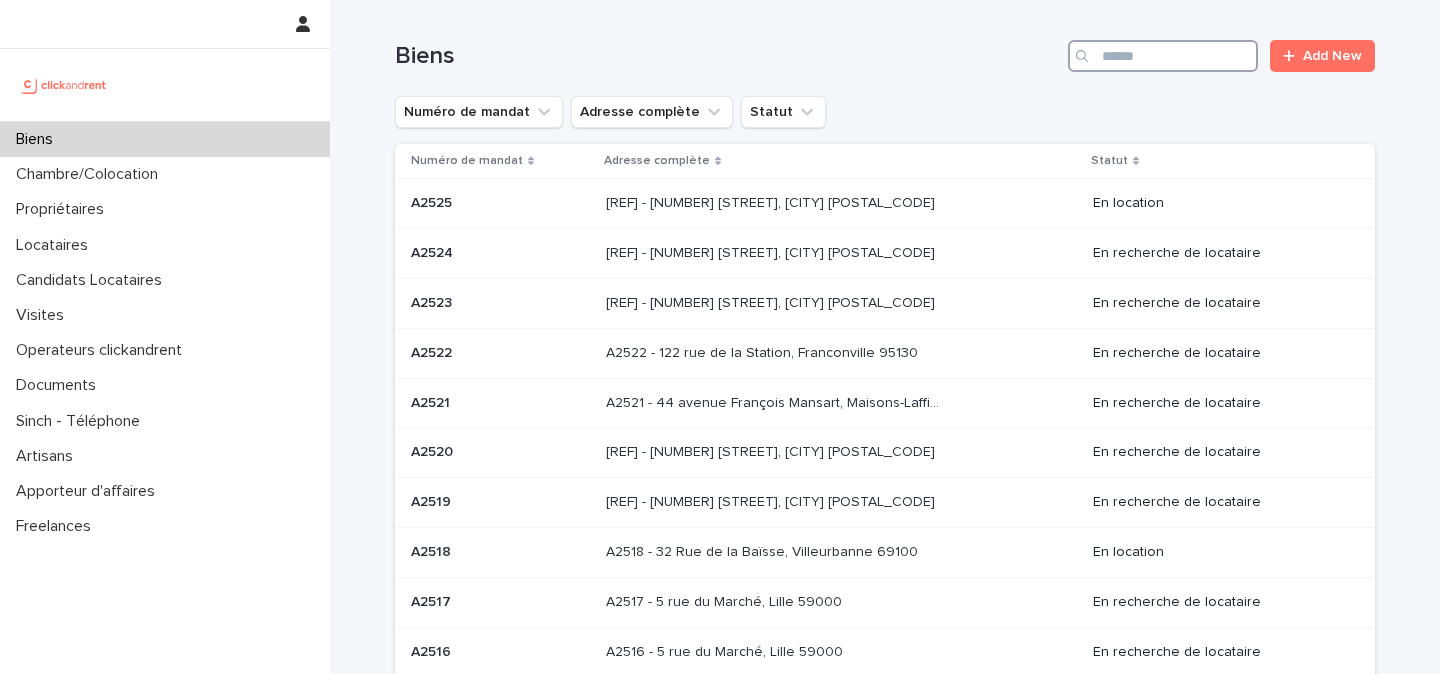 click at bounding box center (1163, 56) 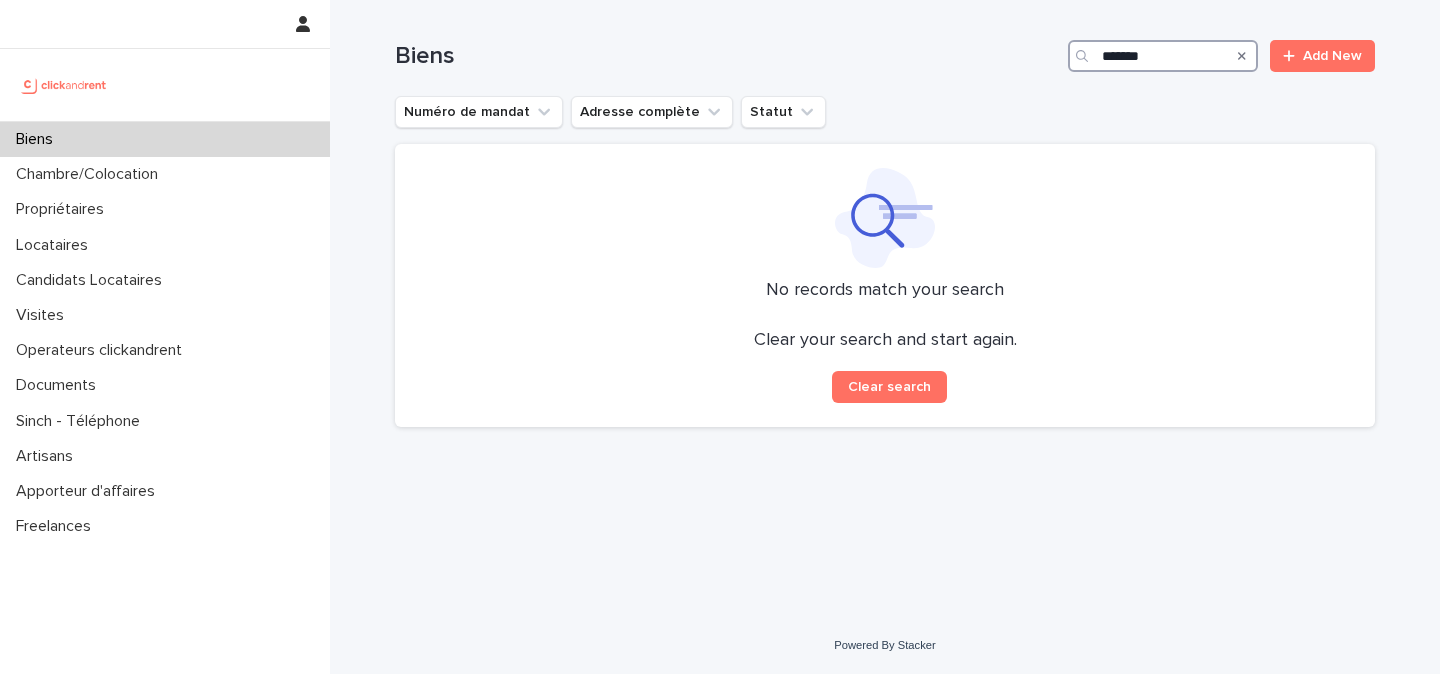 click on "*****" at bounding box center (1163, 56) 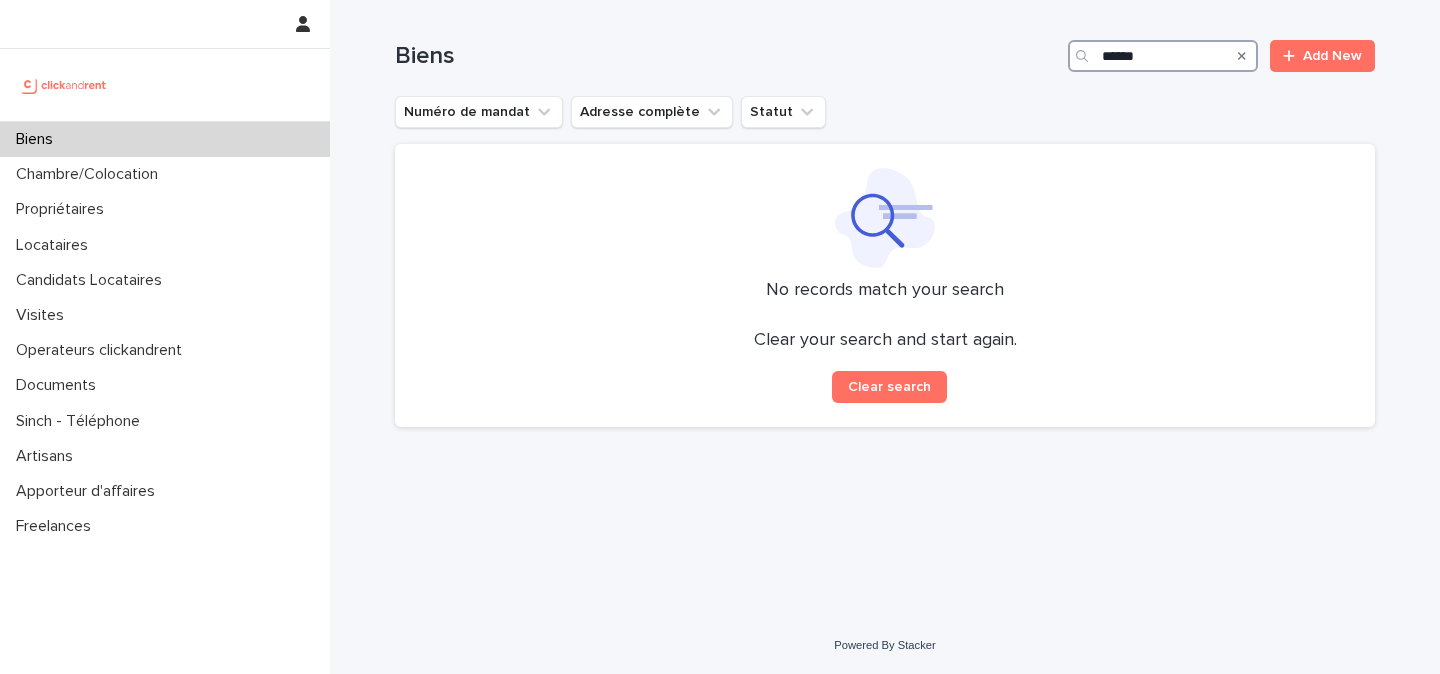 type on "*****" 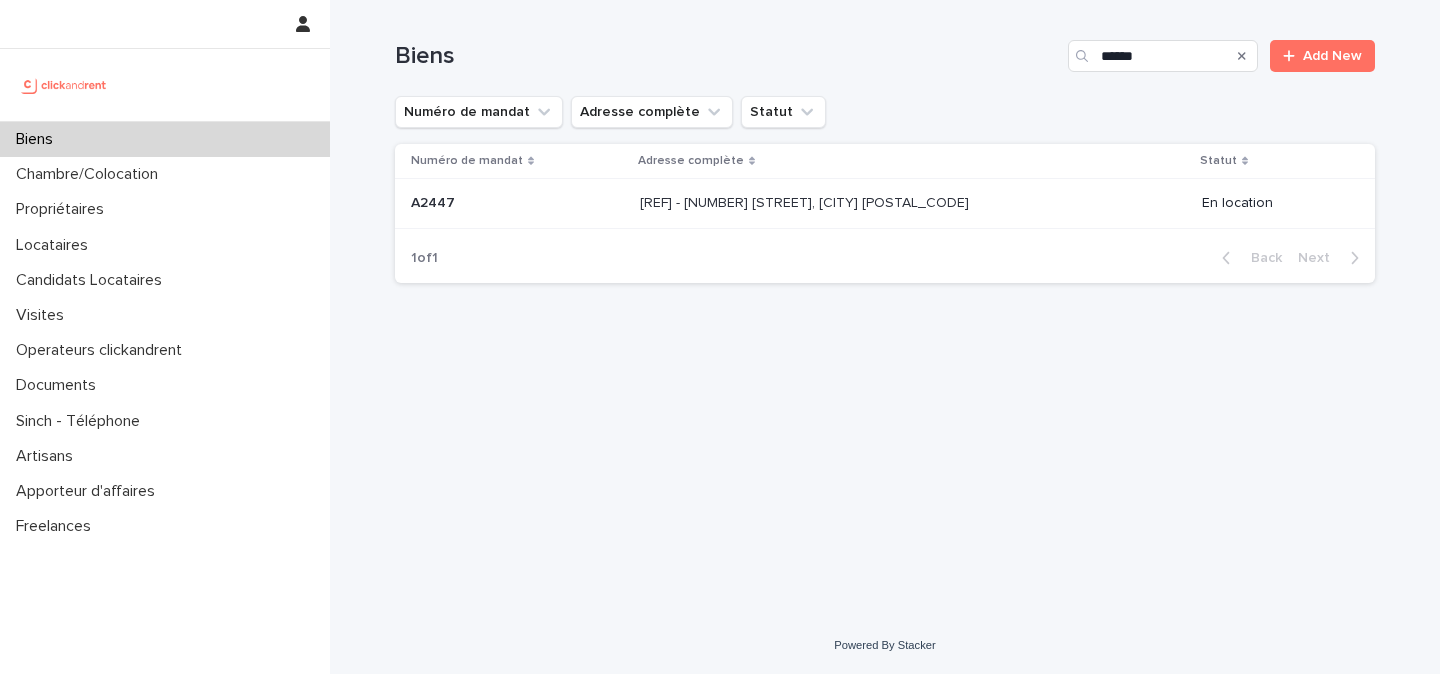 click on "A2447 - 14 rue Jean Jacques Rousseau,  Romainville 93230" at bounding box center (806, 201) 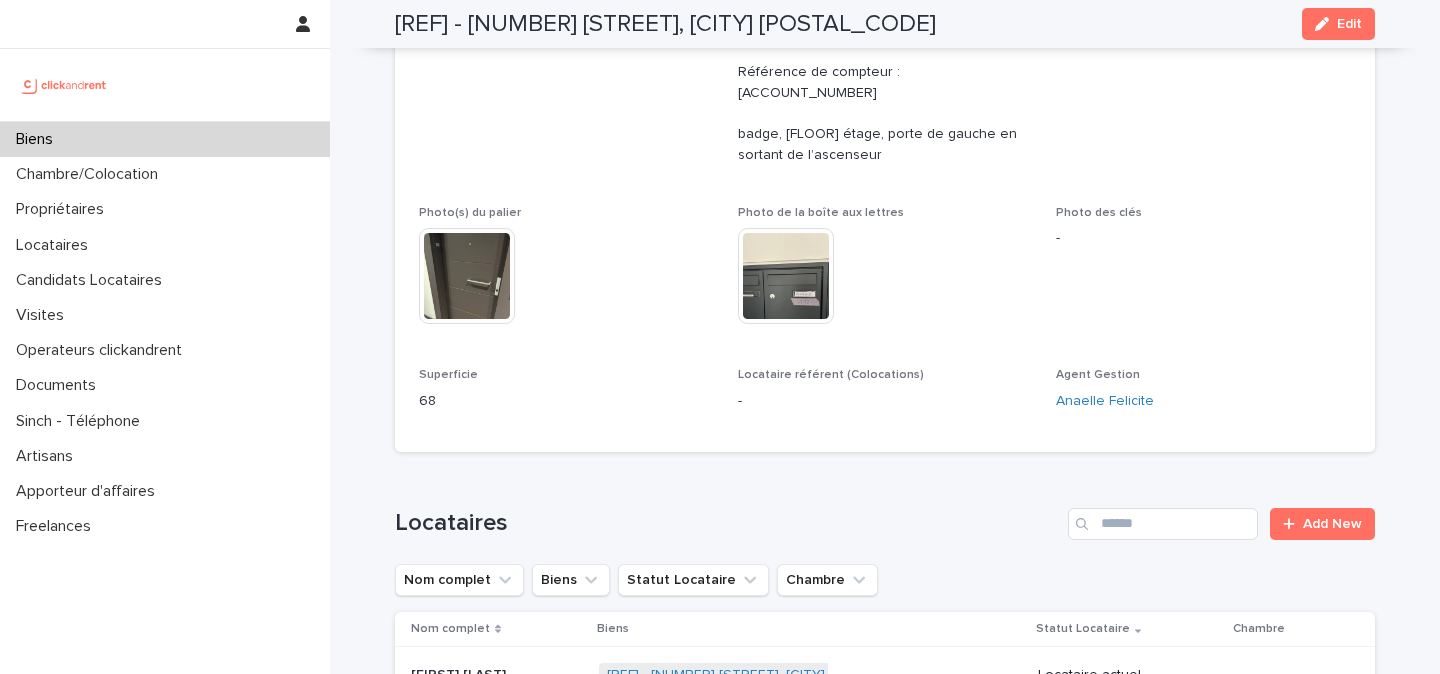 scroll, scrollTop: 1224, scrollLeft: 0, axis: vertical 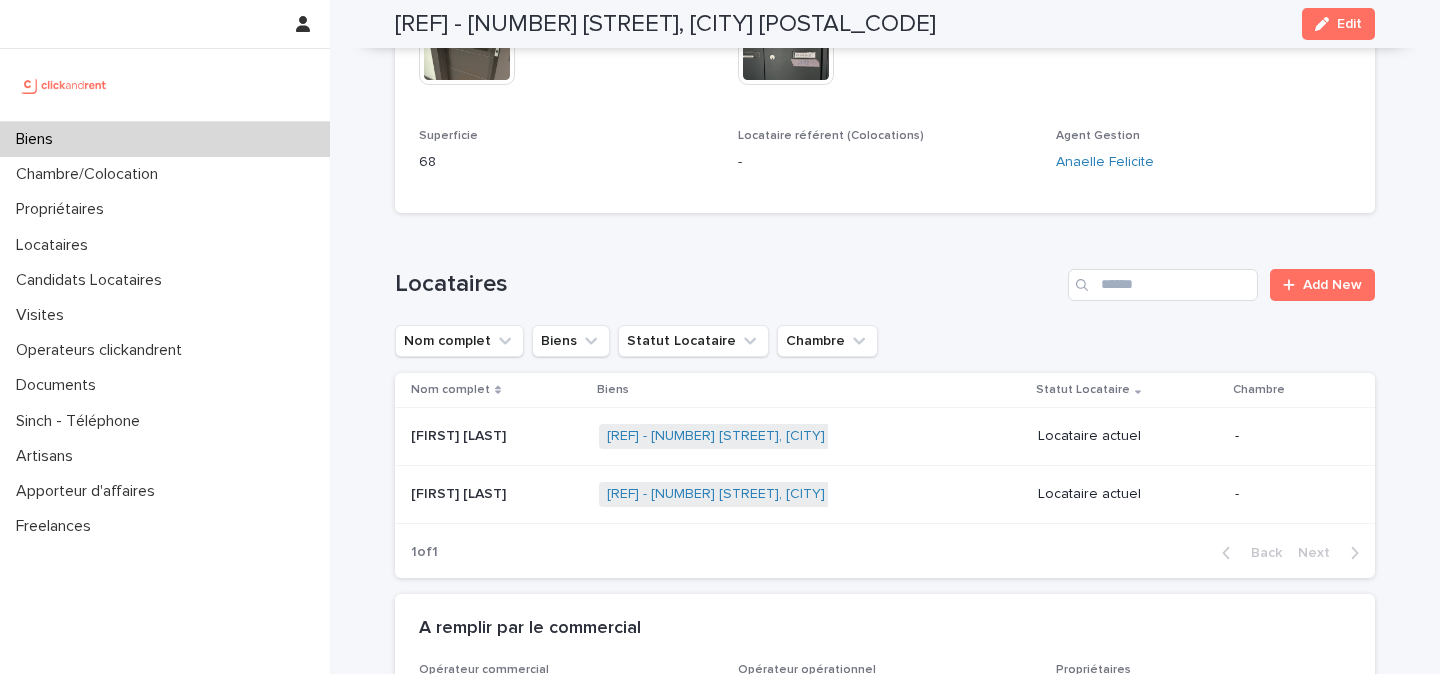 click at bounding box center (497, 494) 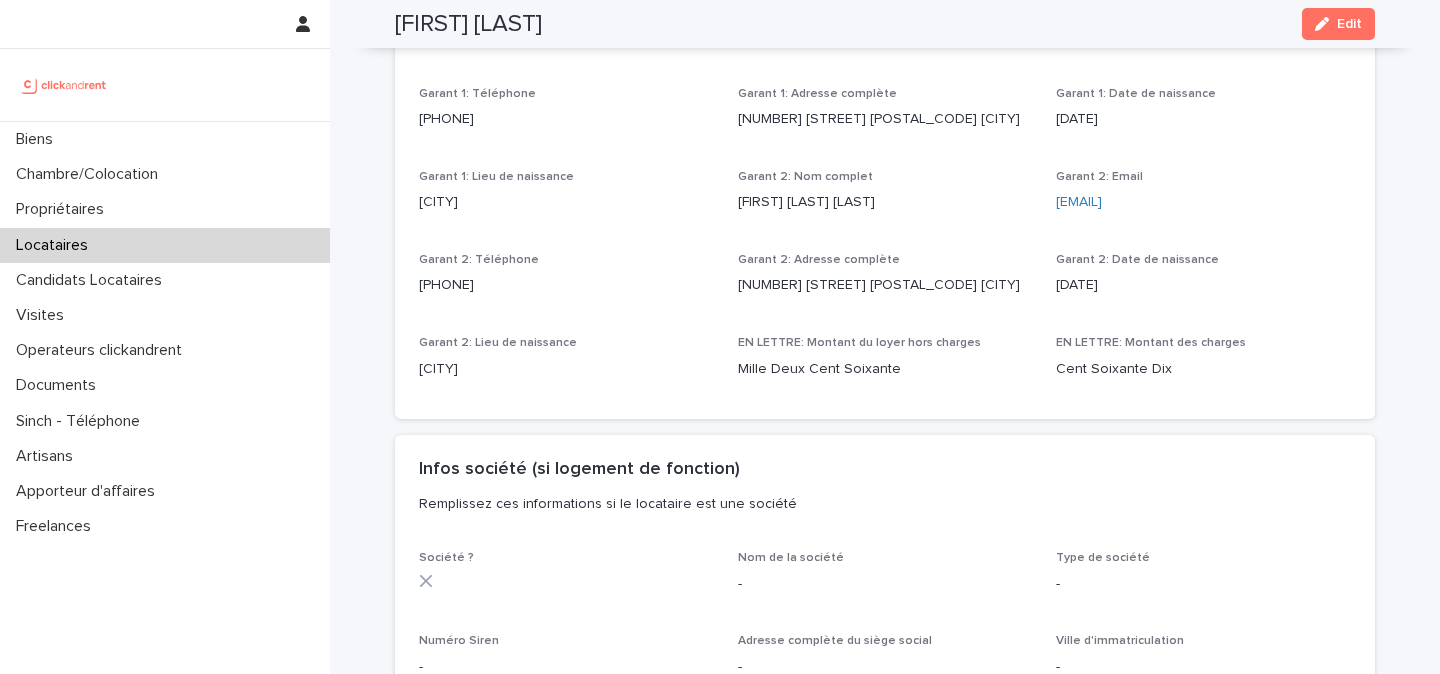 scroll, scrollTop: 1374, scrollLeft: 0, axis: vertical 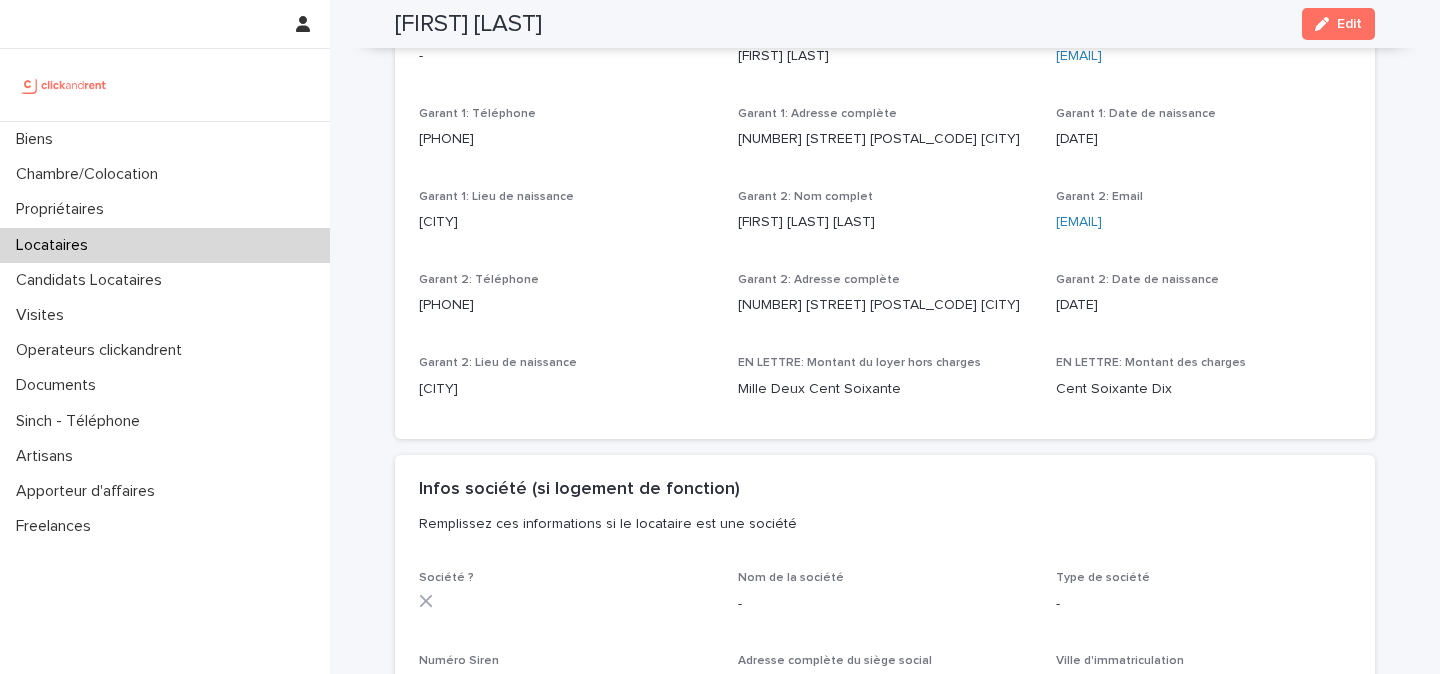 click on "Maxence Stella" at bounding box center [468, 24] 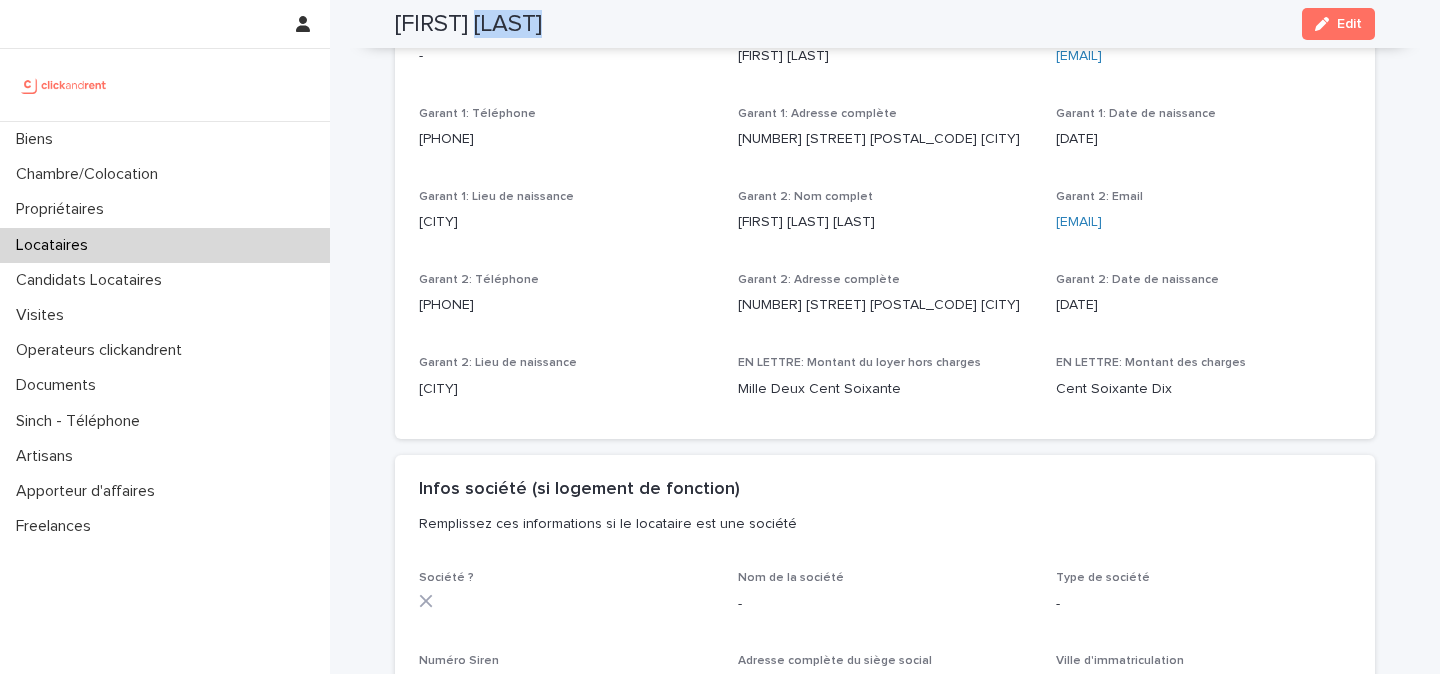 click on "Maxence Stella" at bounding box center [468, 24] 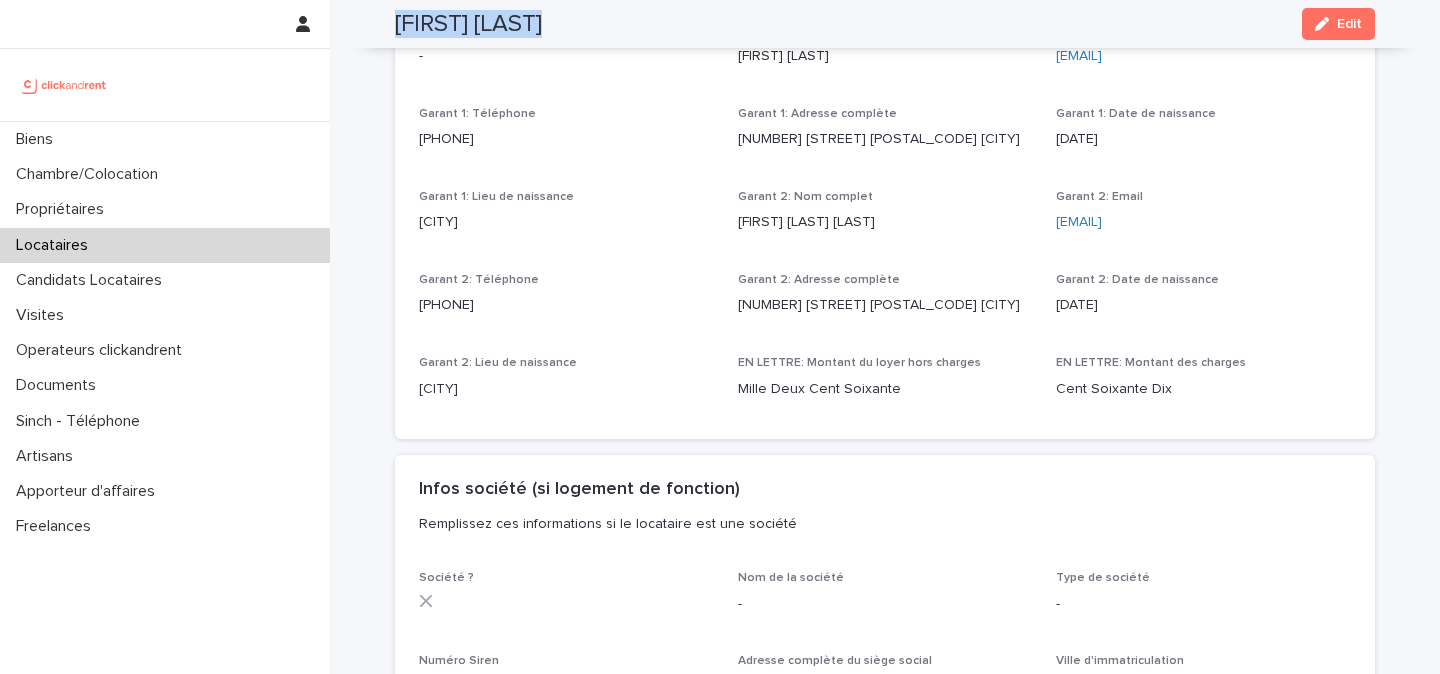 click on "Maxence Stella" at bounding box center [468, 24] 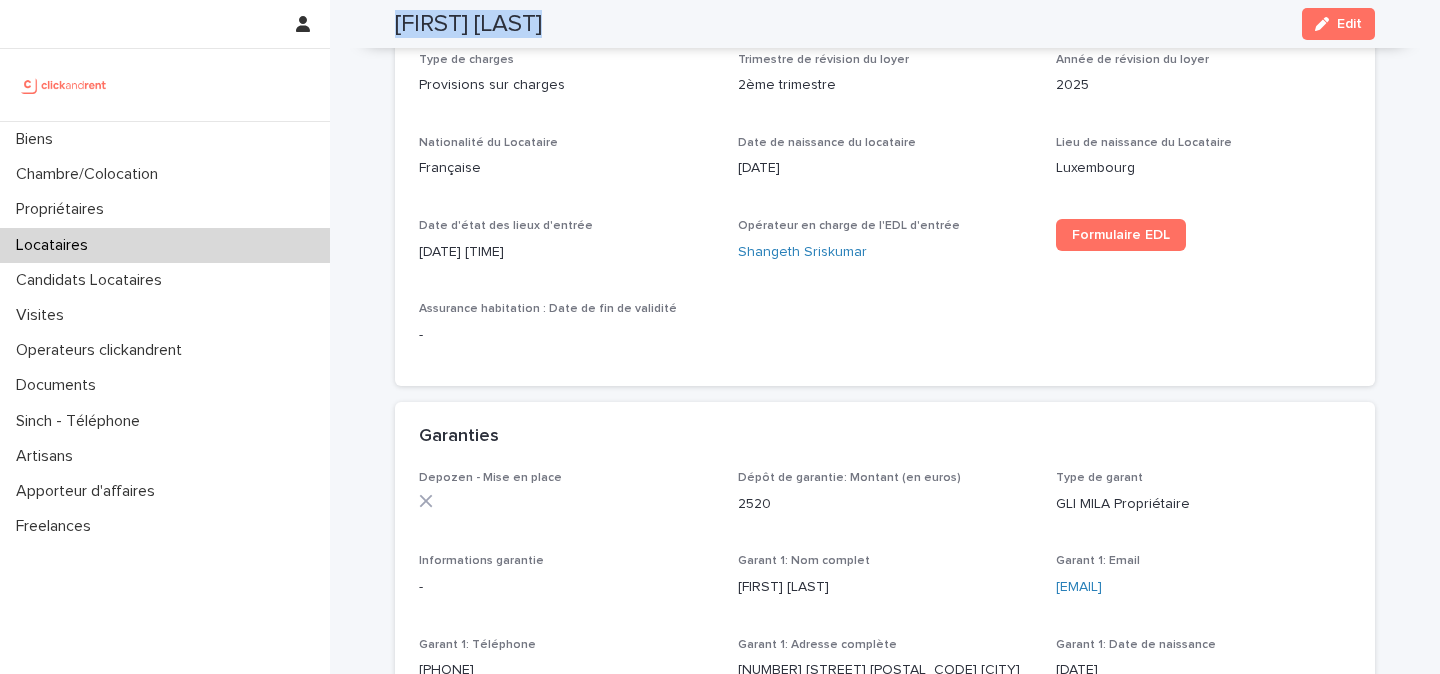 scroll, scrollTop: 894, scrollLeft: 0, axis: vertical 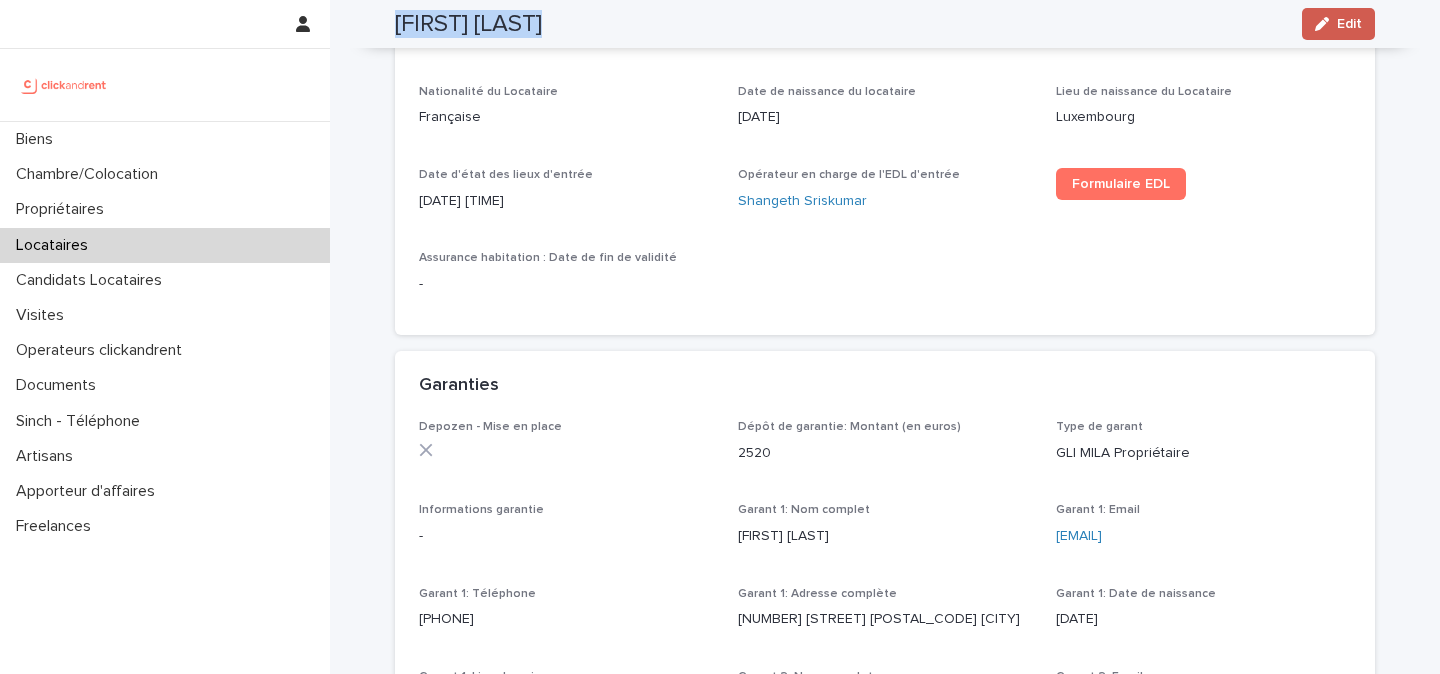click on "Edit" at bounding box center [1349, 24] 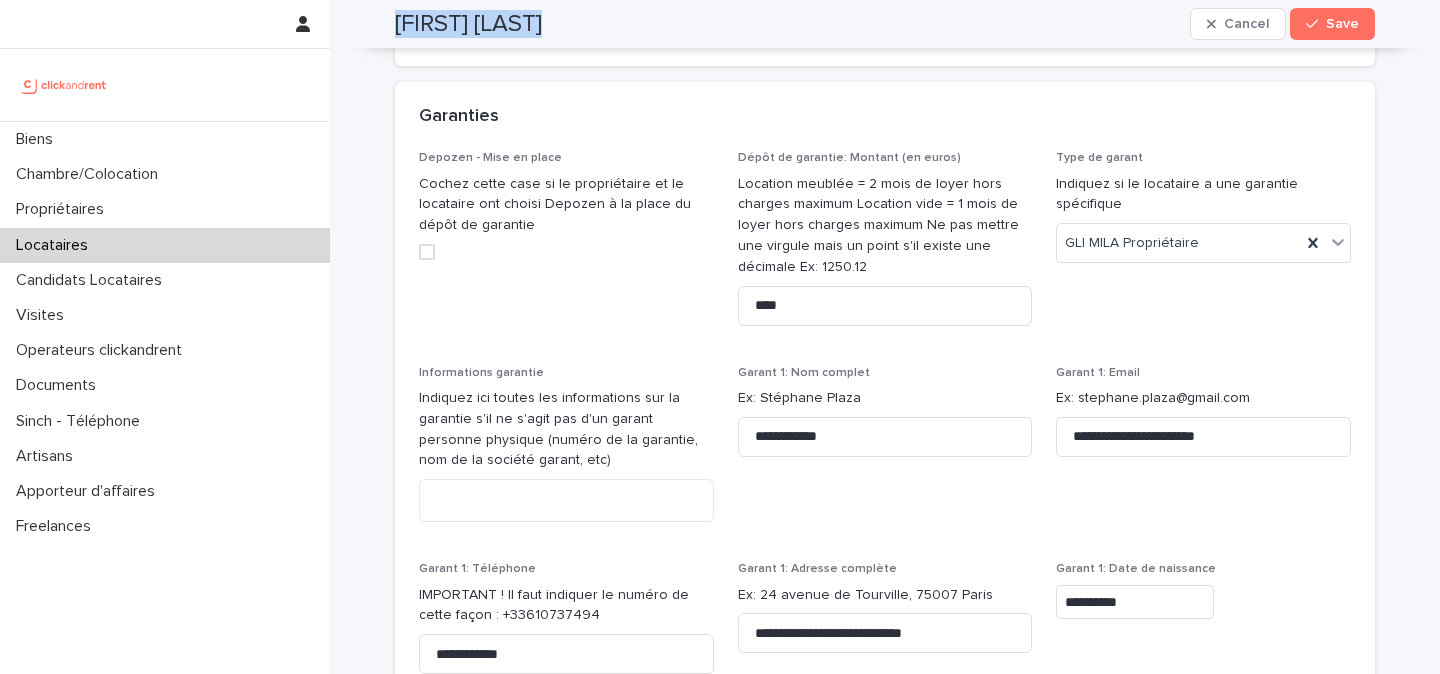 scroll, scrollTop: 1748, scrollLeft: 0, axis: vertical 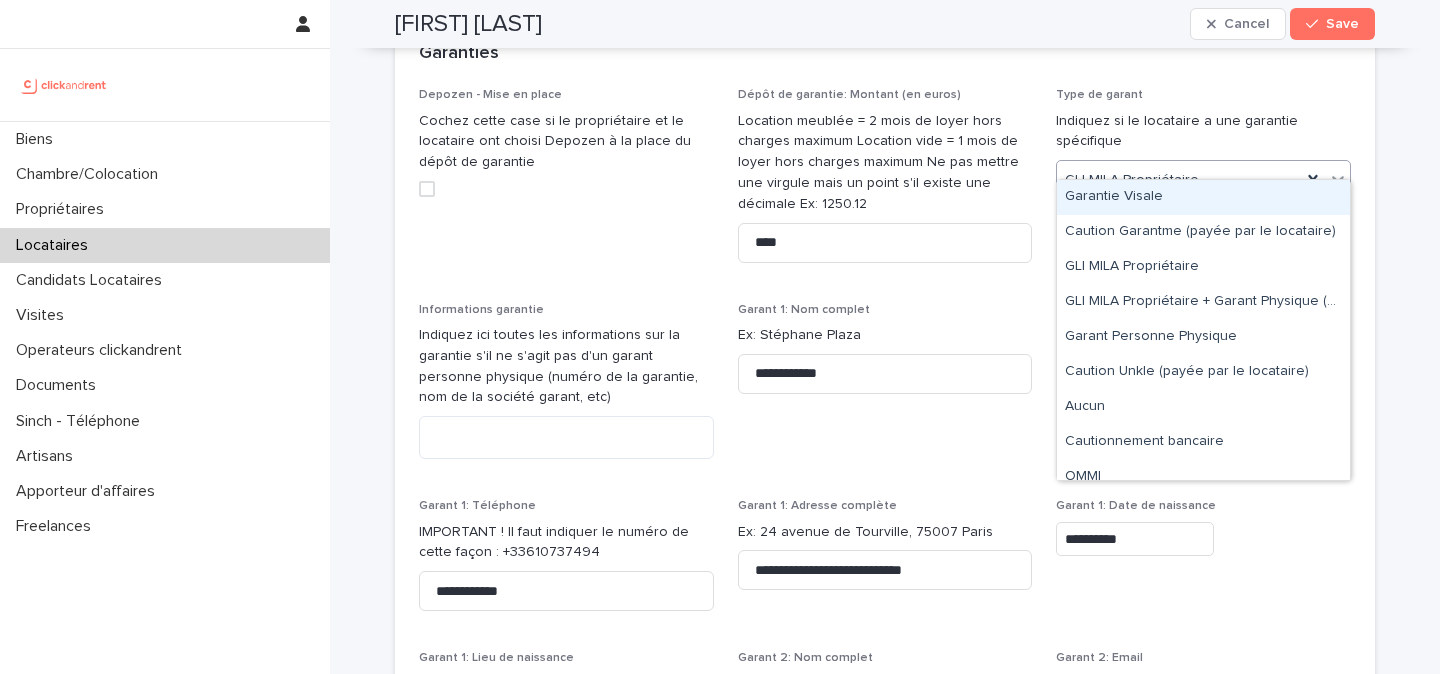 click 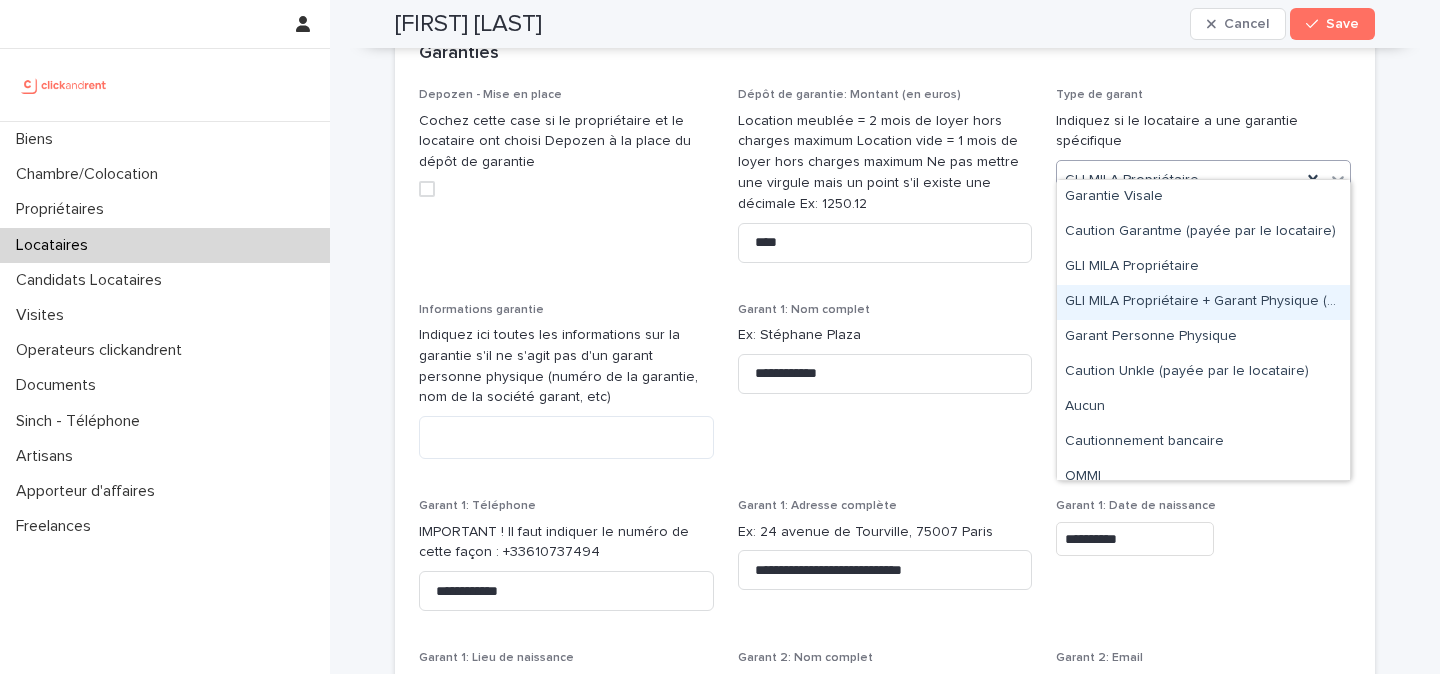 click on "GLI MILA Propriétaire + Garant Physique (étudiant ou apprenti)" at bounding box center (1203, 302) 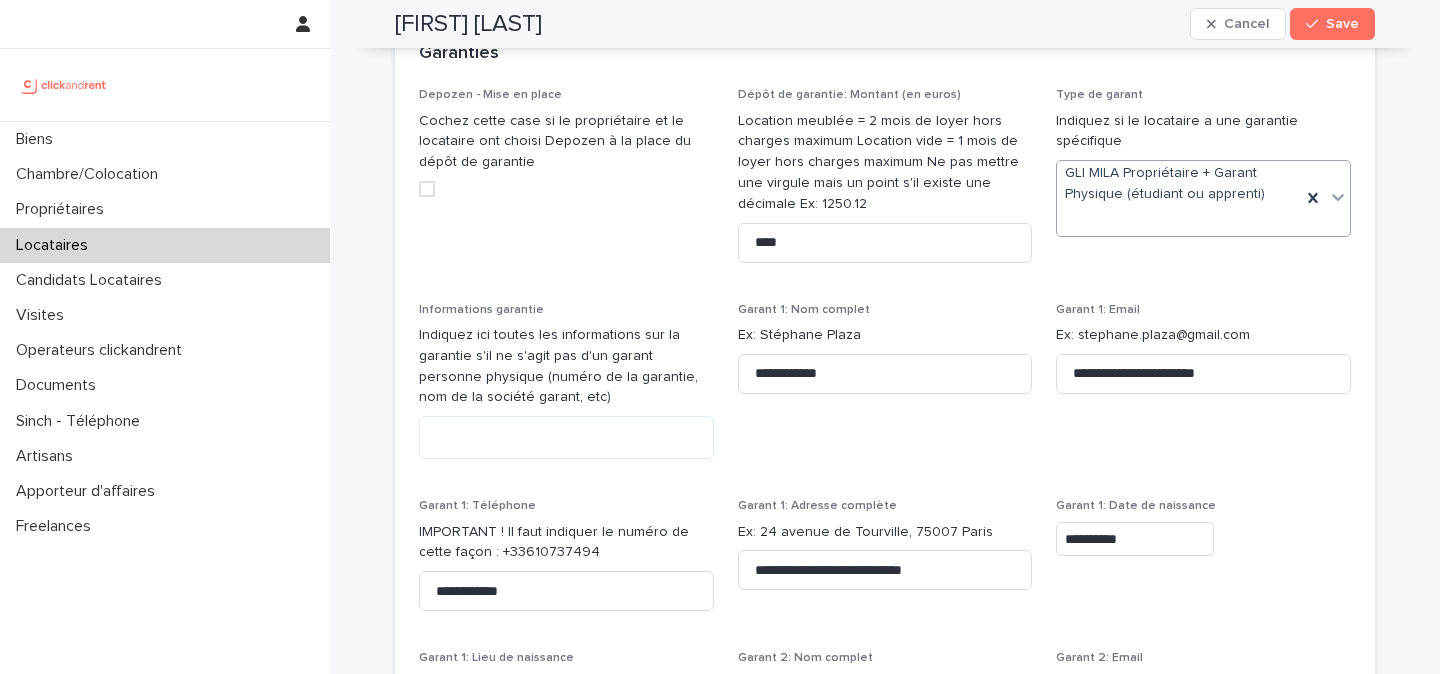 click on "**********" at bounding box center (885, 564) 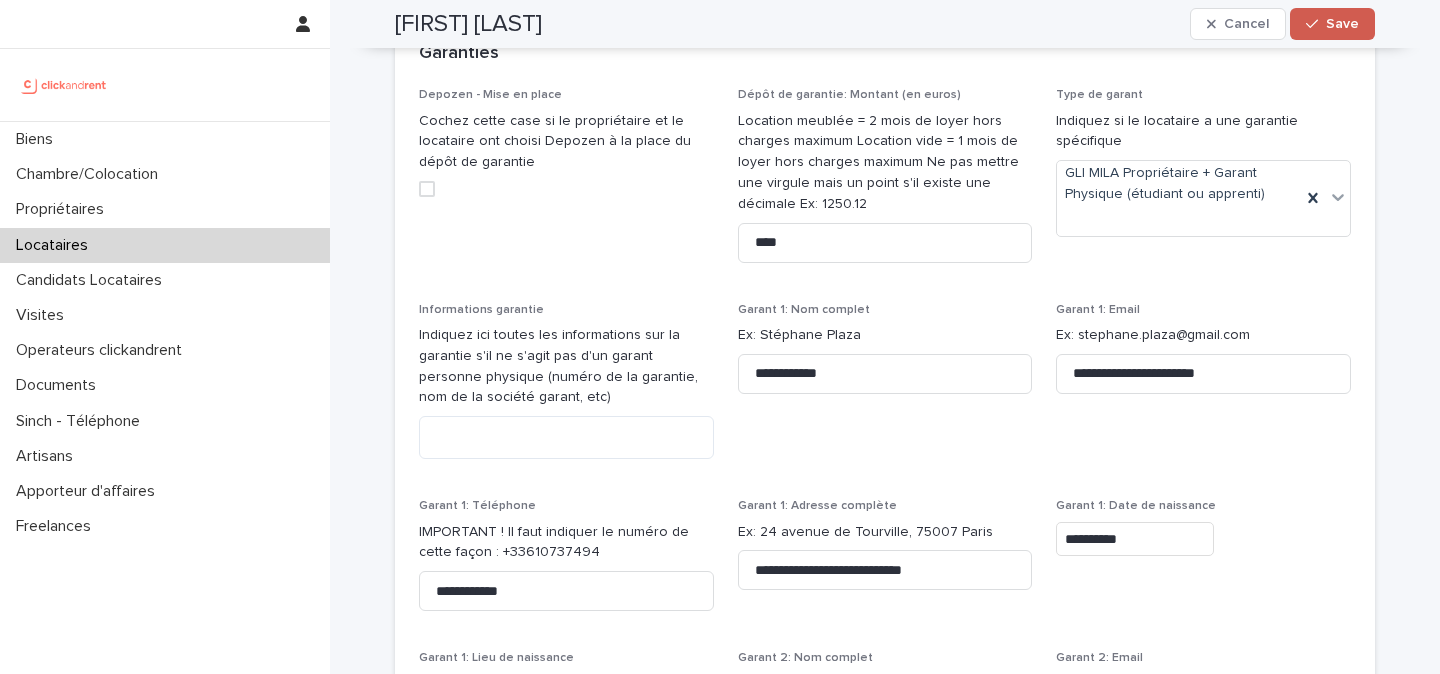 click on "Save" at bounding box center [1332, 24] 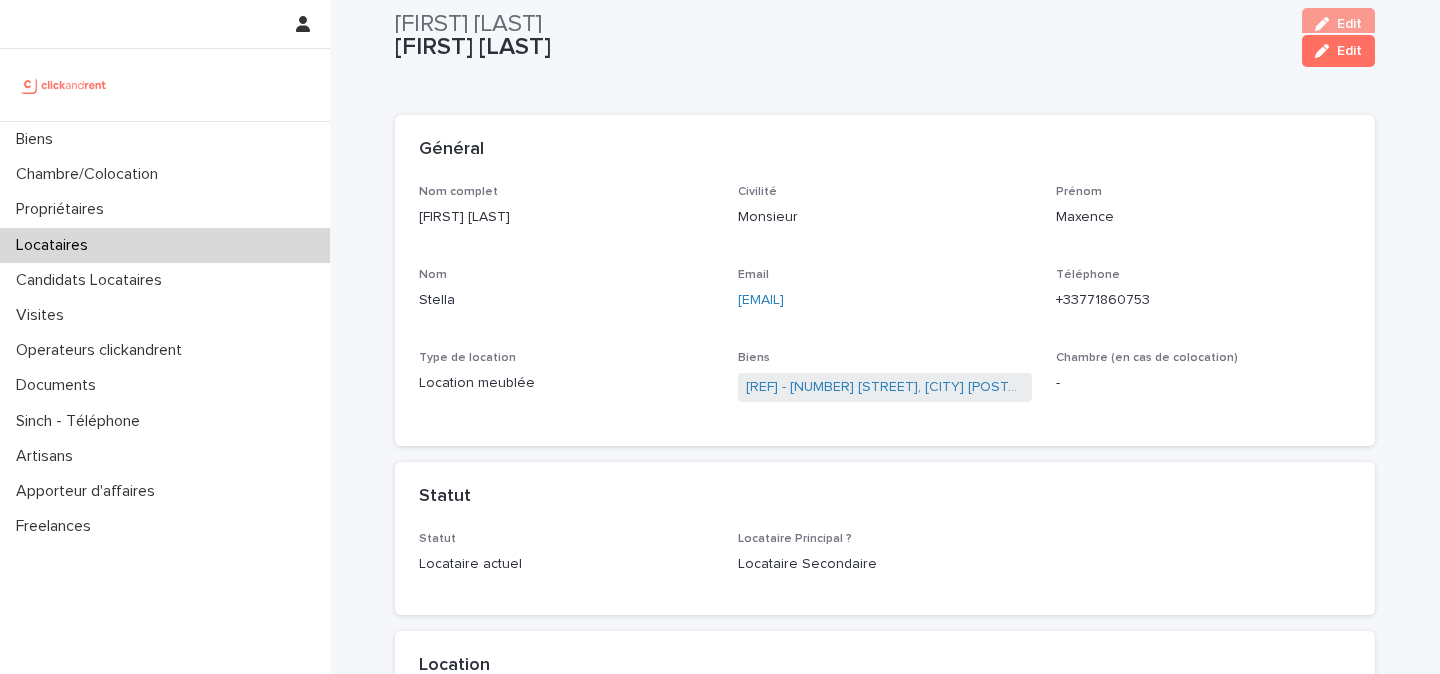 scroll, scrollTop: 0, scrollLeft: 0, axis: both 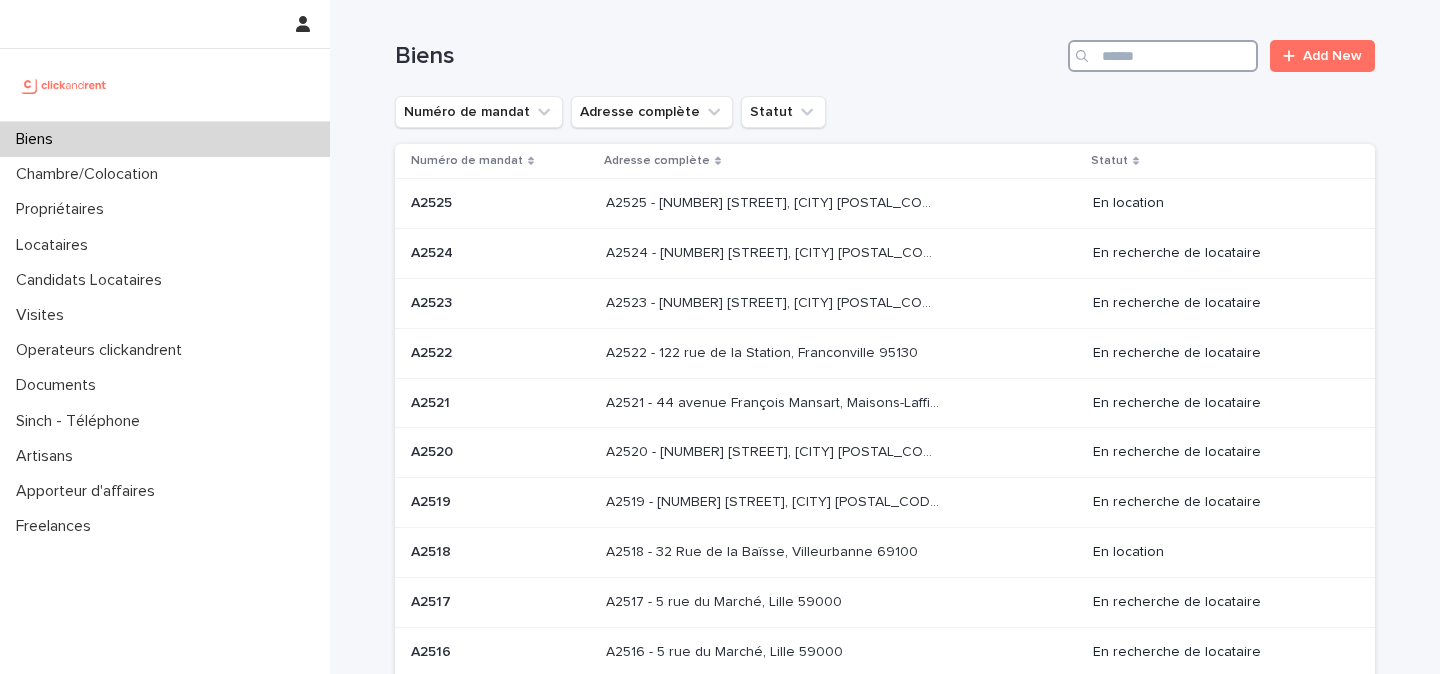 click at bounding box center [1163, 56] 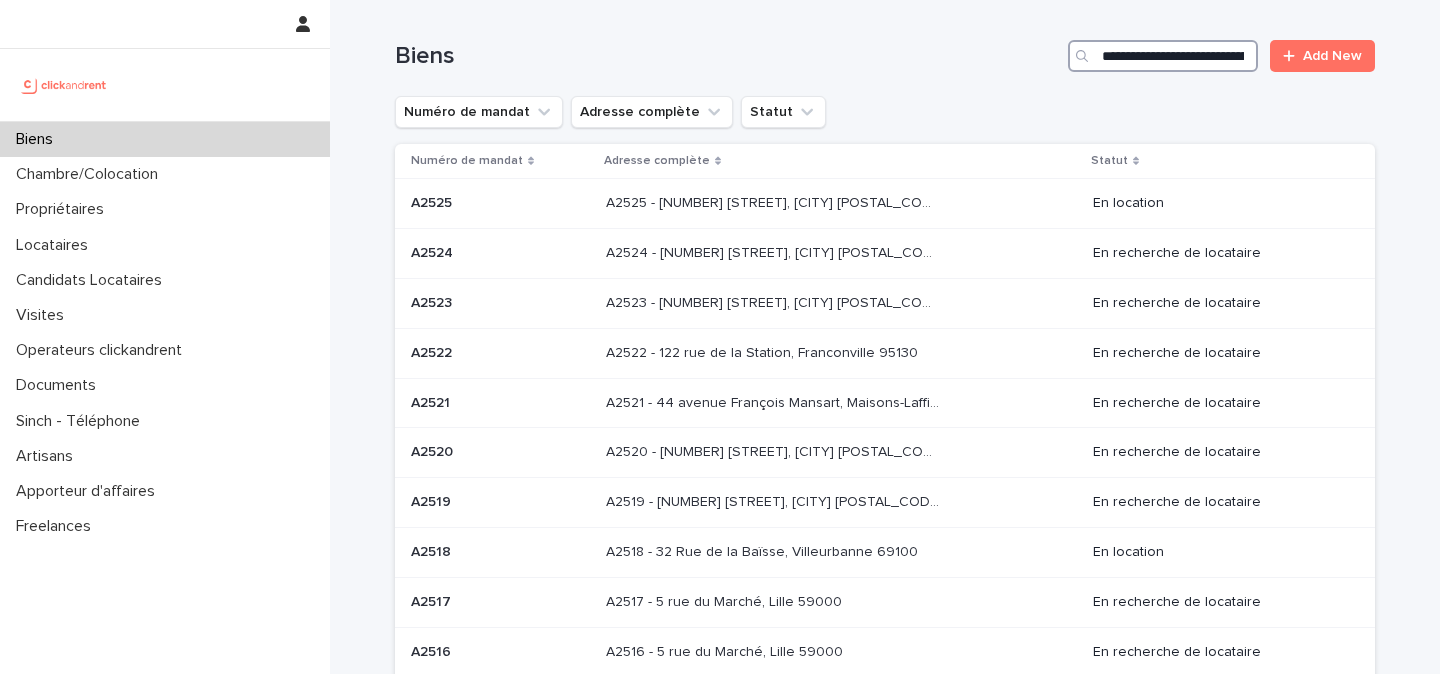 scroll, scrollTop: 0, scrollLeft: 149, axis: horizontal 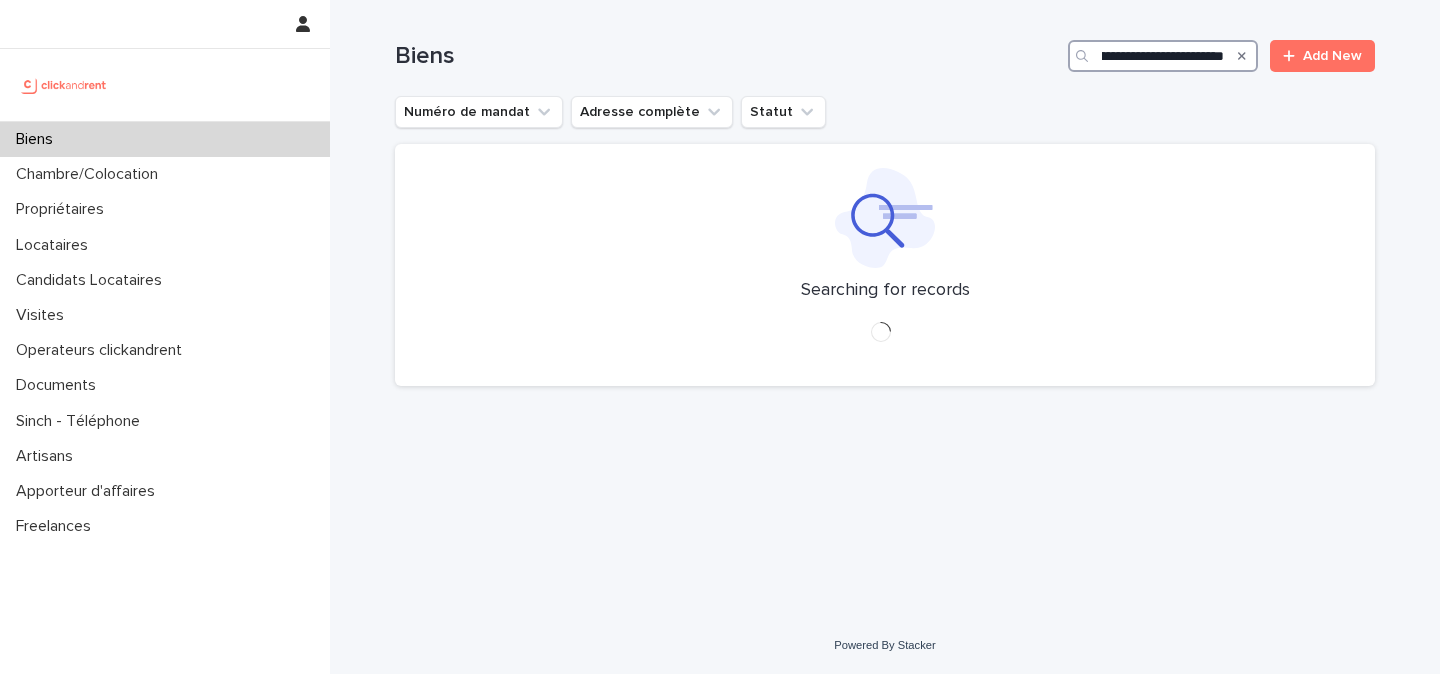type on "**********" 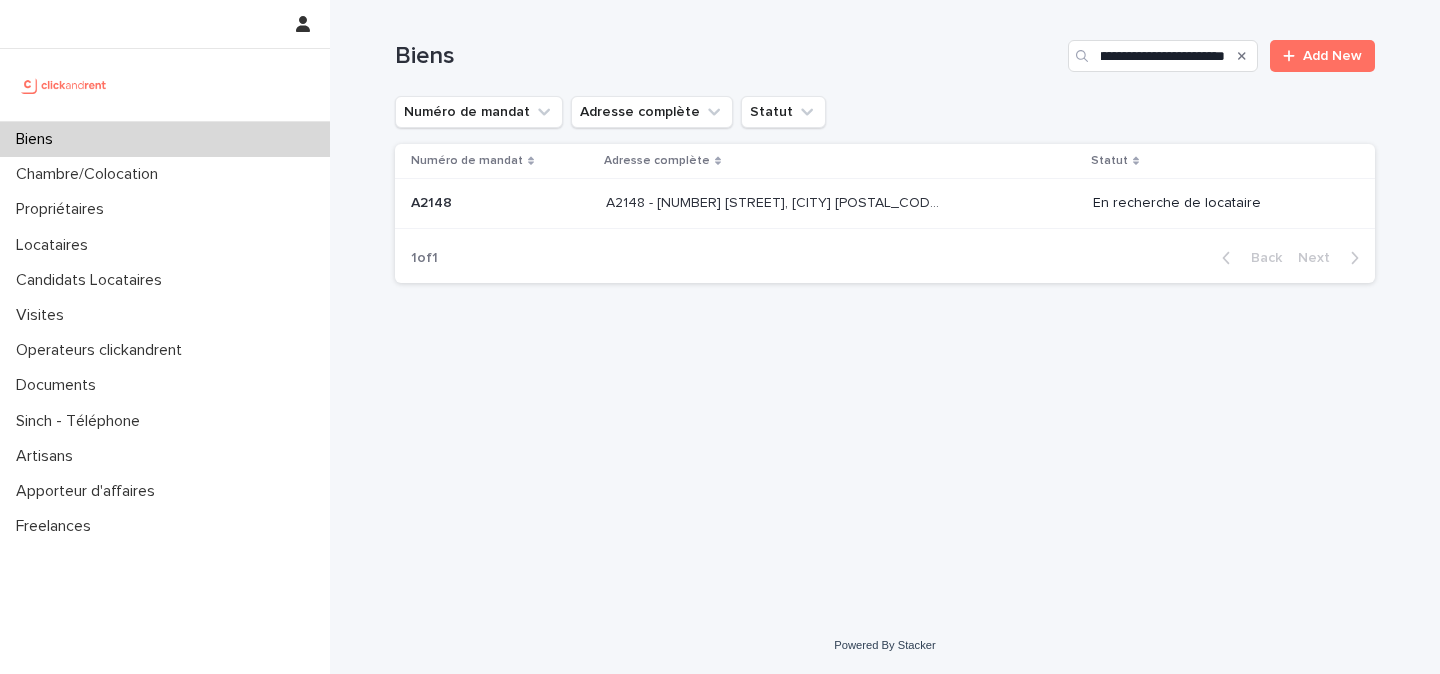 click on "1  of  1 Back Next" at bounding box center [885, 258] 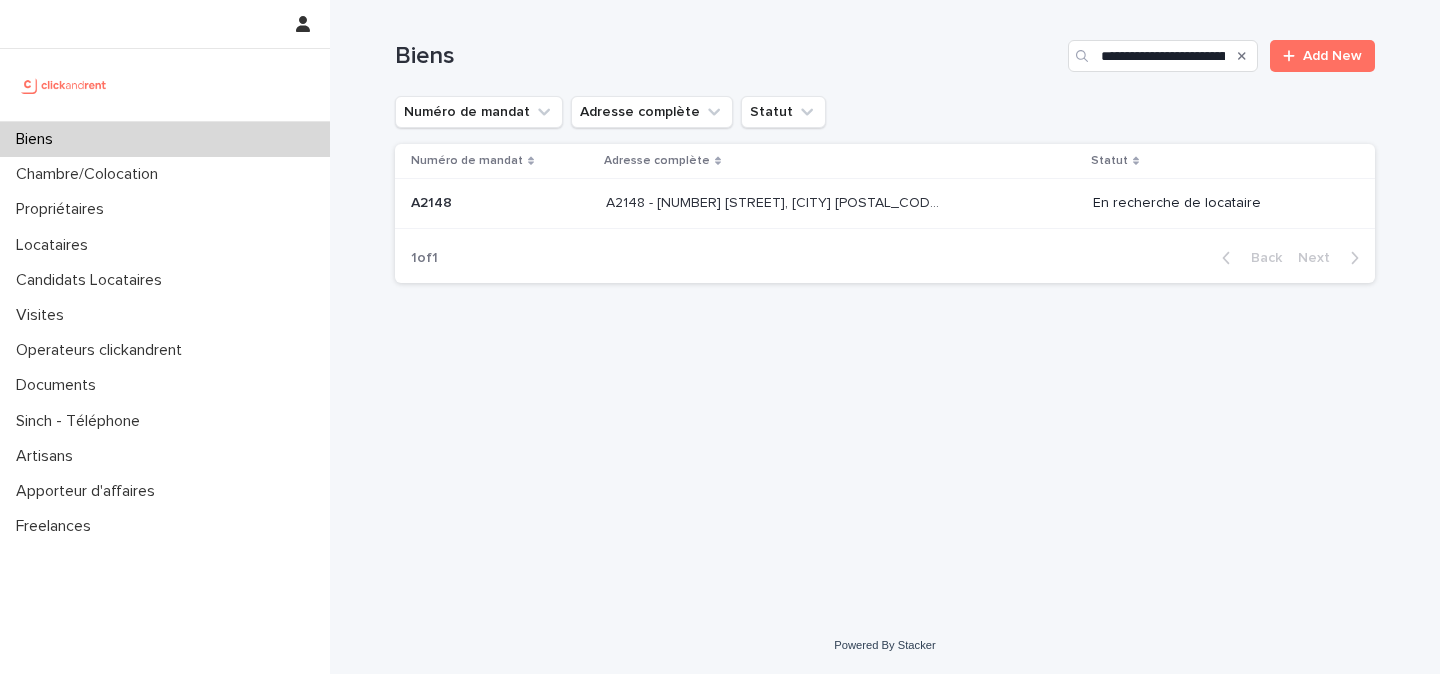 click on "A2148 - [NUMBER] [STREET],  [CITY] [POSTAL_CODE]" at bounding box center (774, 201) 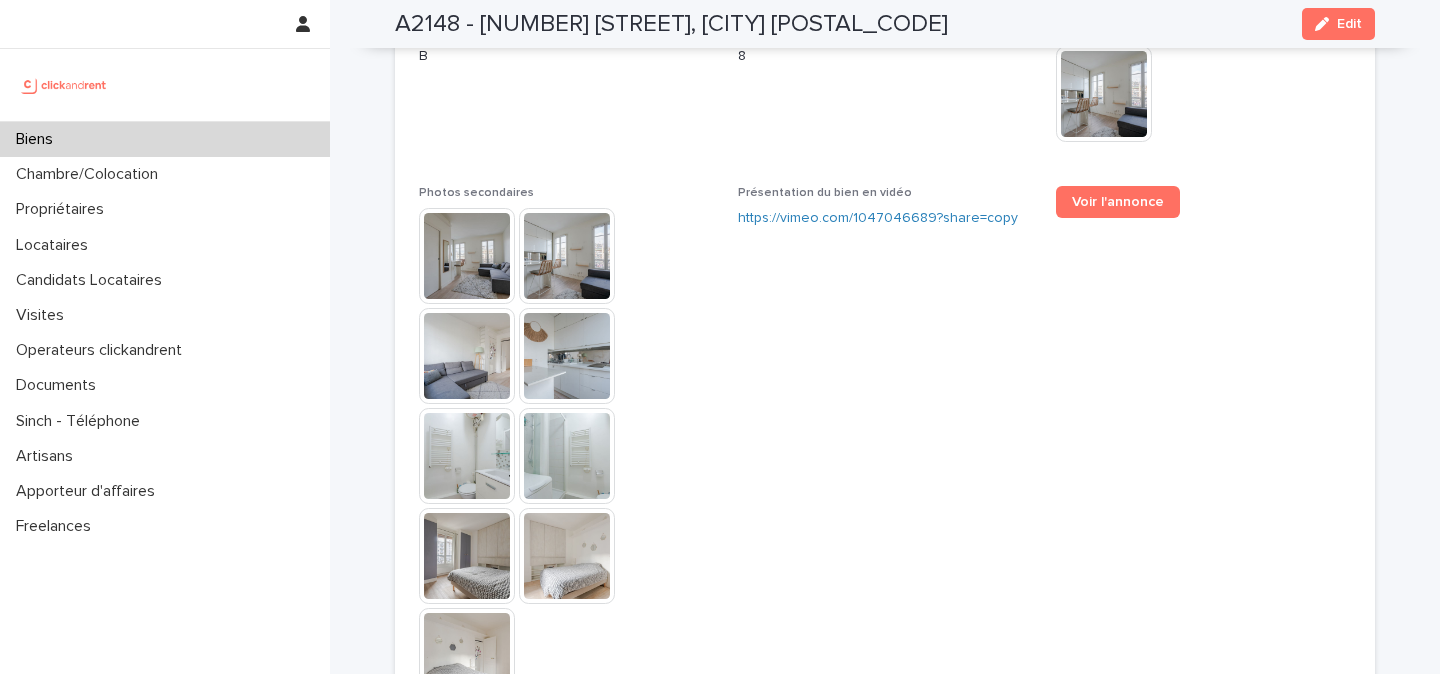 scroll, scrollTop: 5358, scrollLeft: 0, axis: vertical 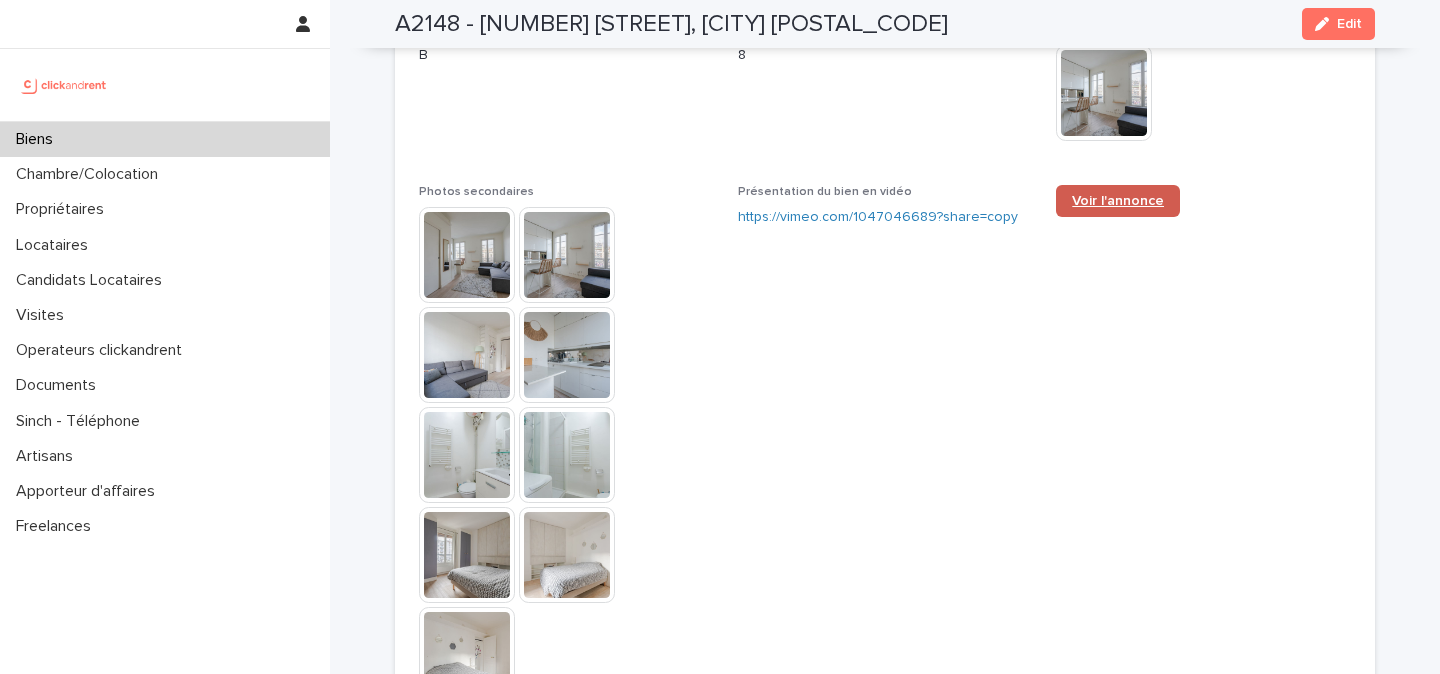 click on "Voir l'annonce" at bounding box center [1118, 201] 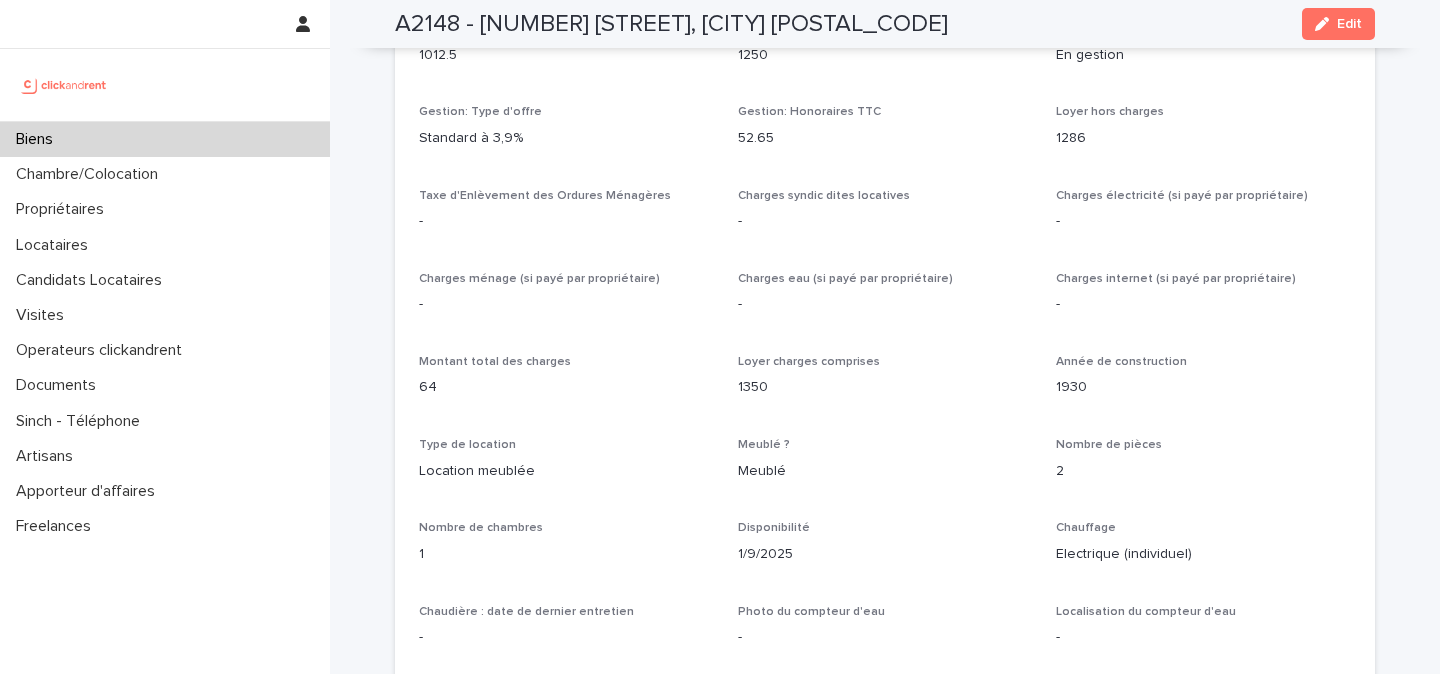 scroll, scrollTop: 1639, scrollLeft: 0, axis: vertical 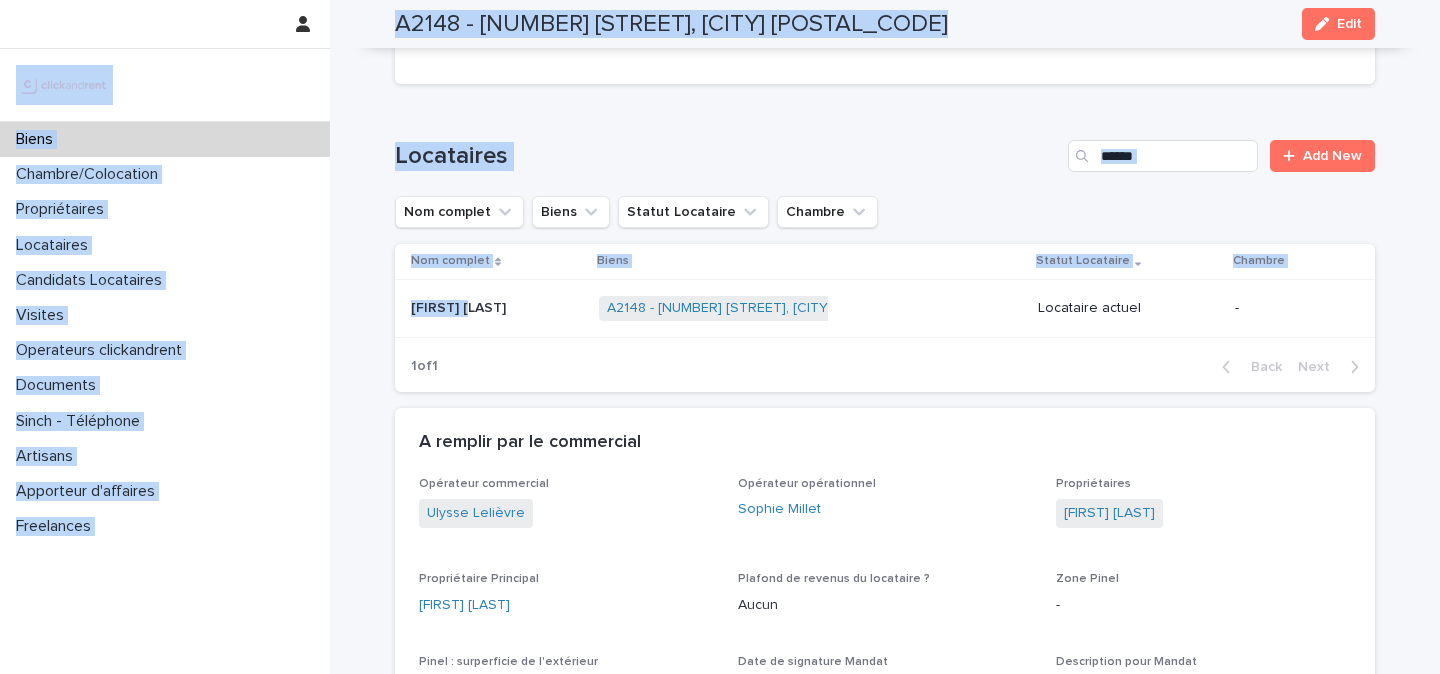 click on "[FIRST] [LAST]" at bounding box center [460, 306] 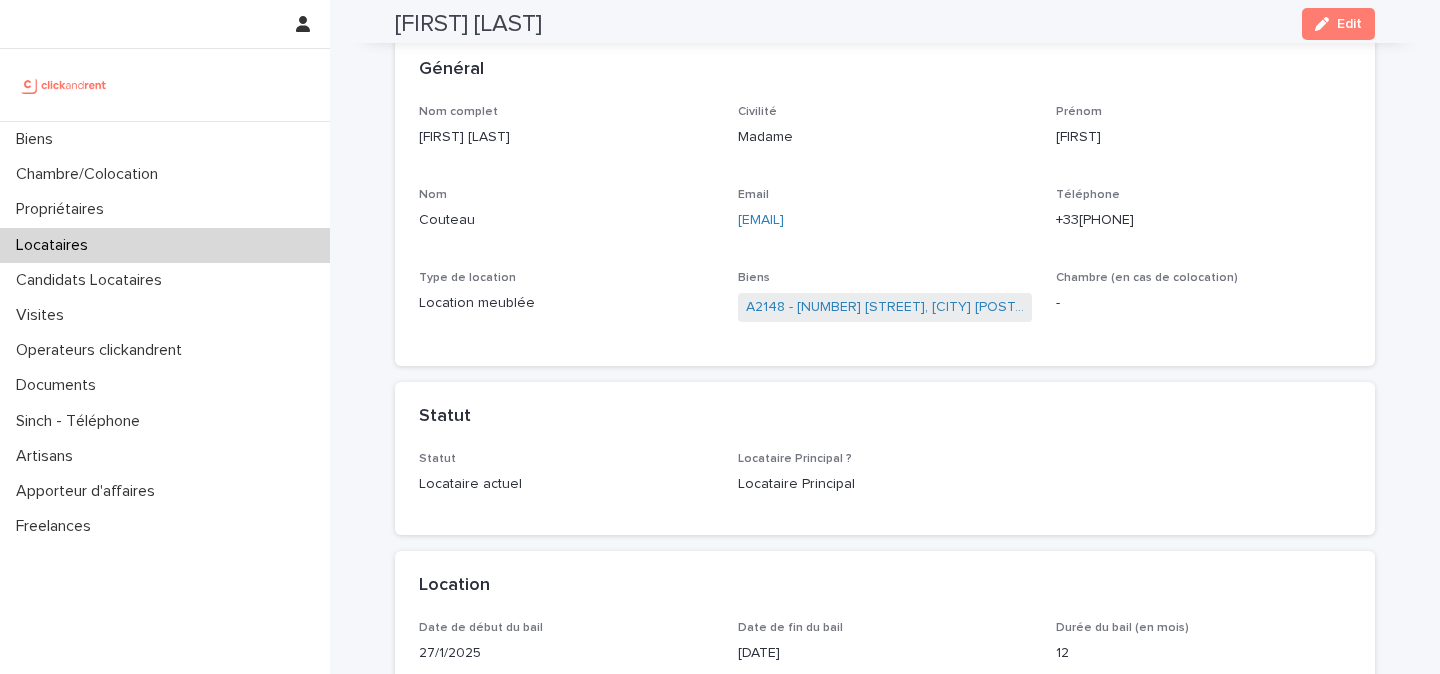scroll, scrollTop: 0, scrollLeft: 0, axis: both 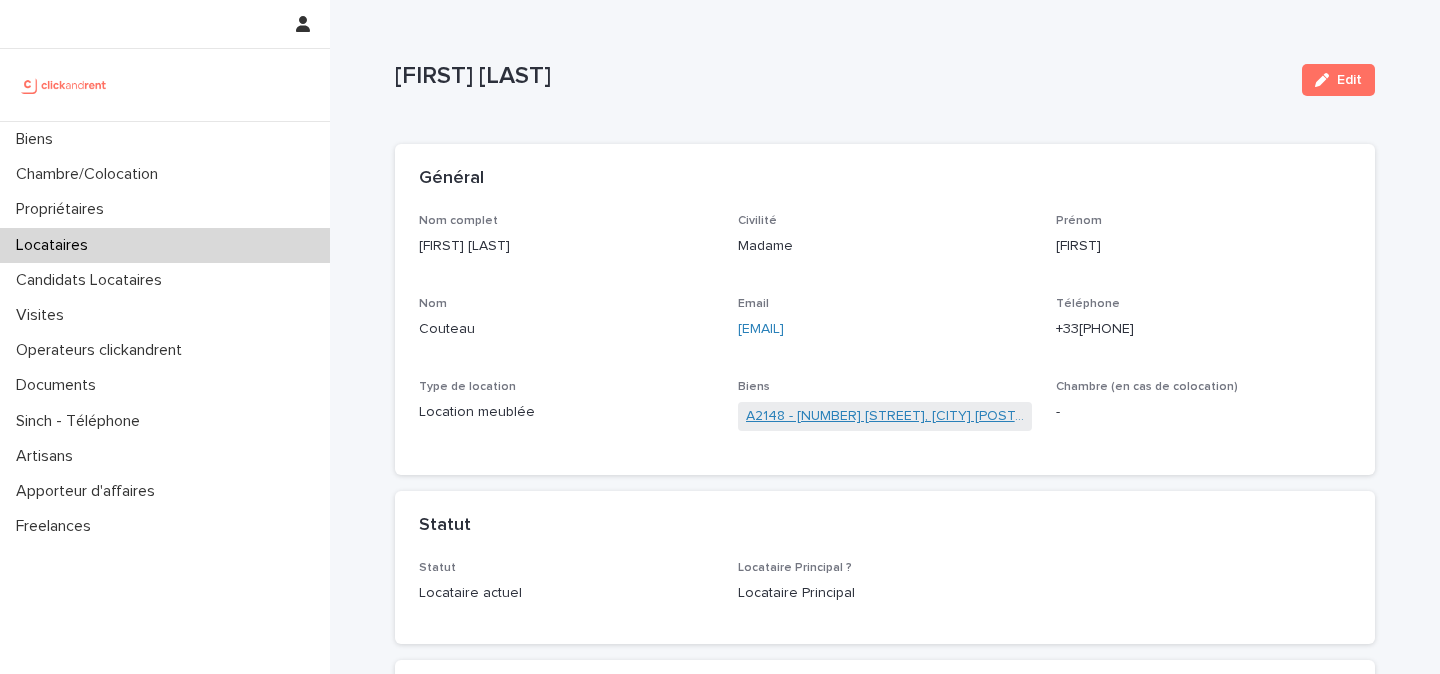 click on "A2148 - [NUMBER] [STREET],  [CITY] [POSTAL_CODE]" at bounding box center [885, 416] 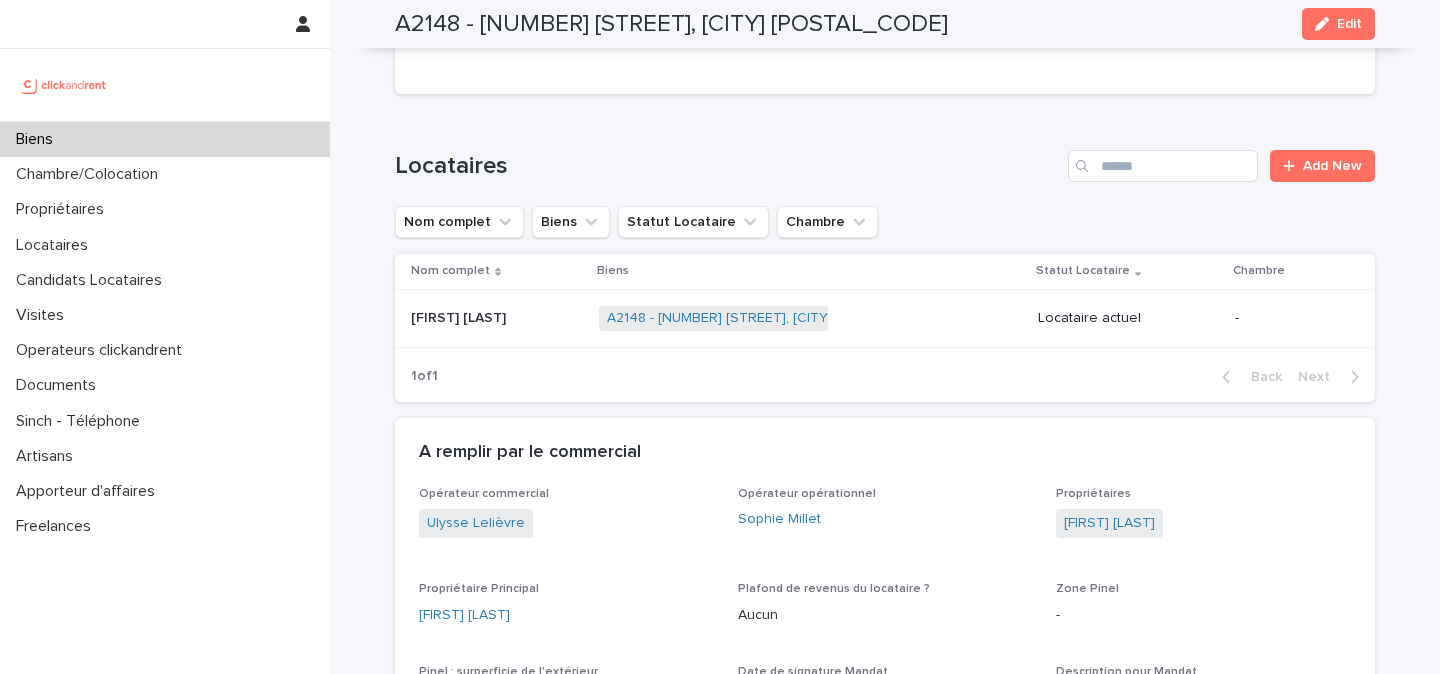 scroll, scrollTop: 757, scrollLeft: 0, axis: vertical 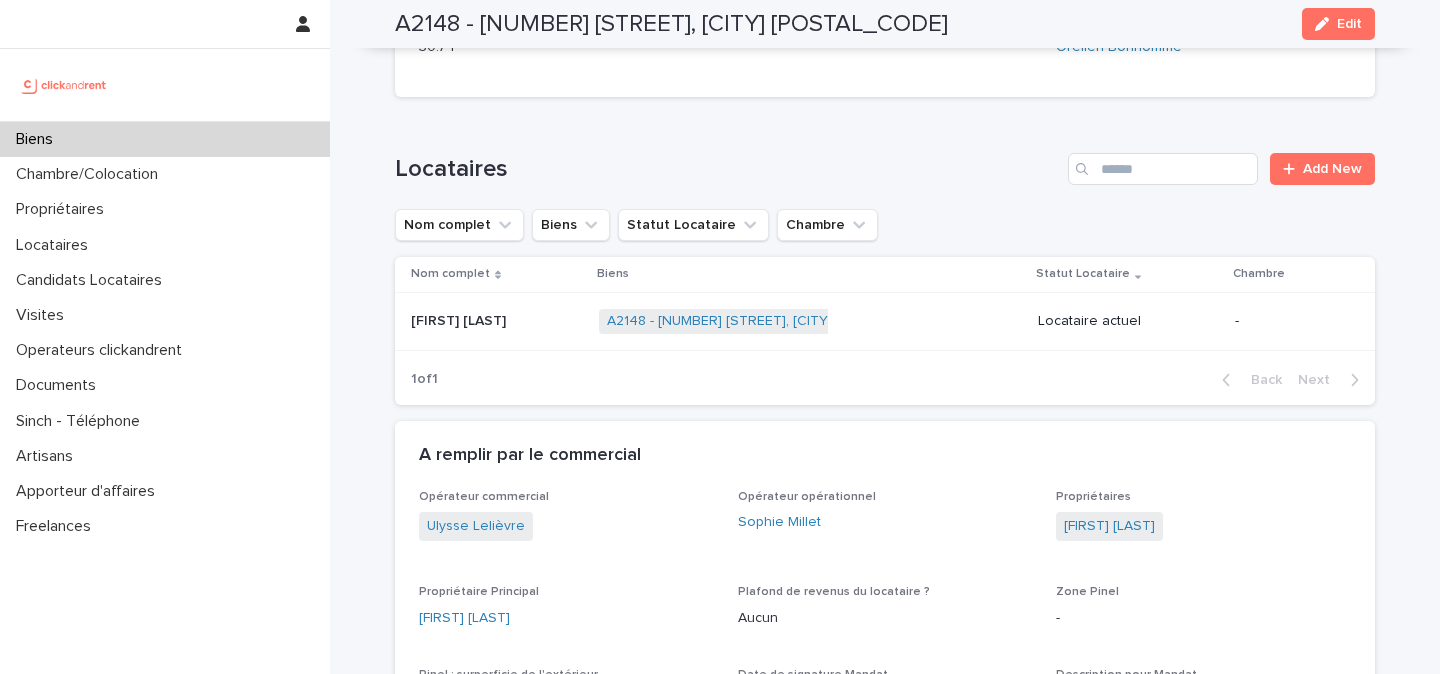 click on "[FIRST] [LAST]" at bounding box center (460, 319) 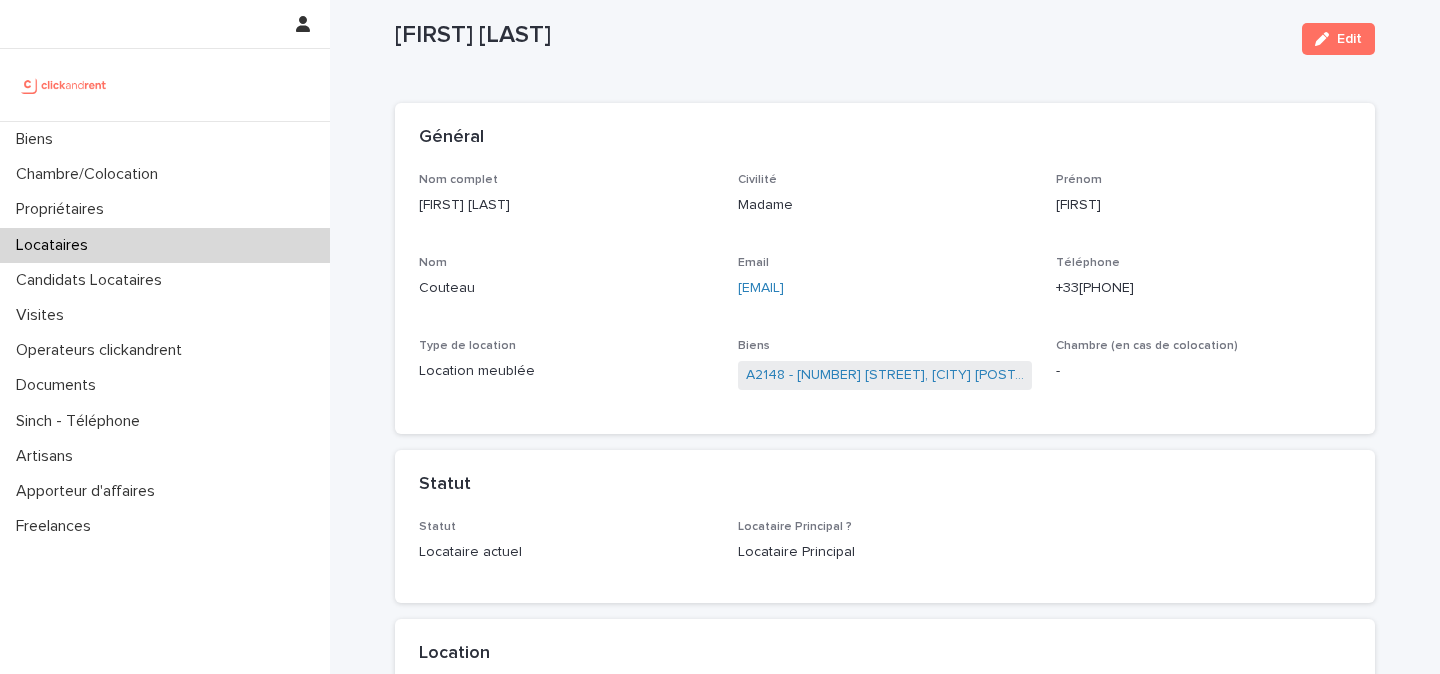 scroll, scrollTop: 51, scrollLeft: 0, axis: vertical 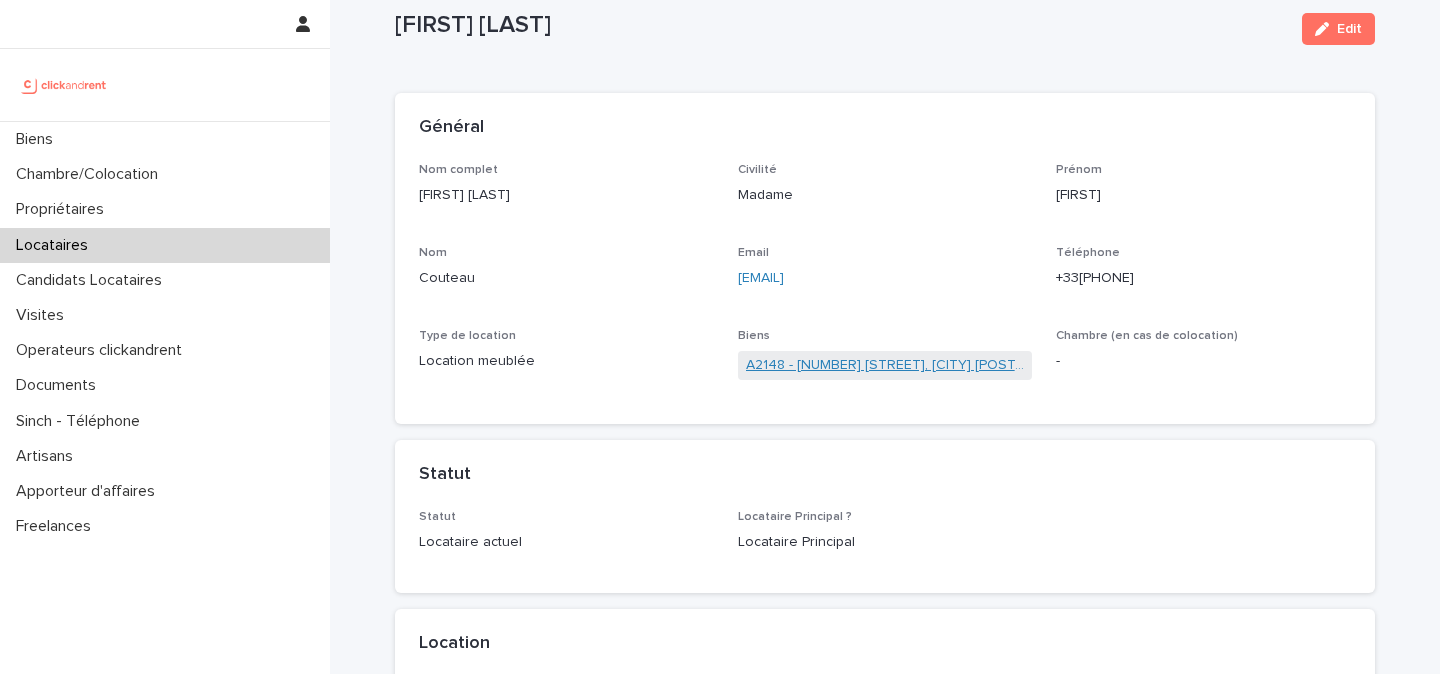 click on "A2148 - [NUMBER] [STREET],  [CITY] [POSTAL_CODE]" at bounding box center [885, 365] 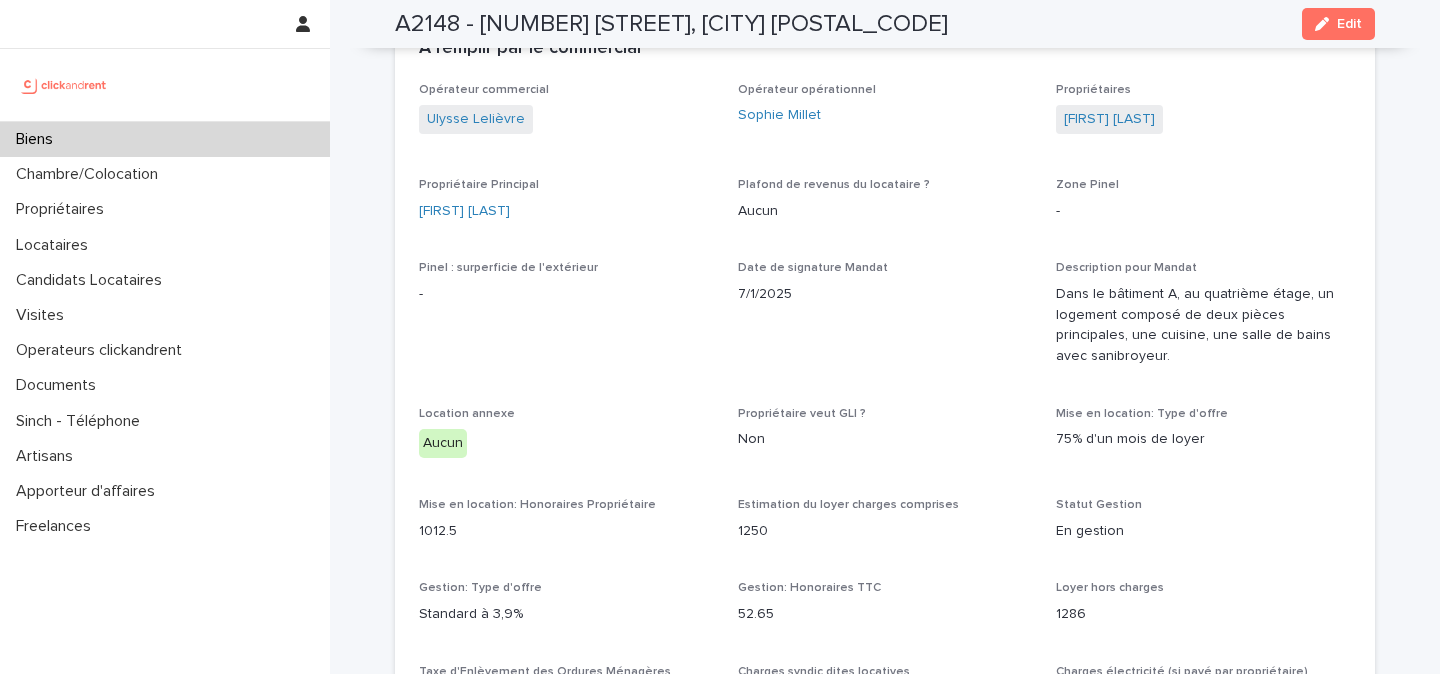 scroll, scrollTop: 1166, scrollLeft: 0, axis: vertical 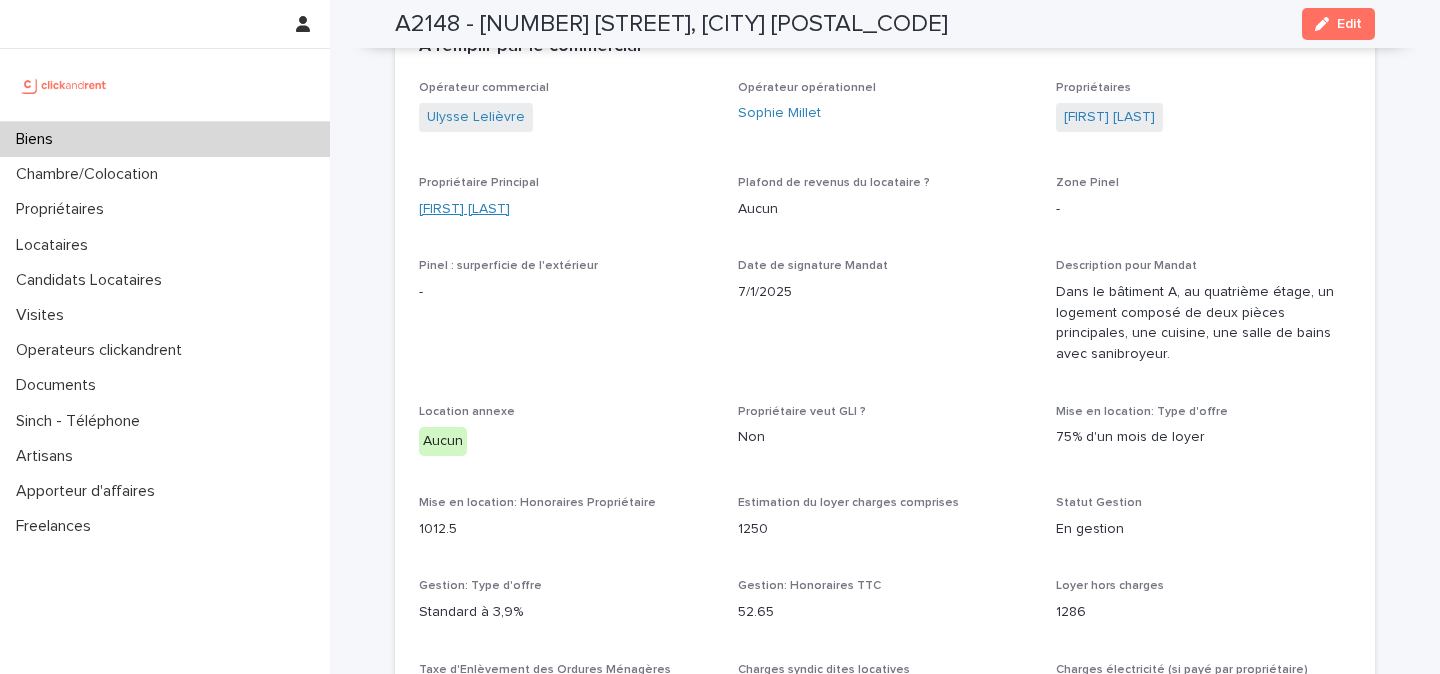click on "[FIRST] [LAST]" at bounding box center (464, 209) 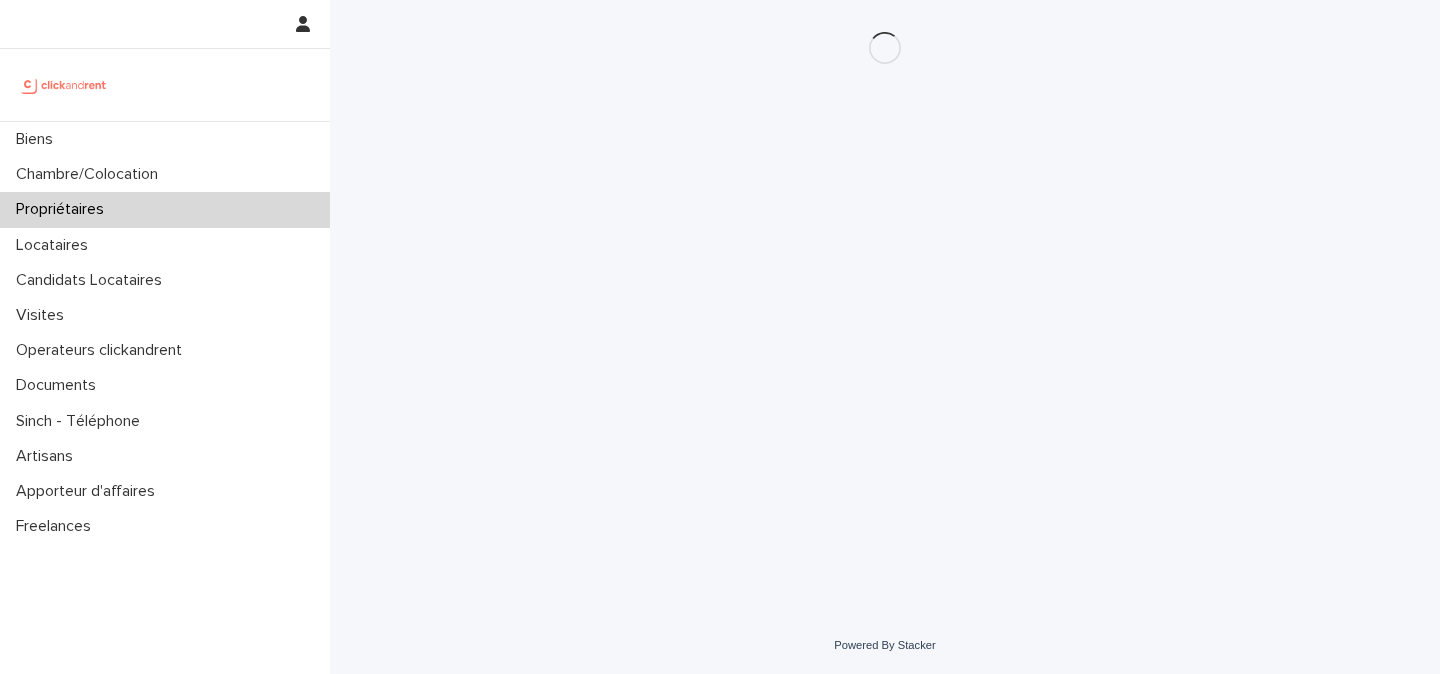 scroll, scrollTop: 0, scrollLeft: 0, axis: both 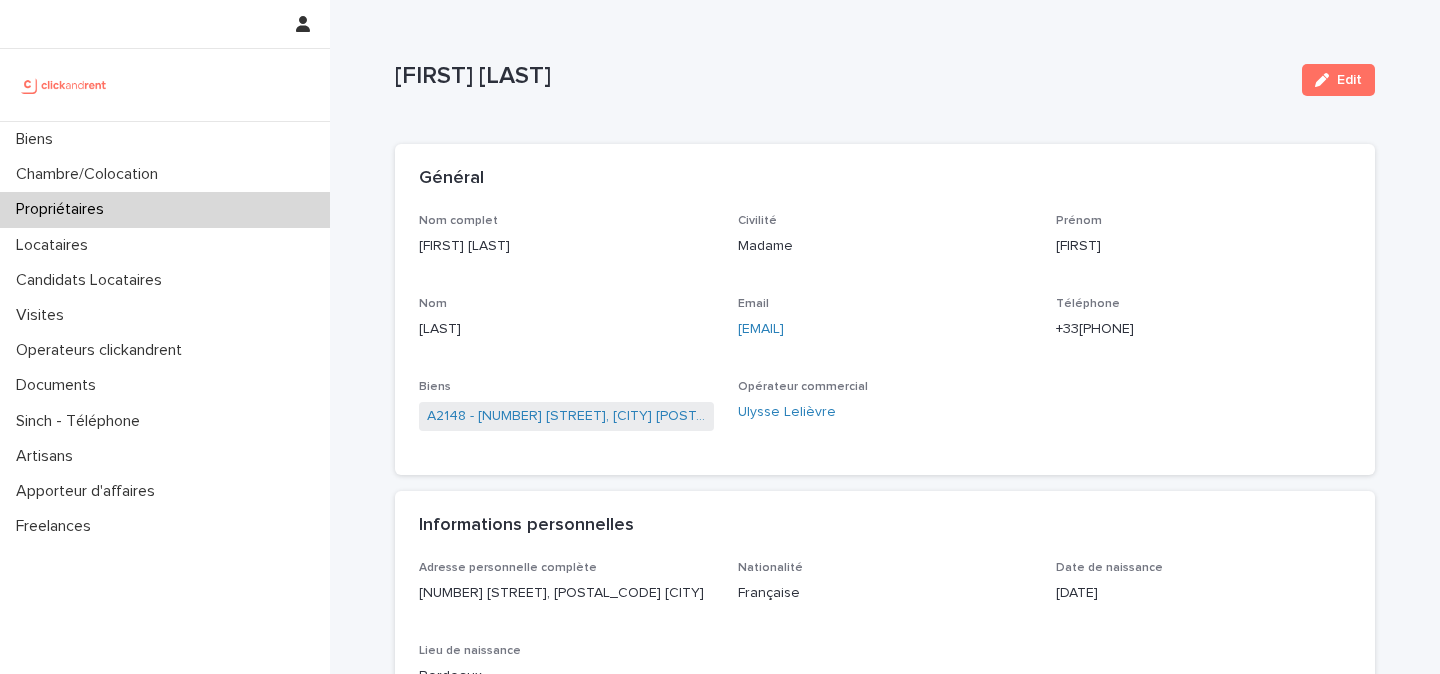 click on "+33[PHONE]" at bounding box center [1203, 329] 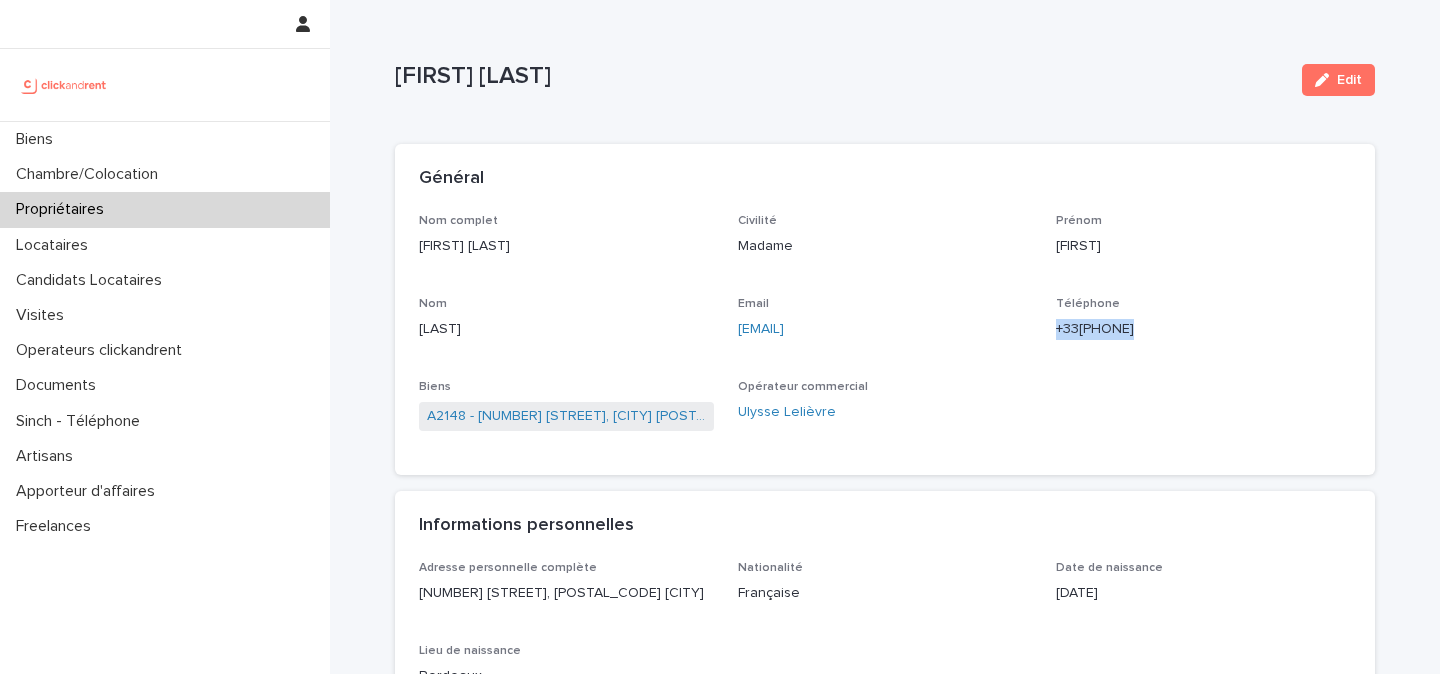 click on "+33[PHONE]" at bounding box center (1203, 329) 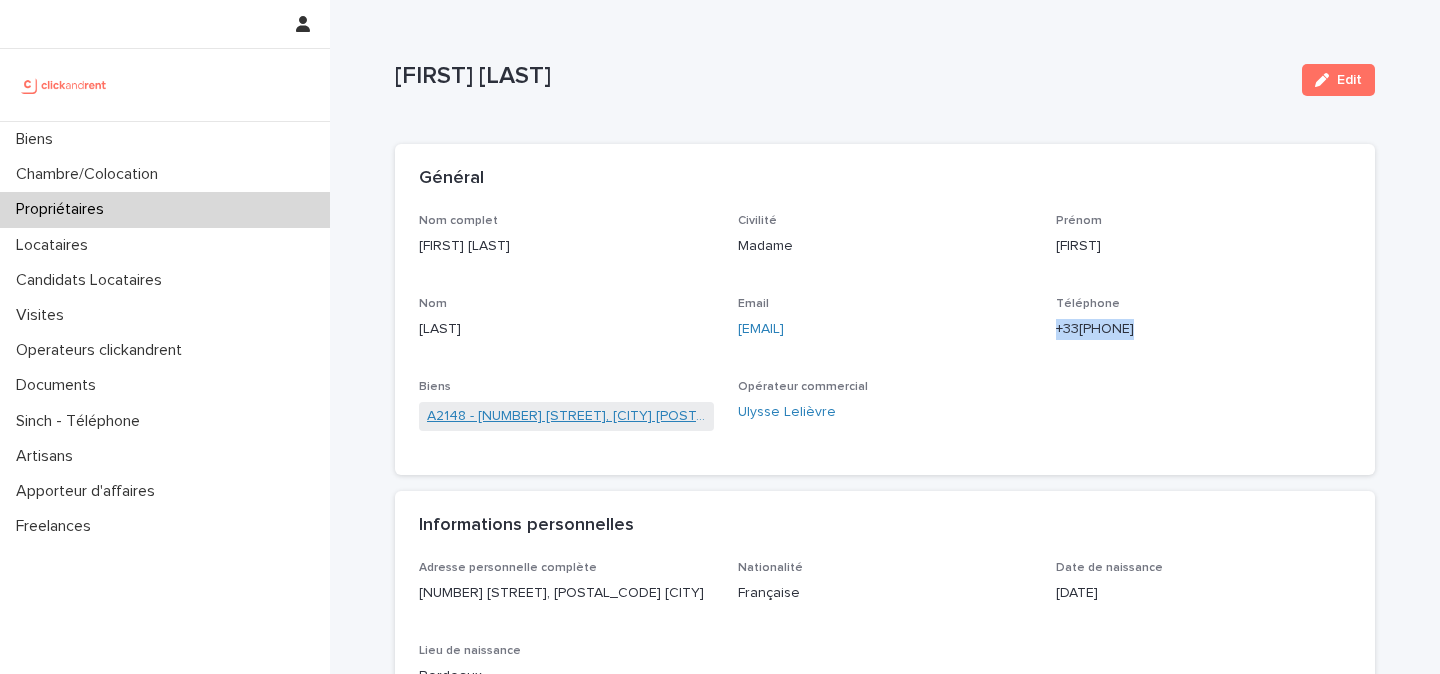 click on "A2148 - [NUMBER] [STREET],  [CITY] [POSTAL_CODE]" at bounding box center (566, 416) 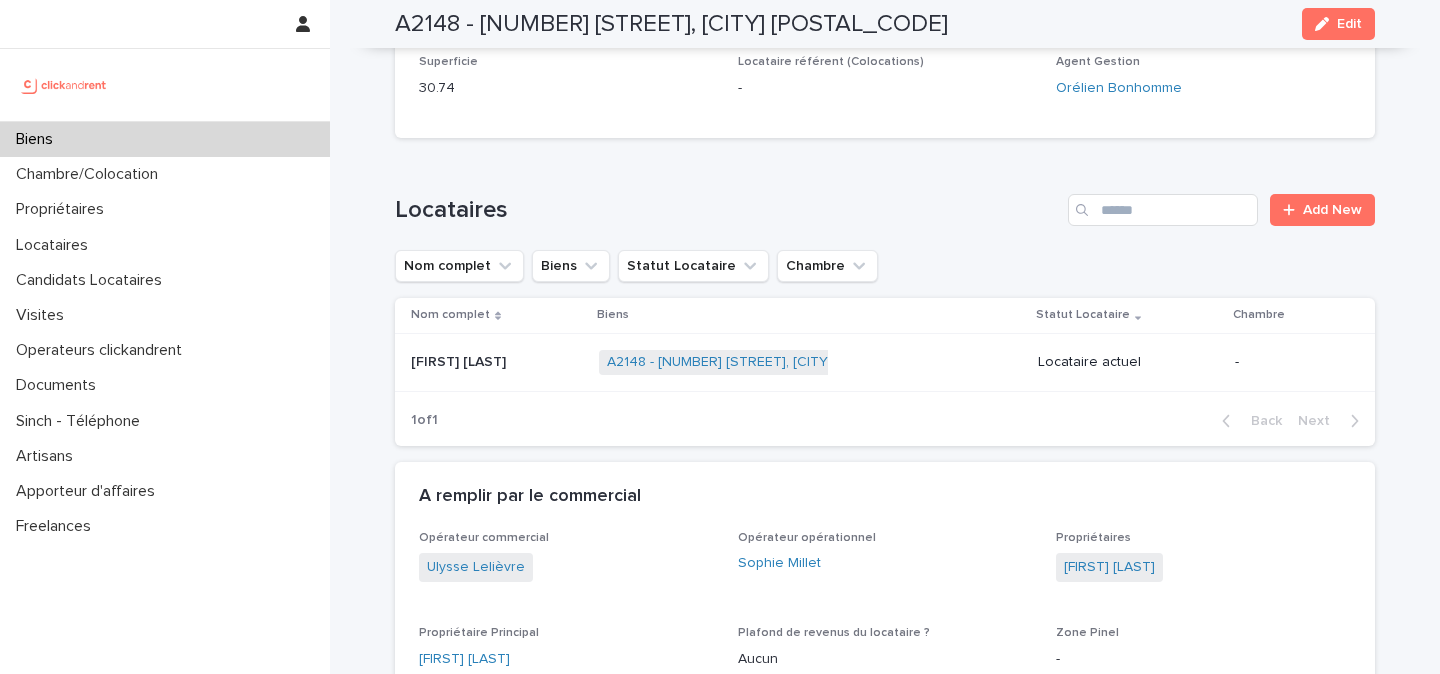 scroll, scrollTop: 630, scrollLeft: 0, axis: vertical 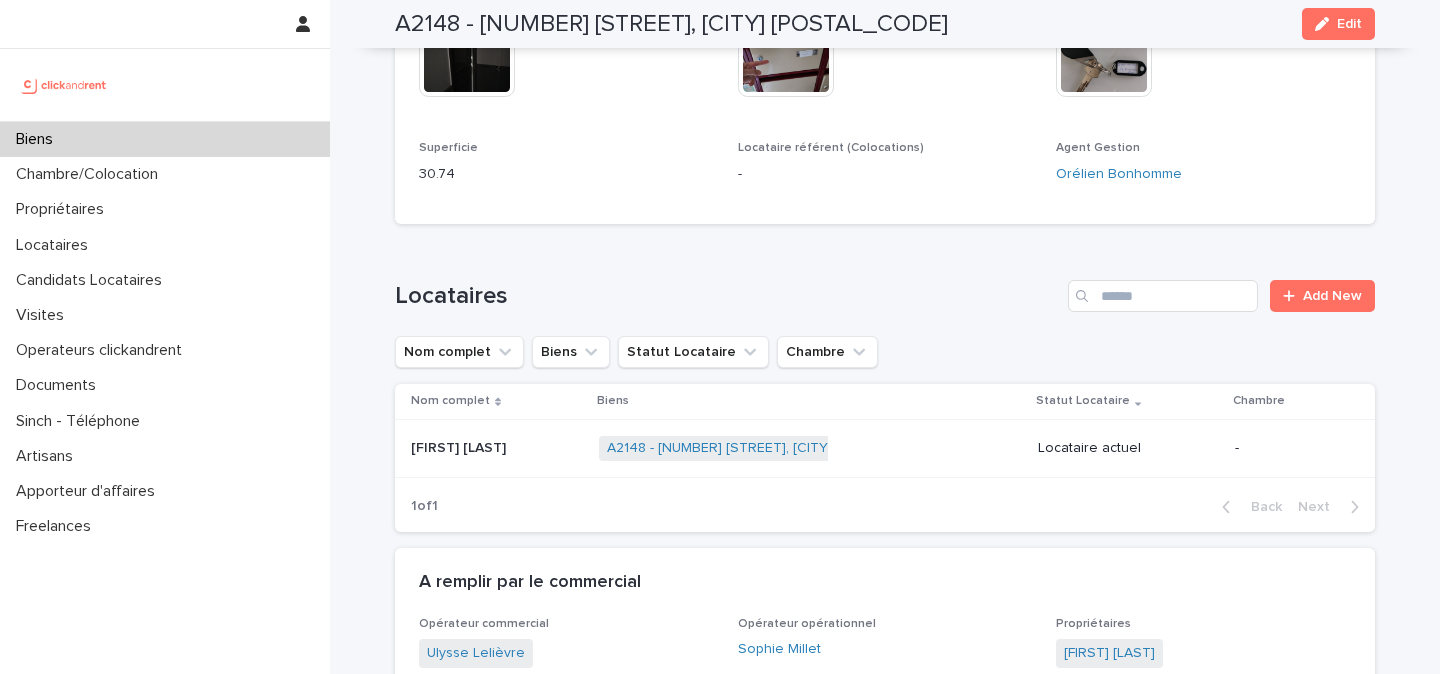 click at bounding box center (64, 85) 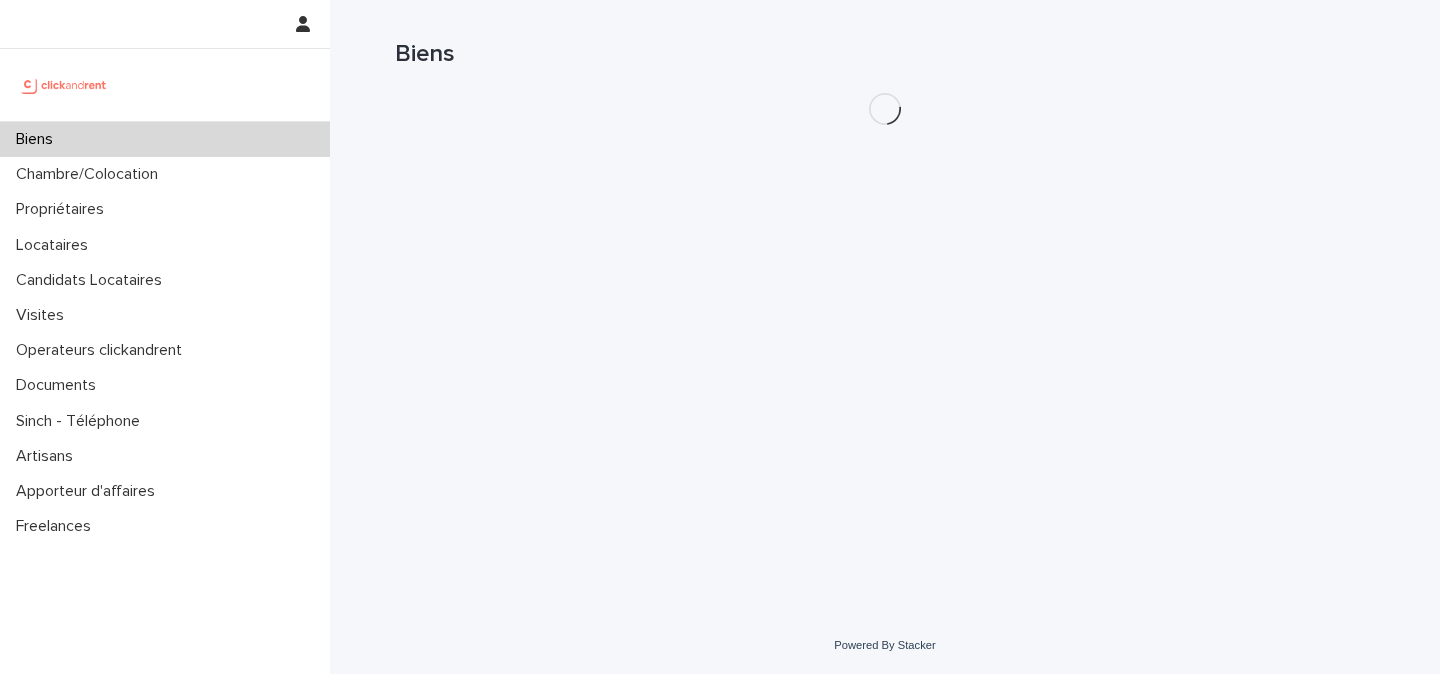 scroll, scrollTop: 0, scrollLeft: 0, axis: both 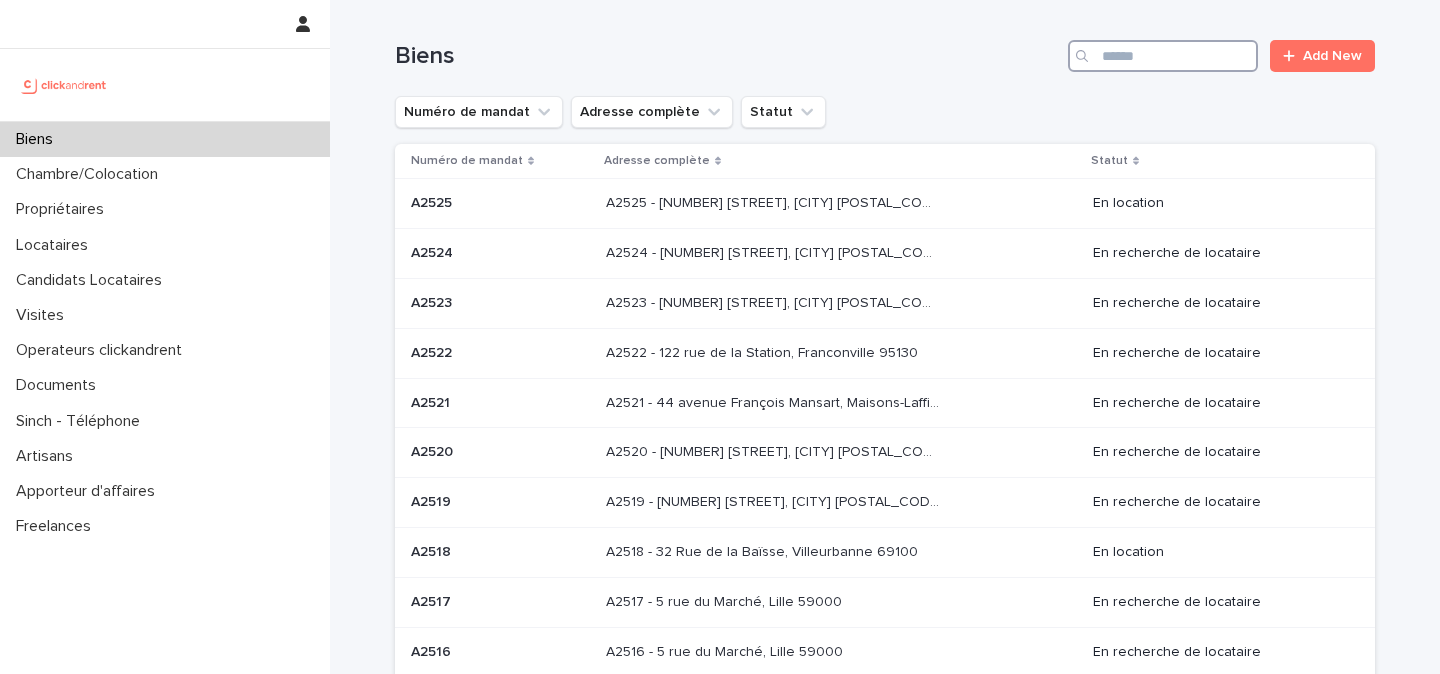 click at bounding box center [1163, 56] 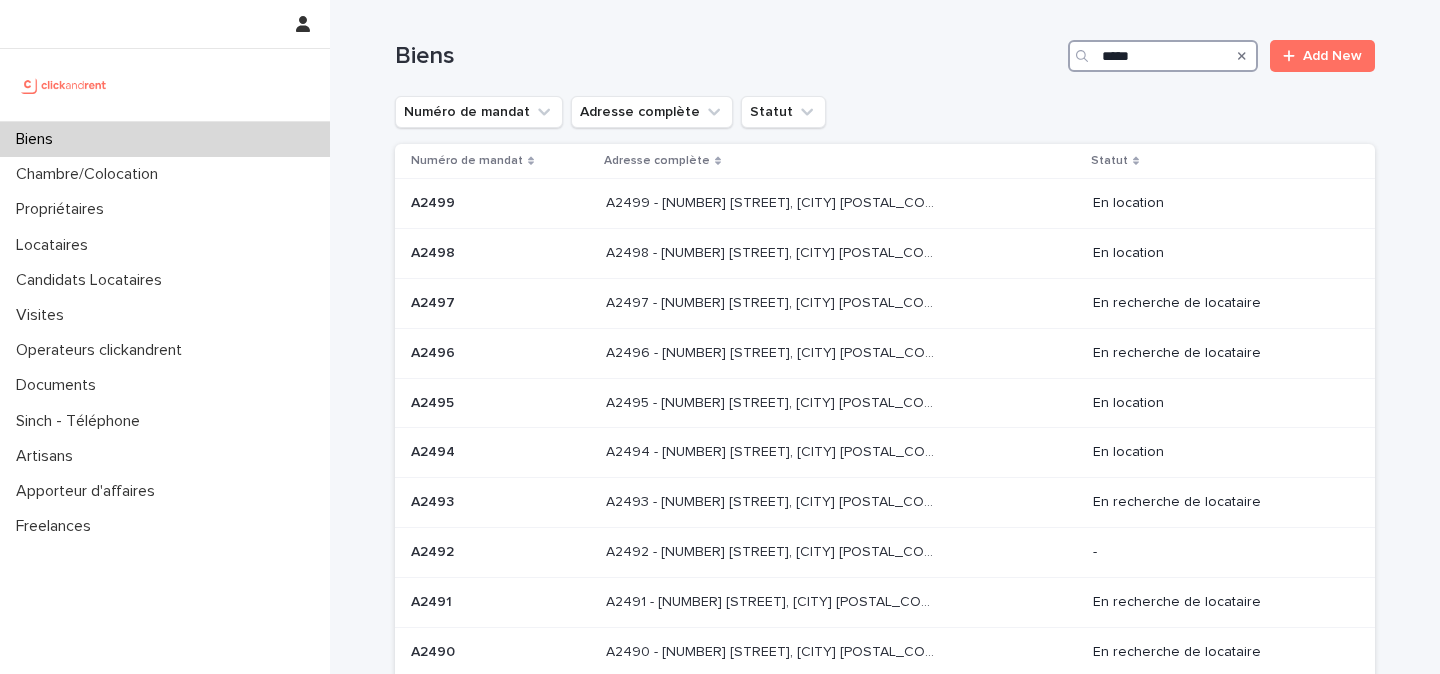 type on "*****" 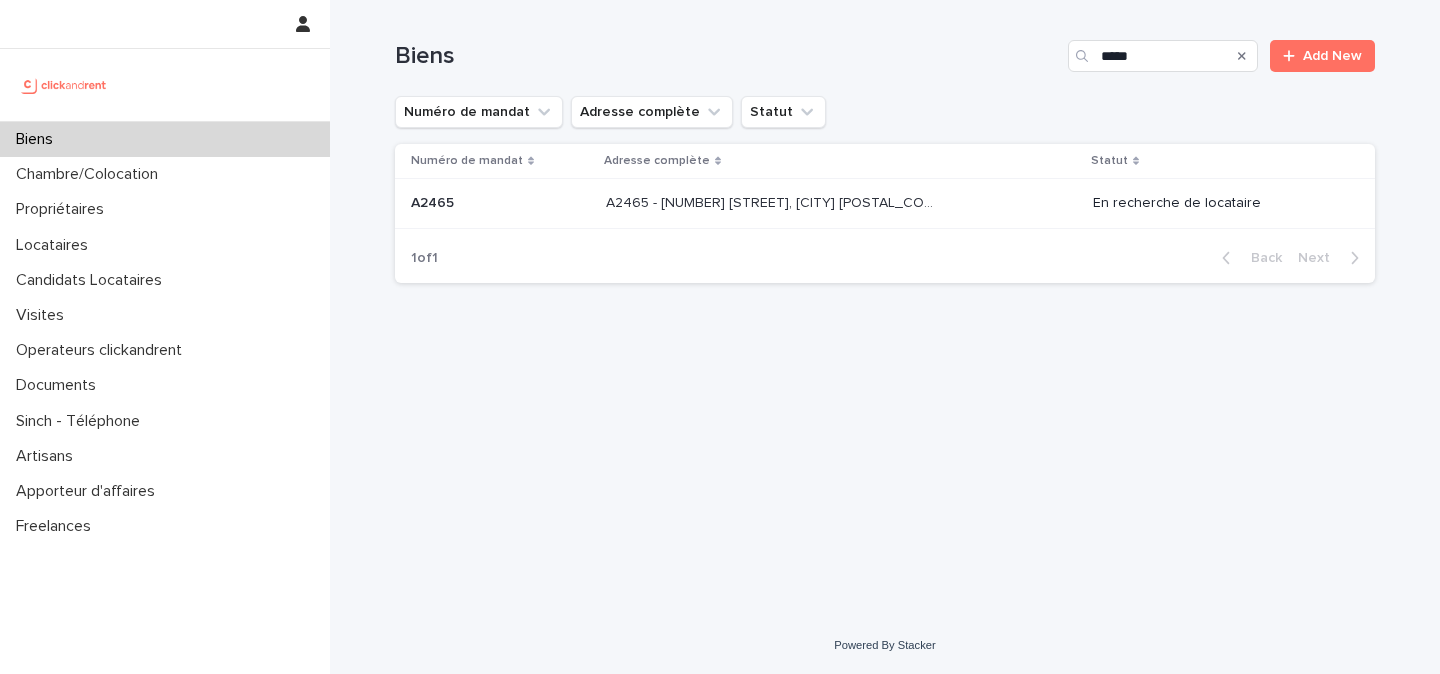 click on "A2465 - [NUMBER] [STREET],  [CITY] [POSTAL_CODE] A2465 - [NUMBER] [STREET],  [CITY] [POSTAL_CODE]" at bounding box center (841, 203) 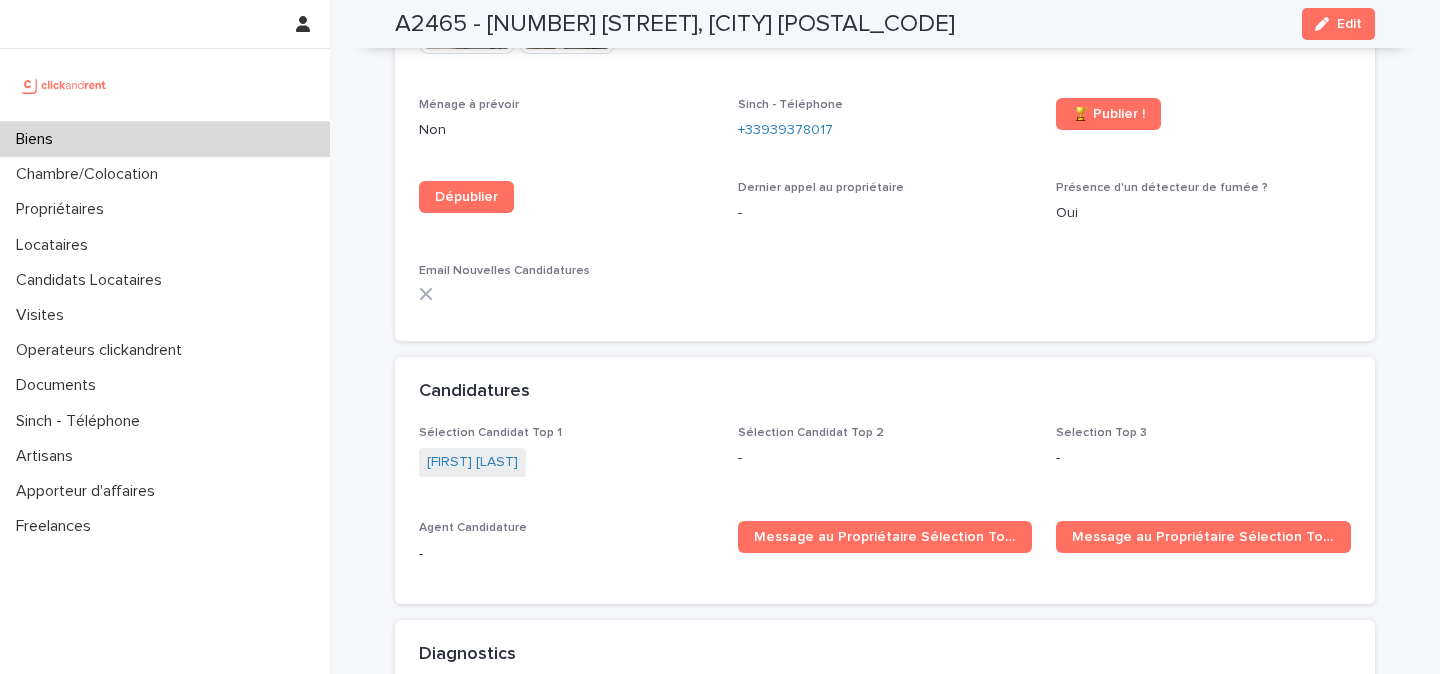 scroll, scrollTop: 5420, scrollLeft: 0, axis: vertical 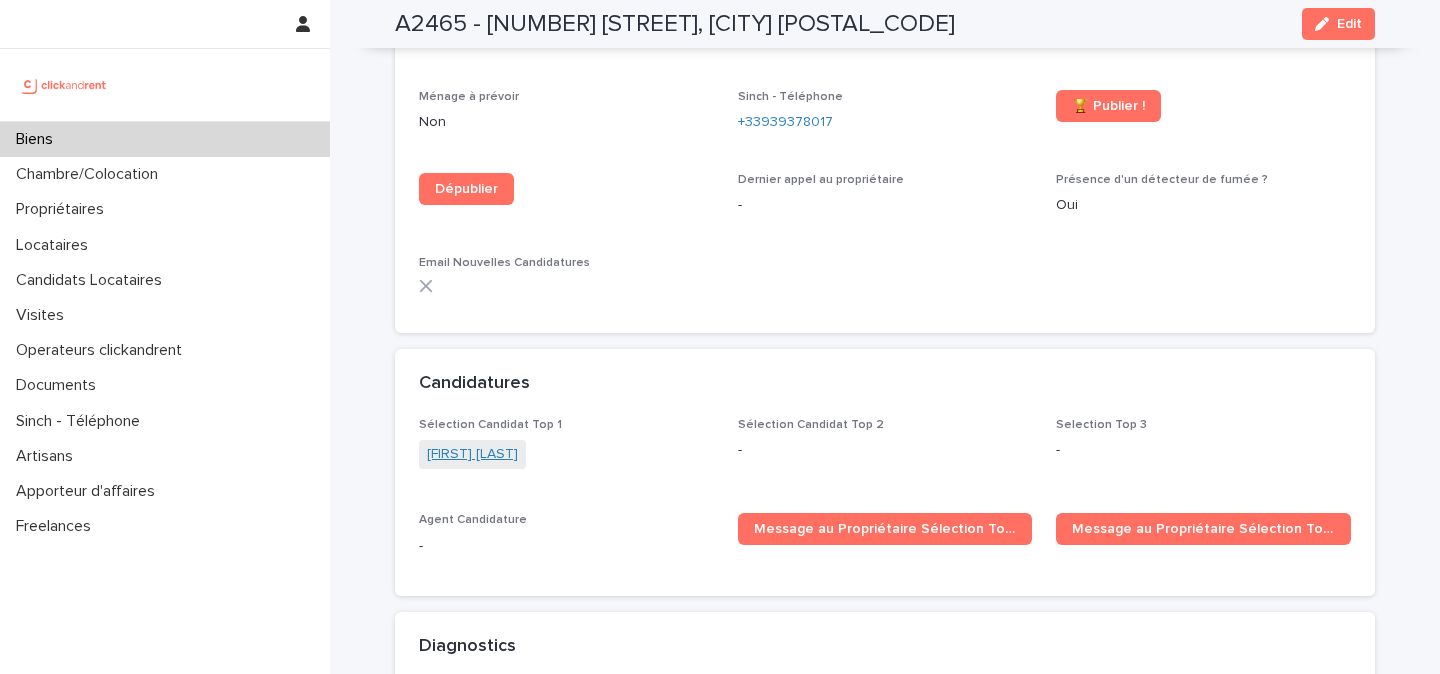 click on "[FIRST] [LAST]" at bounding box center [472, 454] 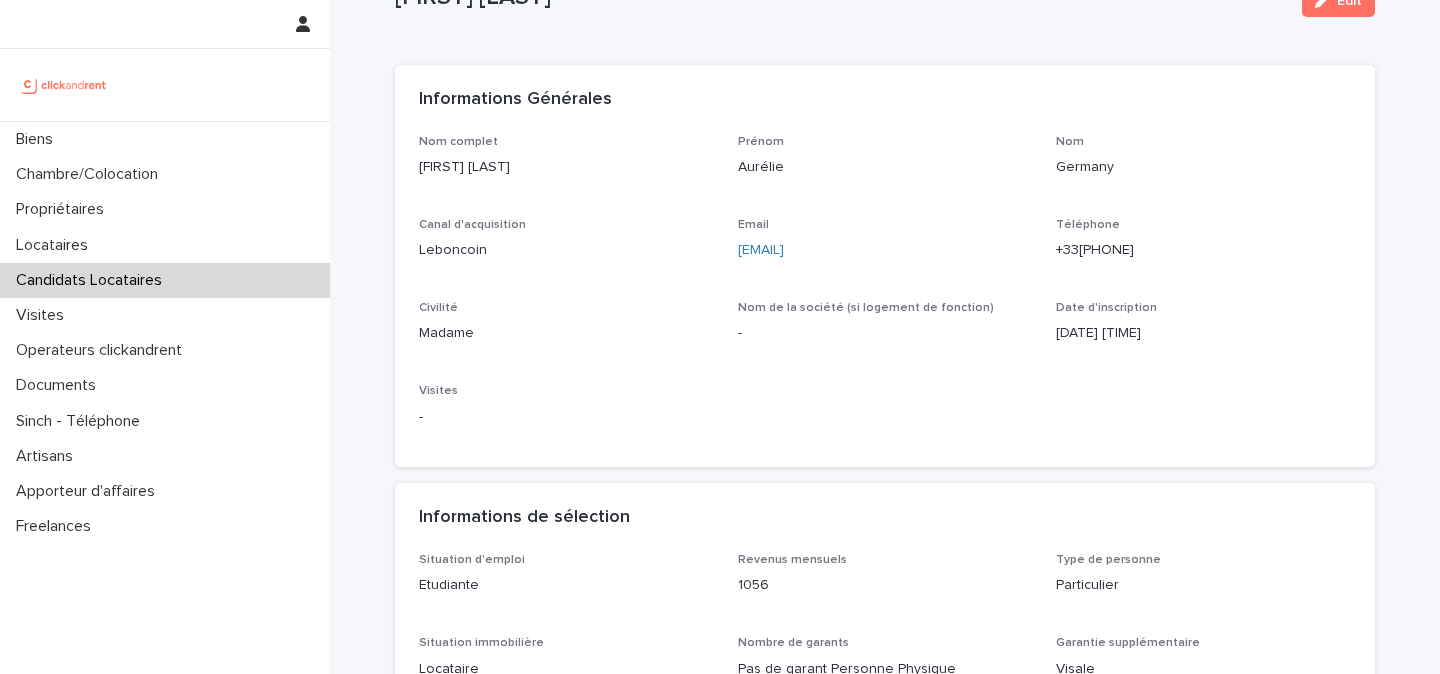 scroll, scrollTop: 168, scrollLeft: 0, axis: vertical 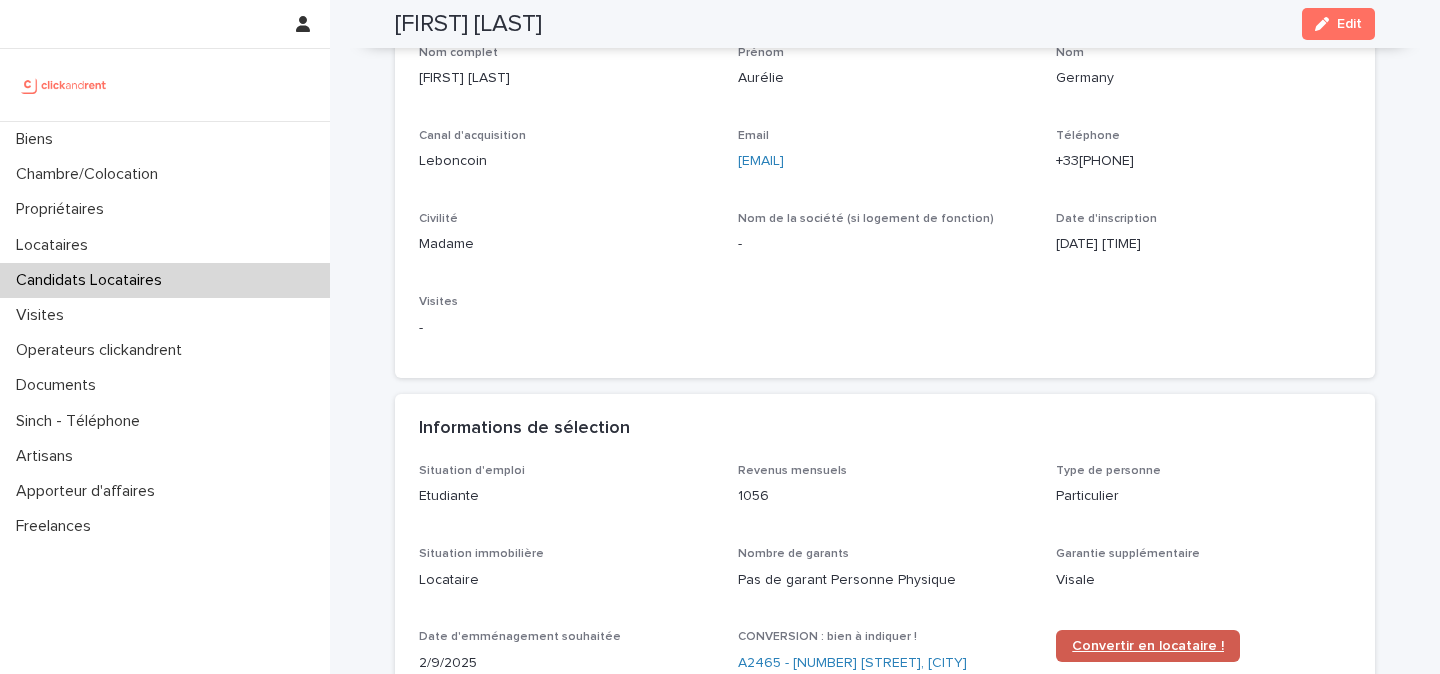 click on "Convertir en locataire !" at bounding box center (1148, 646) 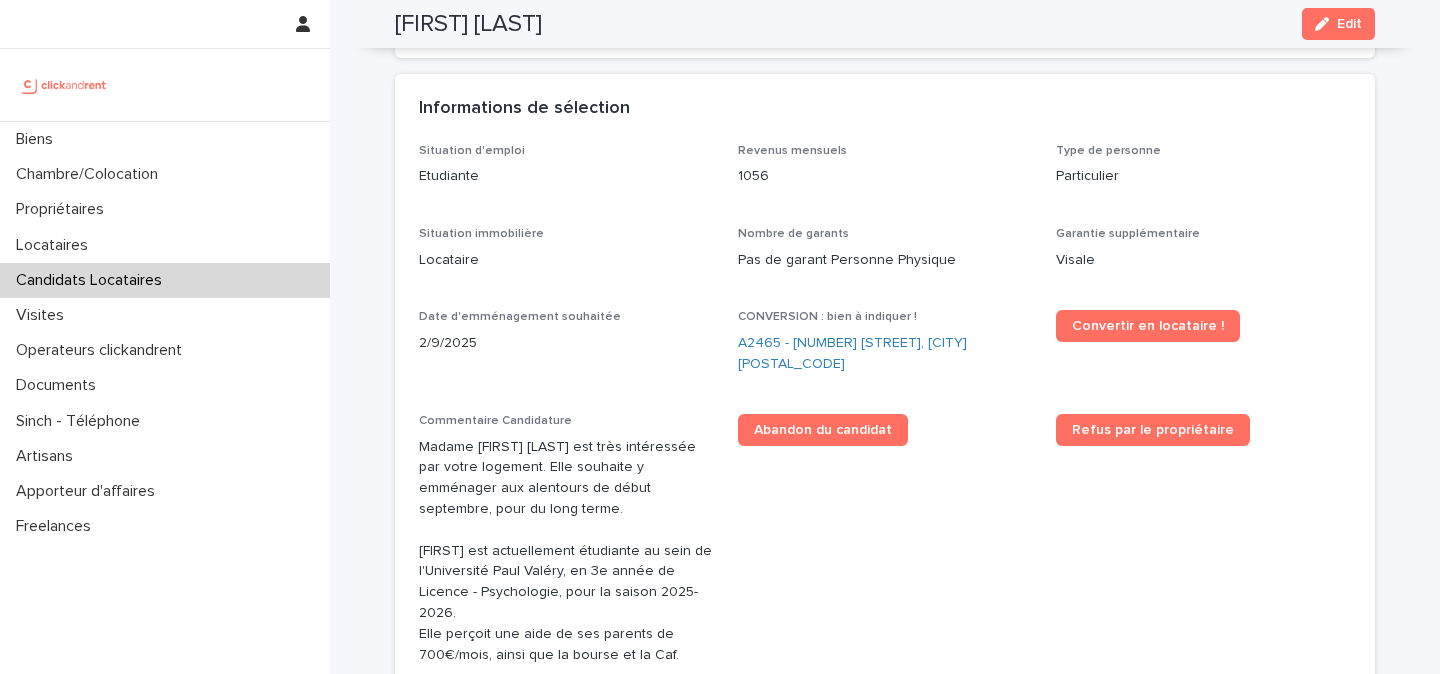 scroll, scrollTop: 545, scrollLeft: 0, axis: vertical 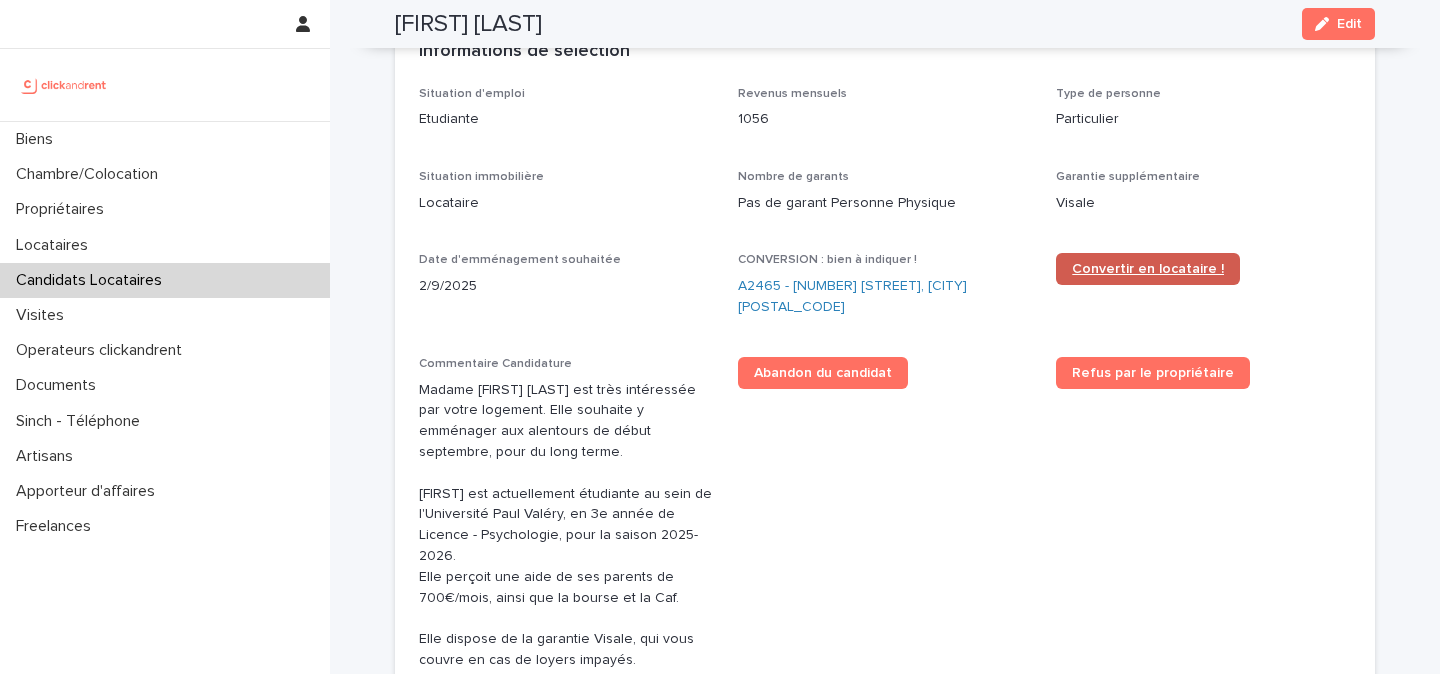 click on "Convertir en locataire !" at bounding box center (1148, 269) 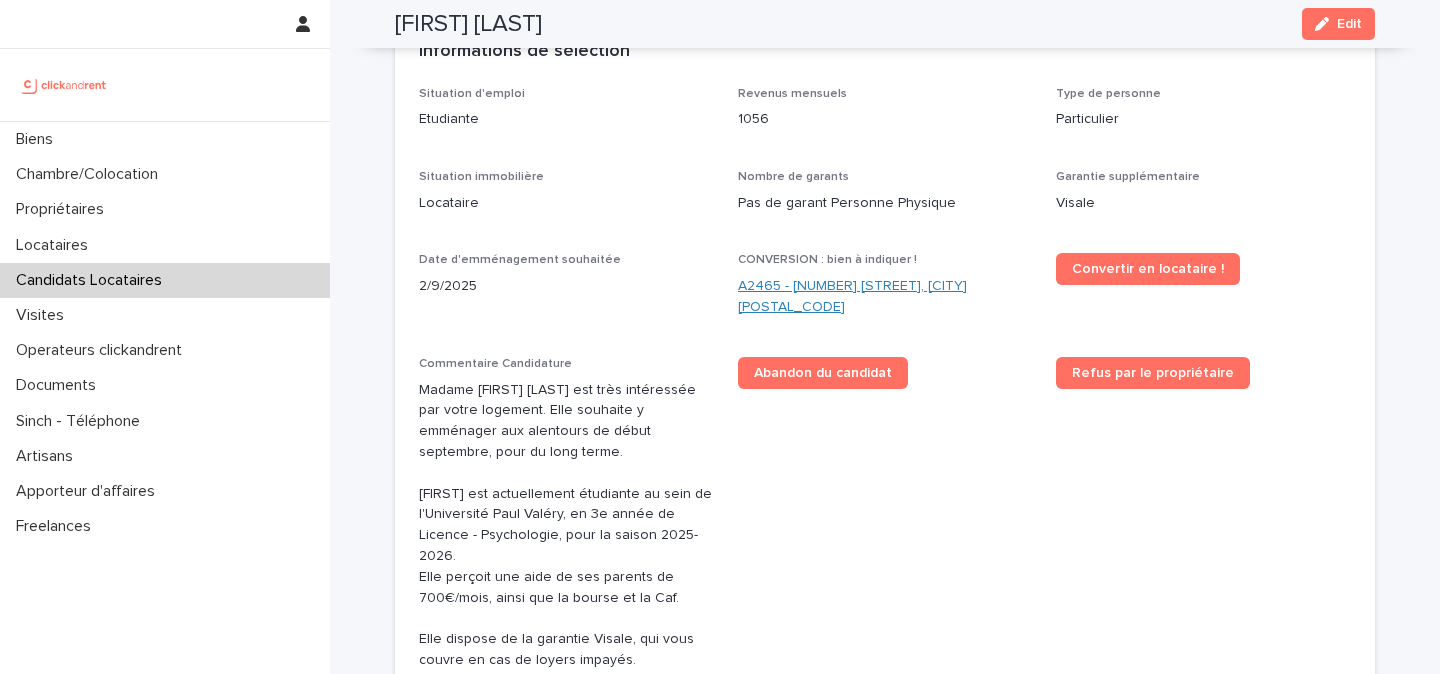 click on "A2465 - [NUMBER] [STREET],  [CITY] [POSTAL_CODE]" at bounding box center [885, 297] 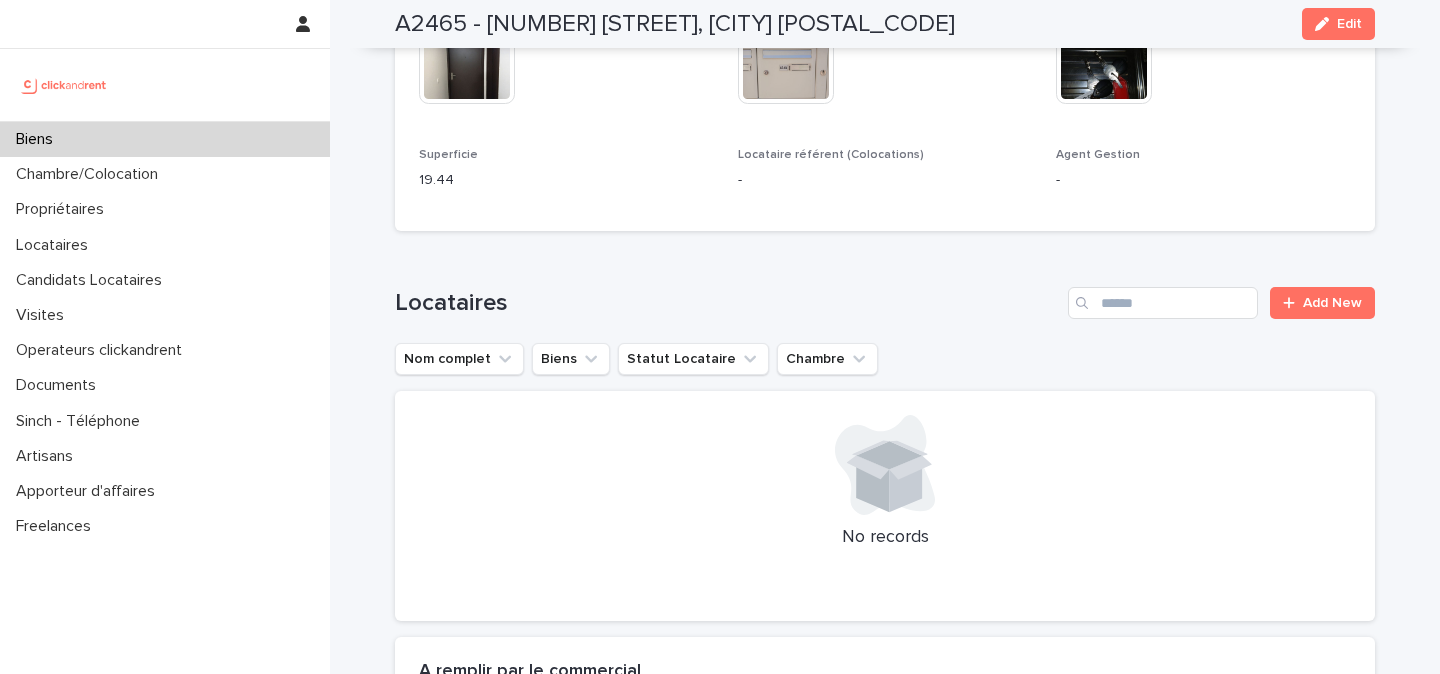 scroll, scrollTop: 842, scrollLeft: 0, axis: vertical 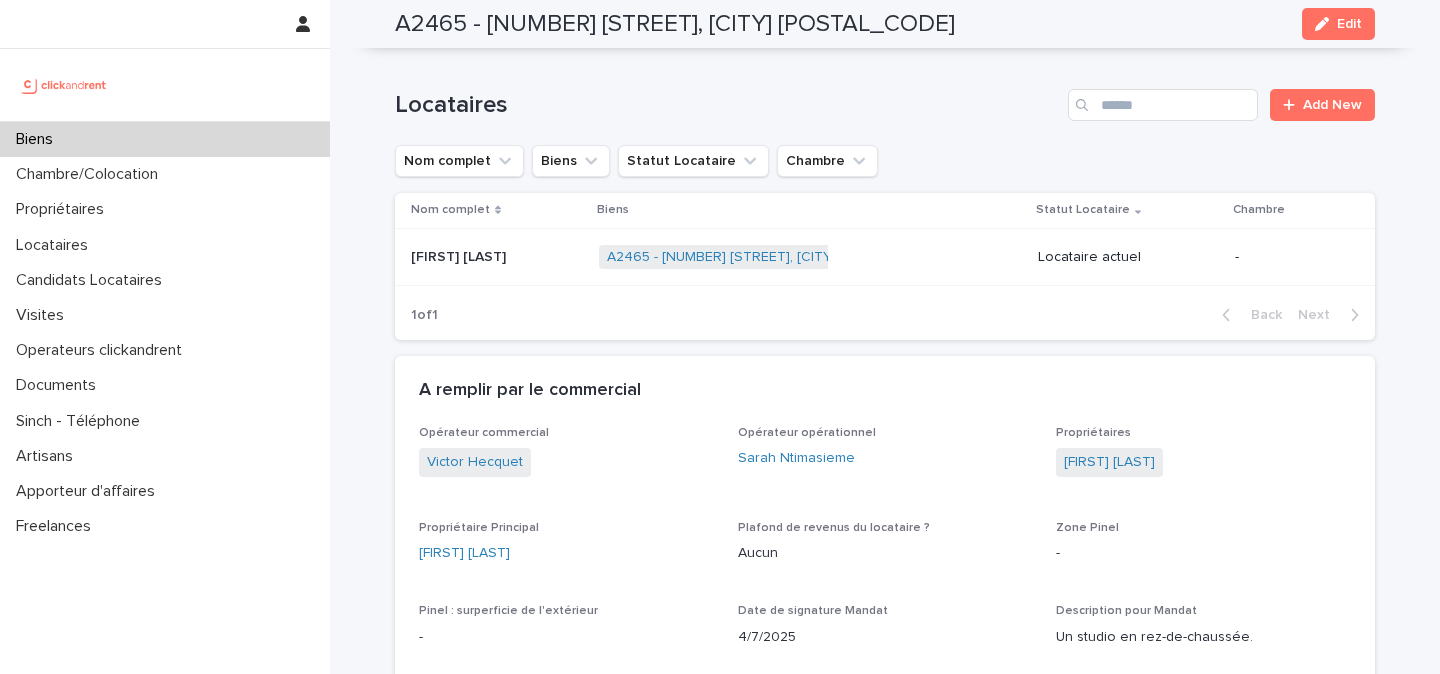 click on "[FIRST] [LAST]" at bounding box center (460, 255) 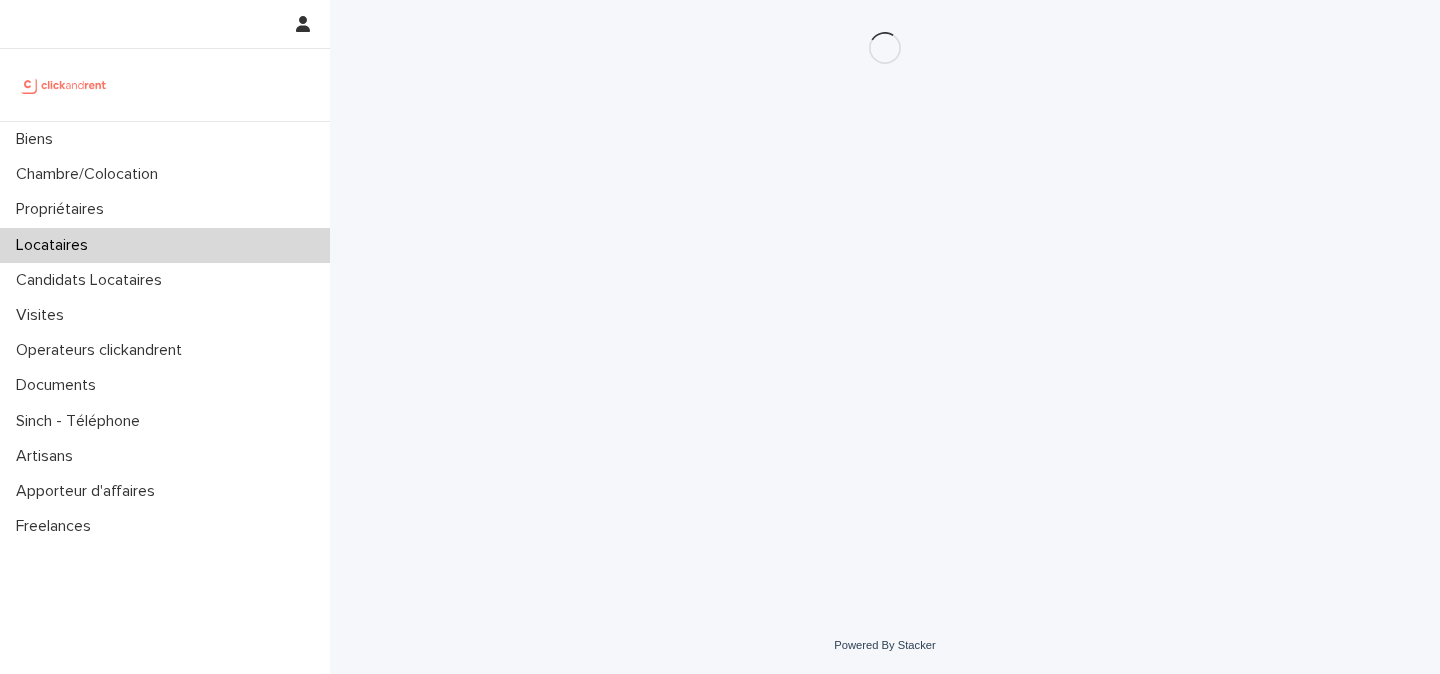 scroll, scrollTop: 0, scrollLeft: 0, axis: both 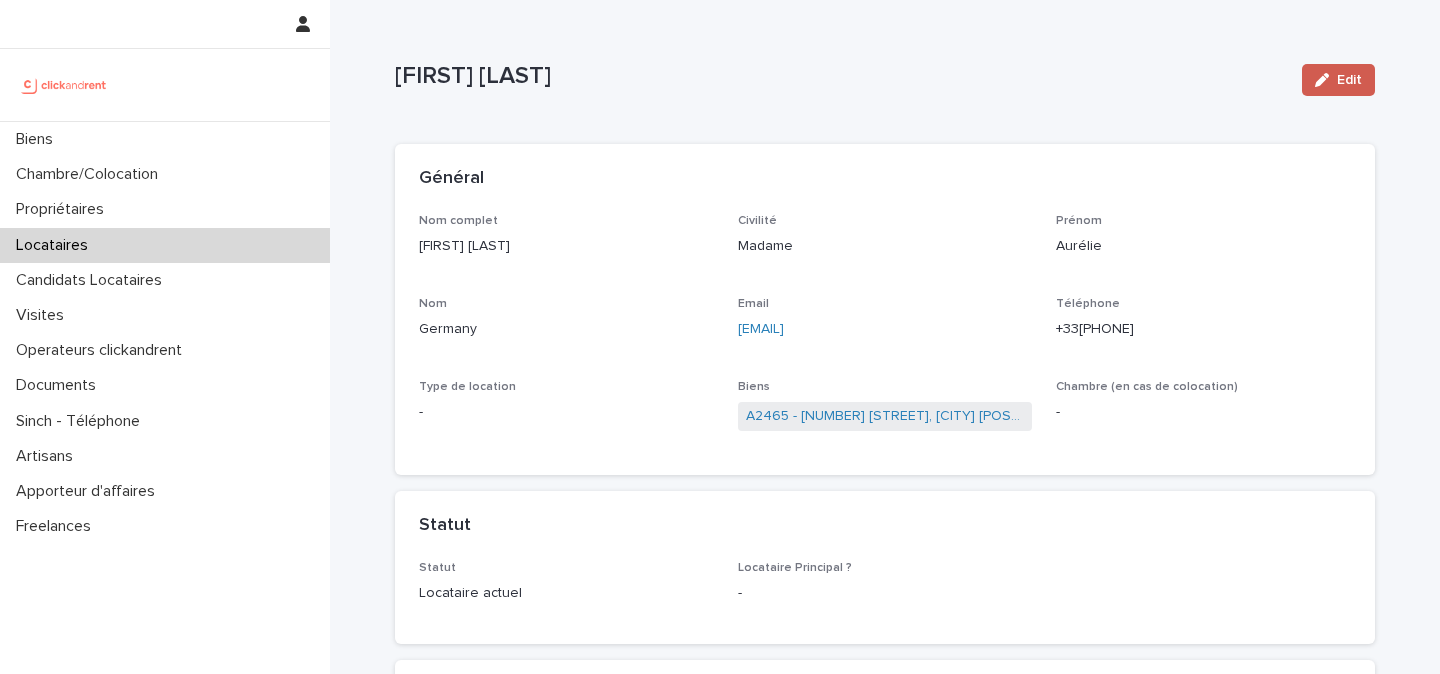 click 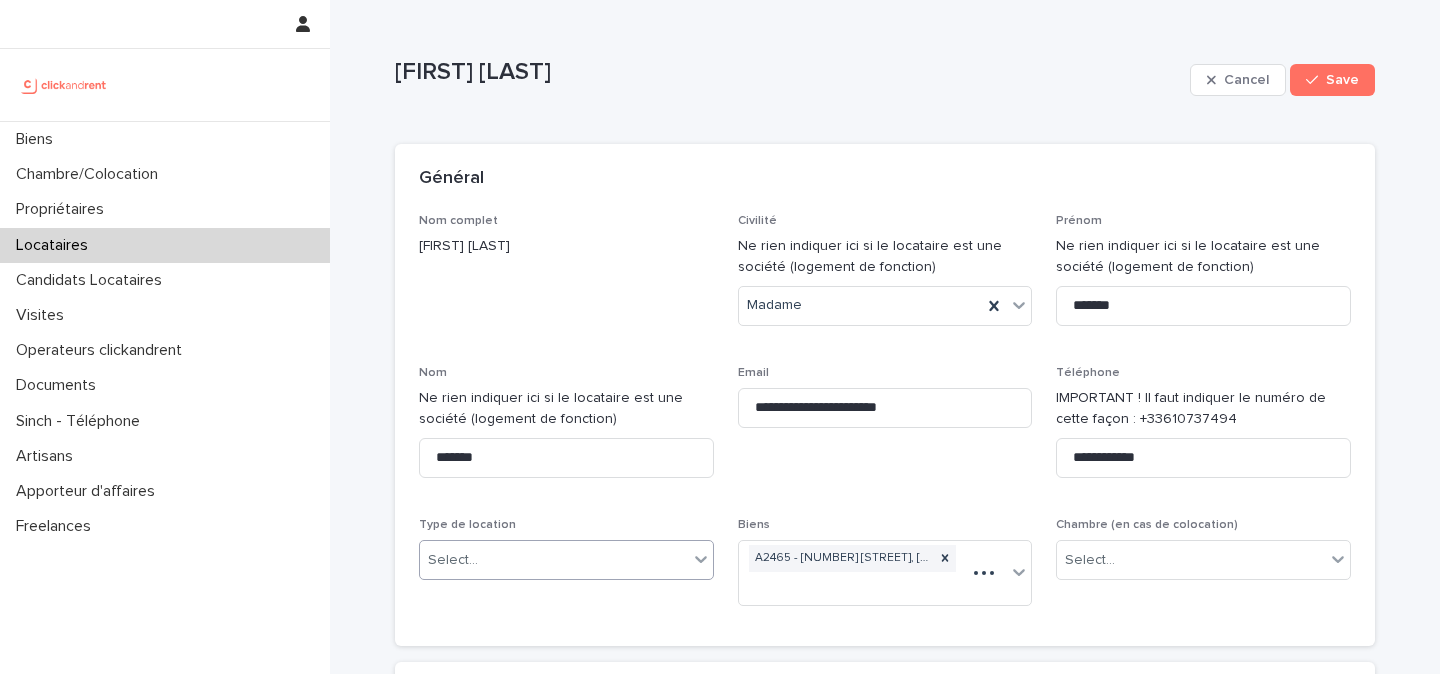 click on "Select..." at bounding box center (554, 560) 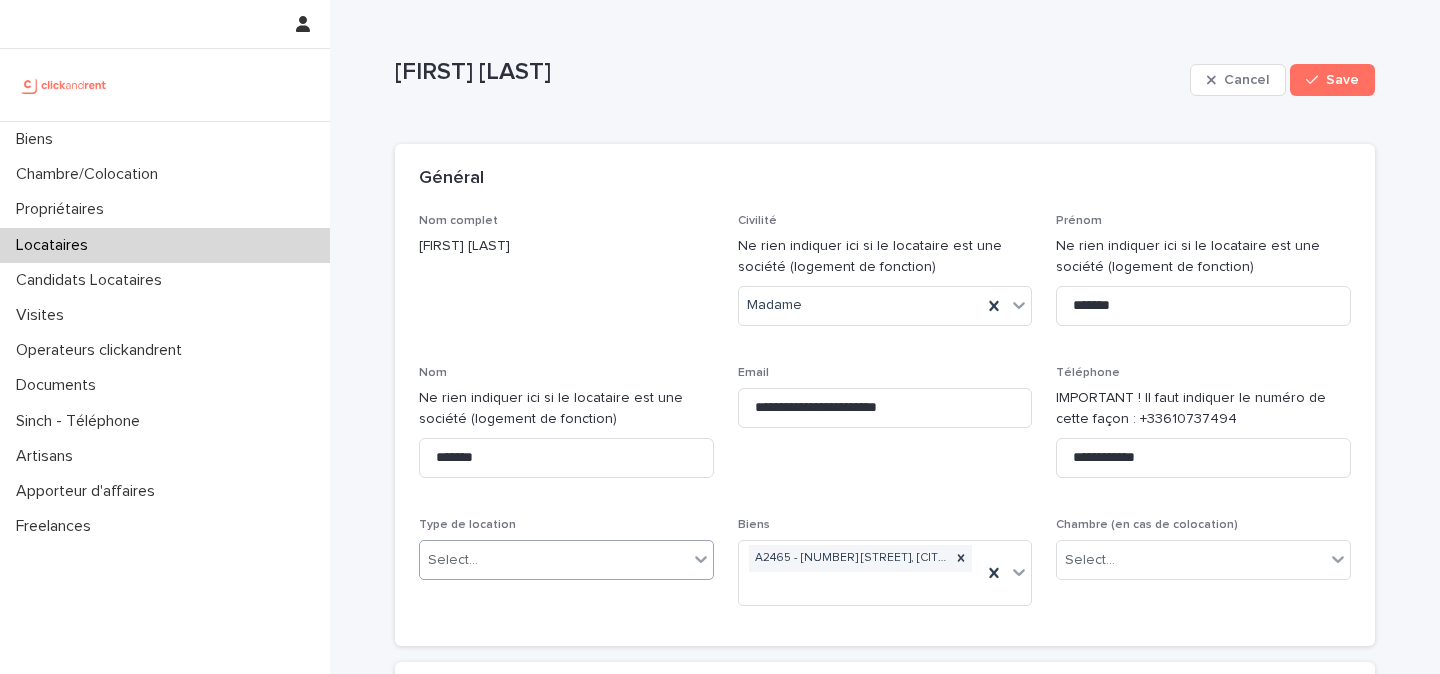 click on "Select..." at bounding box center [554, 560] 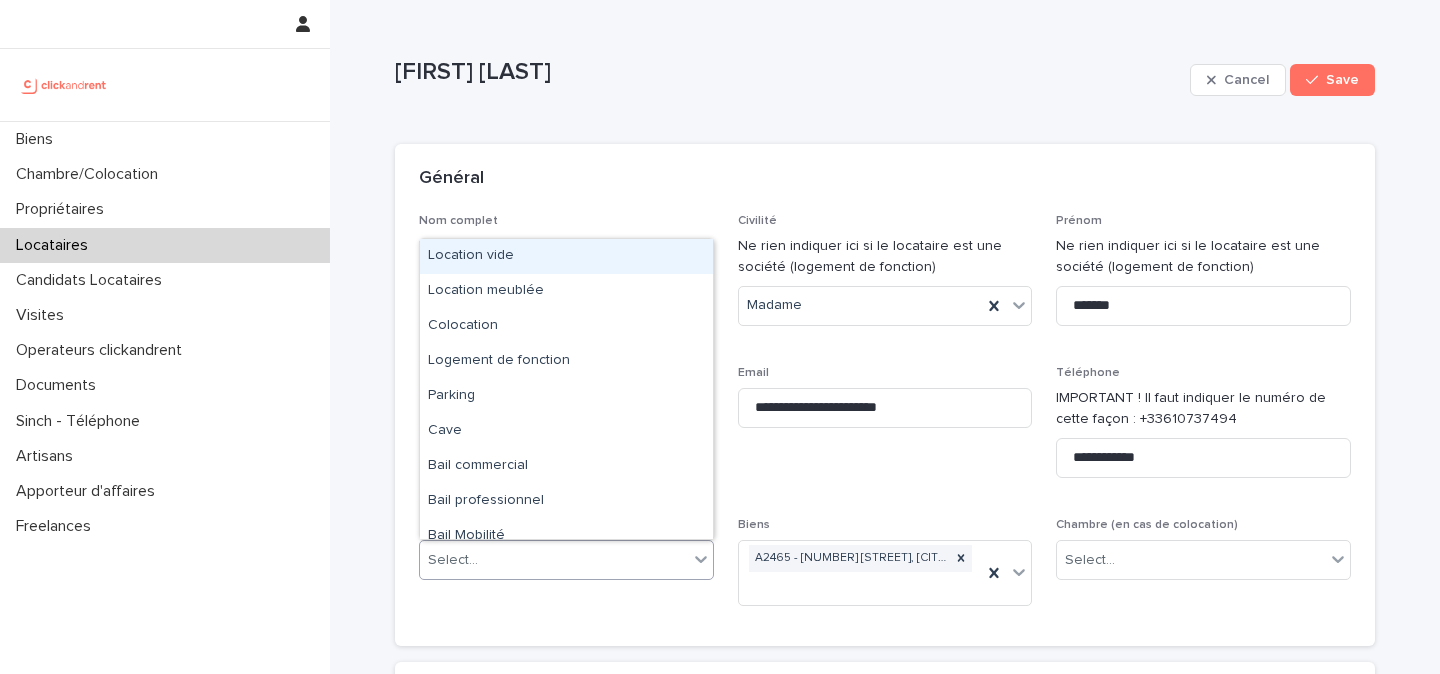 click on "Location vide" at bounding box center [566, 256] 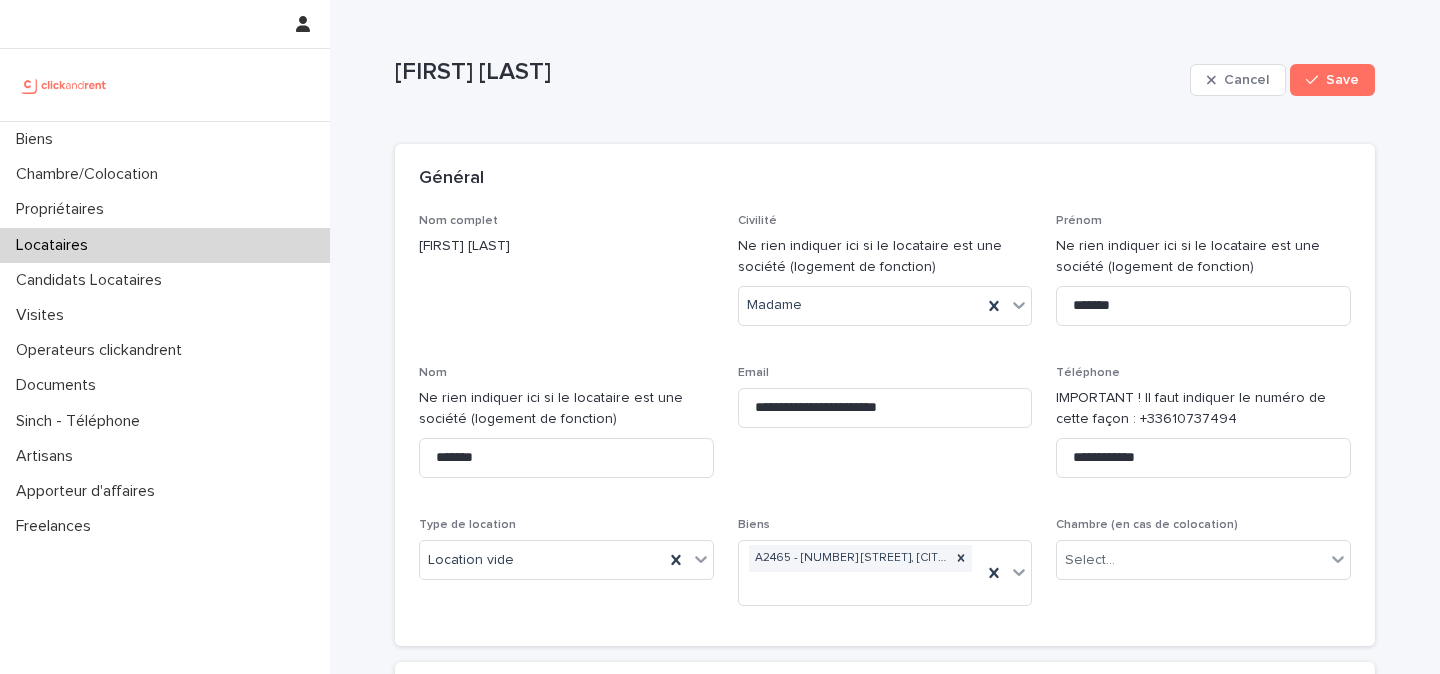 click on "**********" at bounding box center (885, 418) 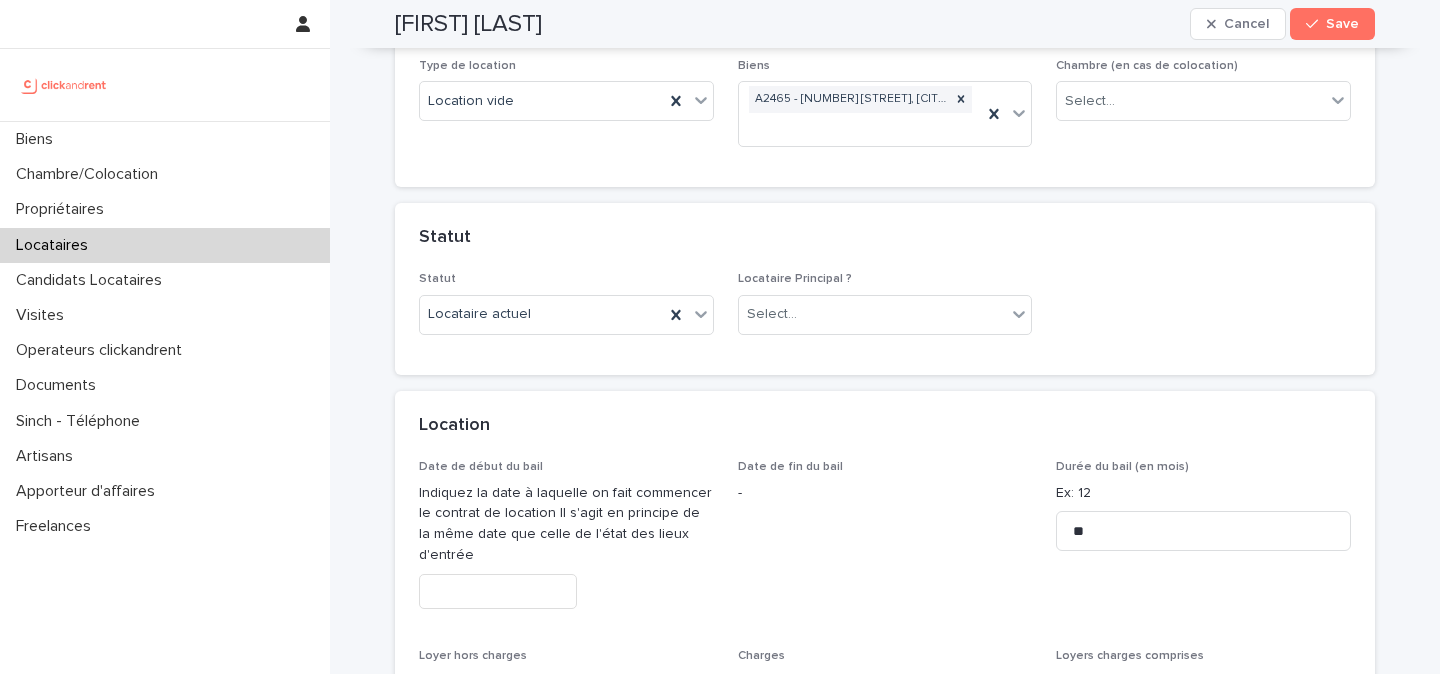 scroll, scrollTop: 471, scrollLeft: 0, axis: vertical 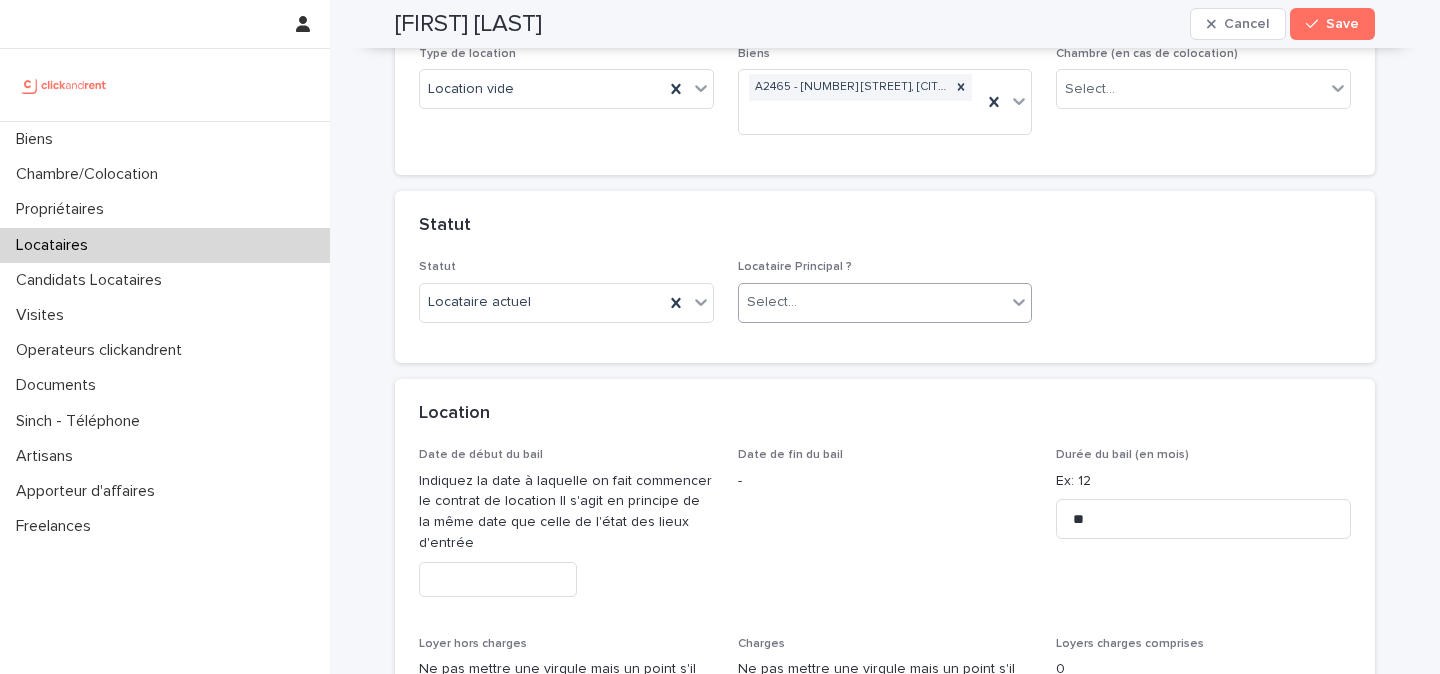 click on "Select..." at bounding box center (772, 302) 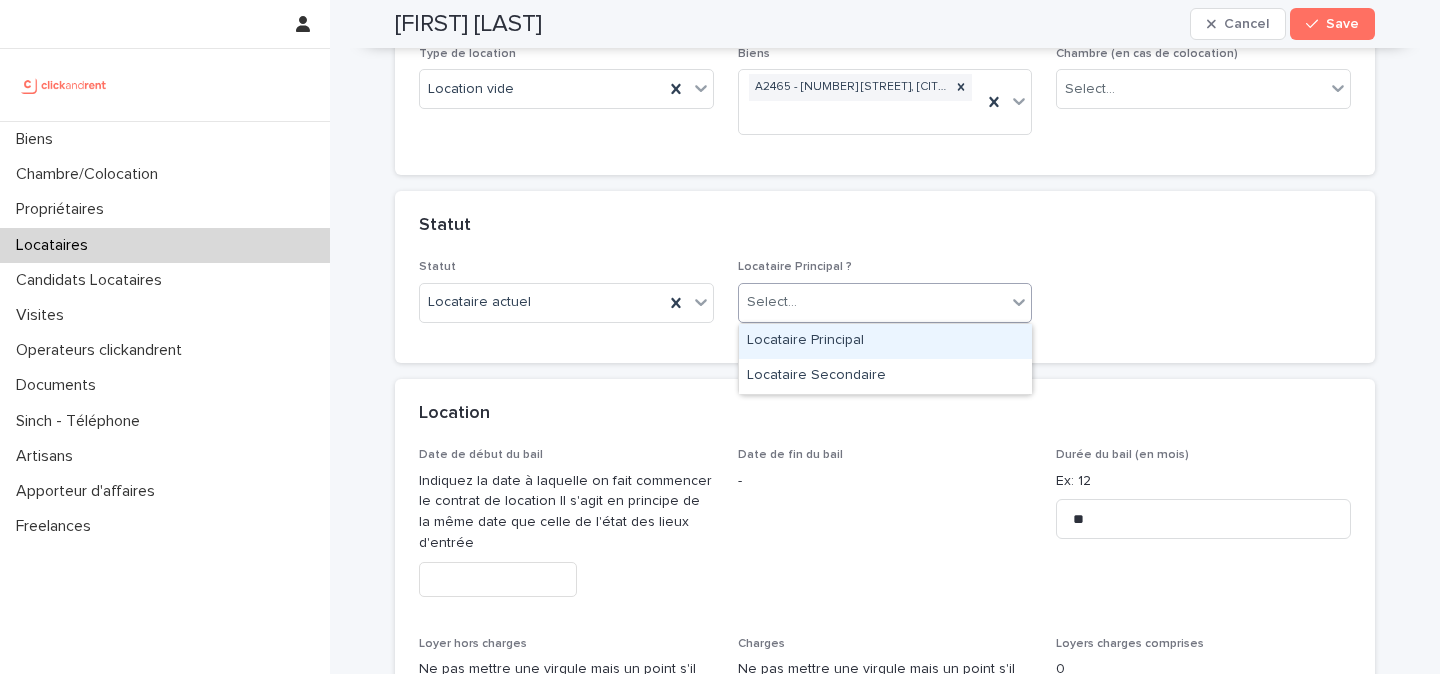 click on "Locataire Principal" at bounding box center (885, 341) 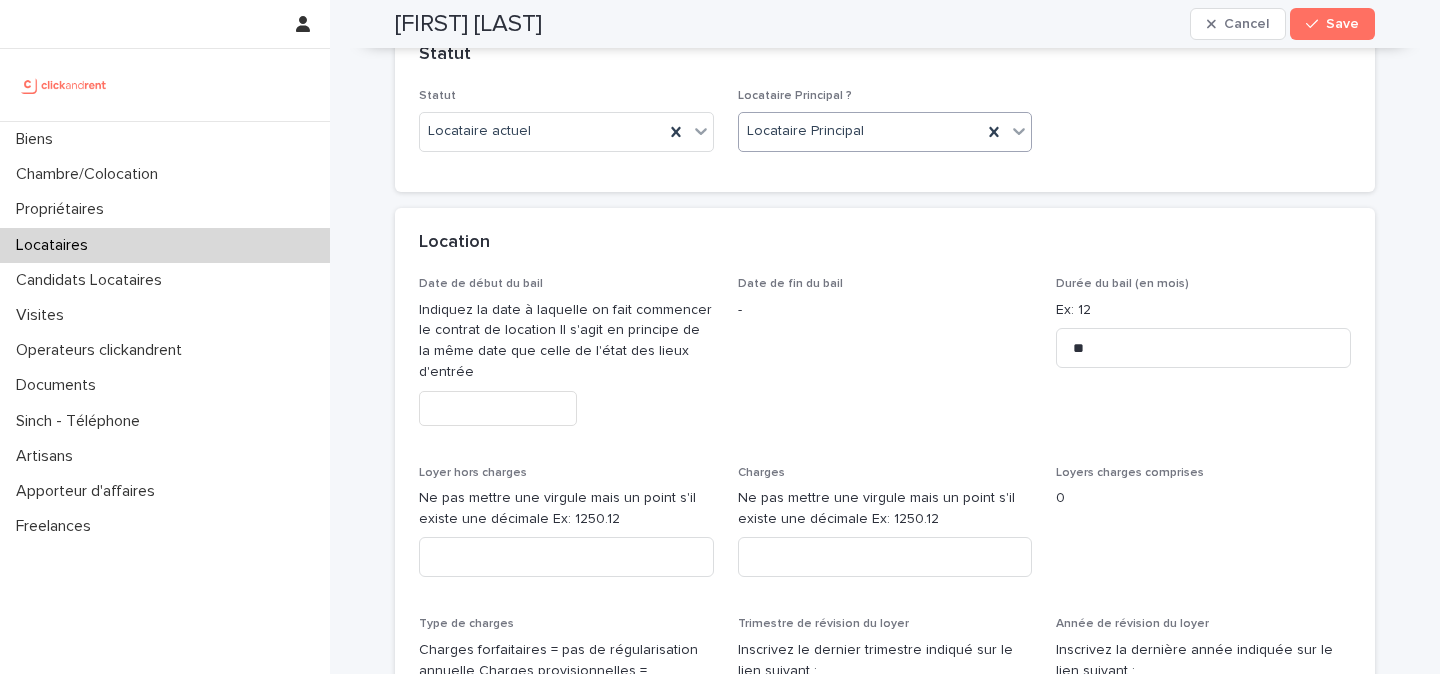 scroll, scrollTop: 761, scrollLeft: 0, axis: vertical 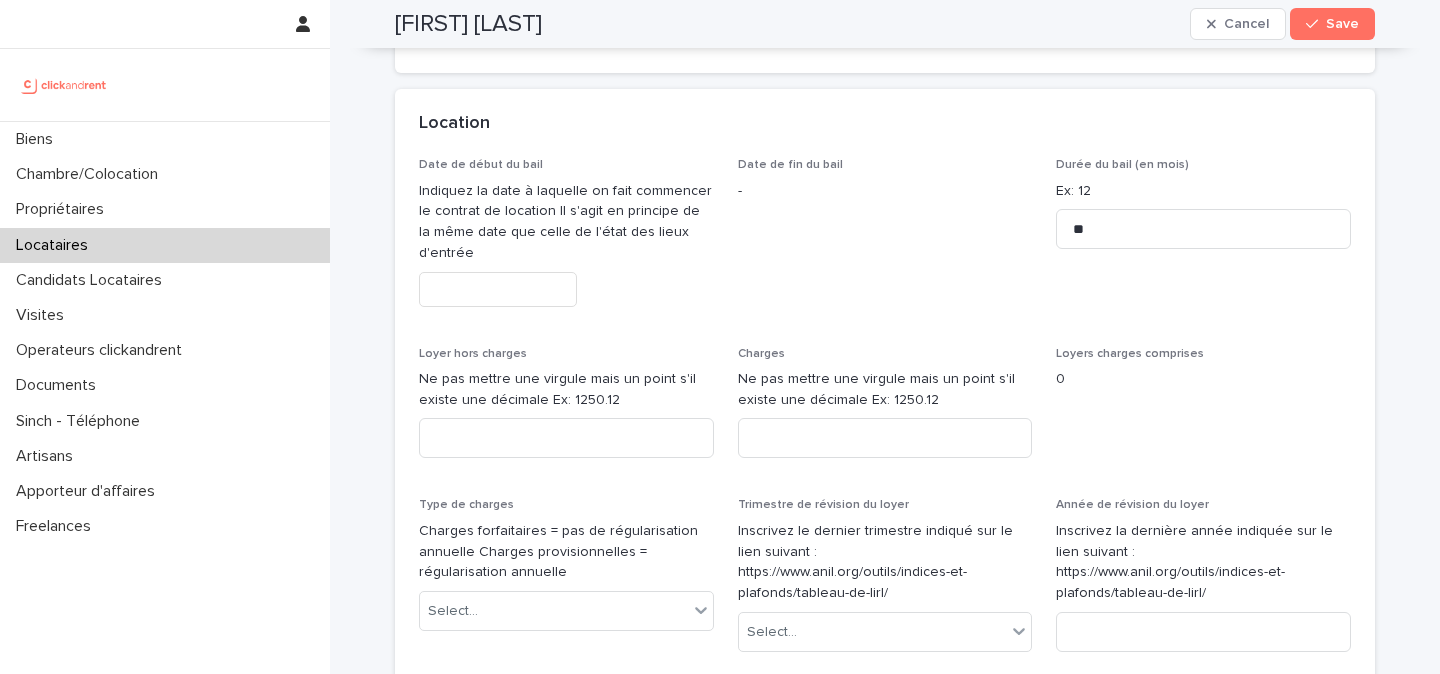 click at bounding box center [498, 289] 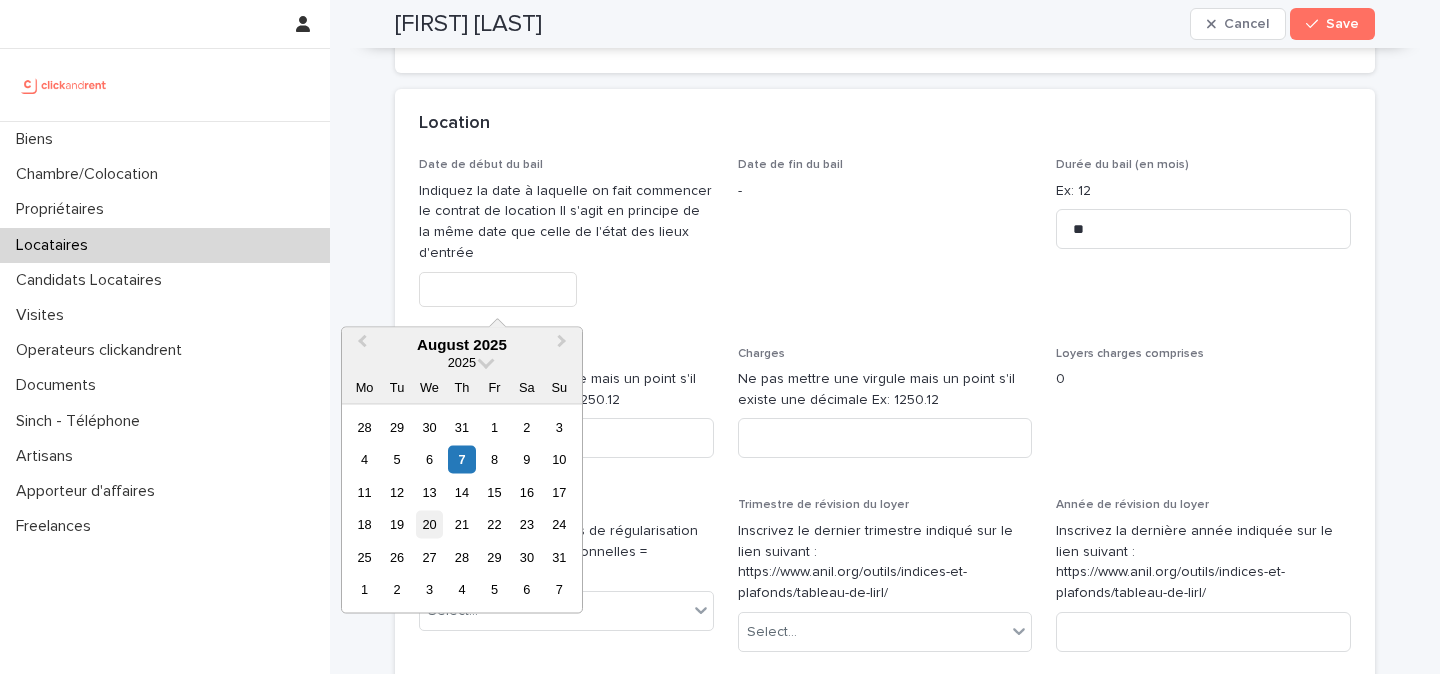 click on "20" at bounding box center (429, 524) 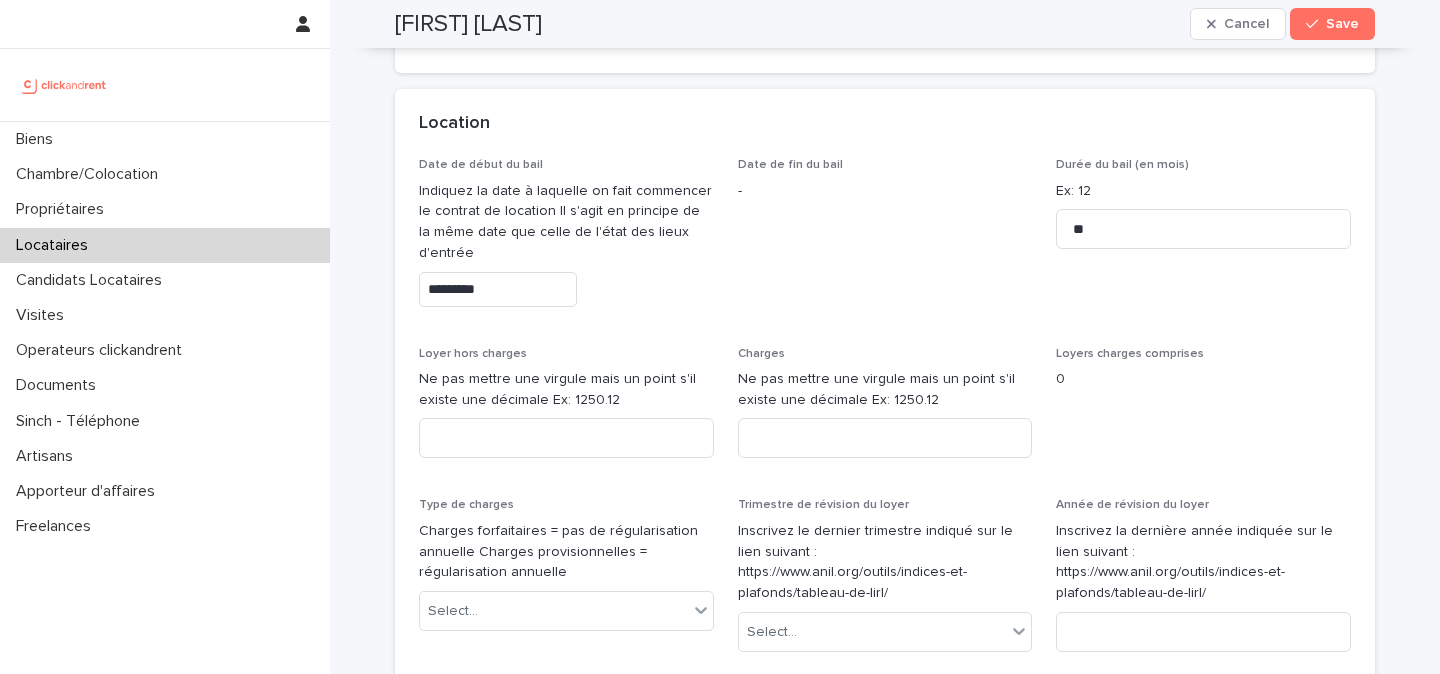 click on "Date de début du bail Indiquez la date à laquelle on fait commencer le contrat de location
Il s'agit en principe de la même date que celle de l'état des lieux d'entrée *********" at bounding box center (566, 240) 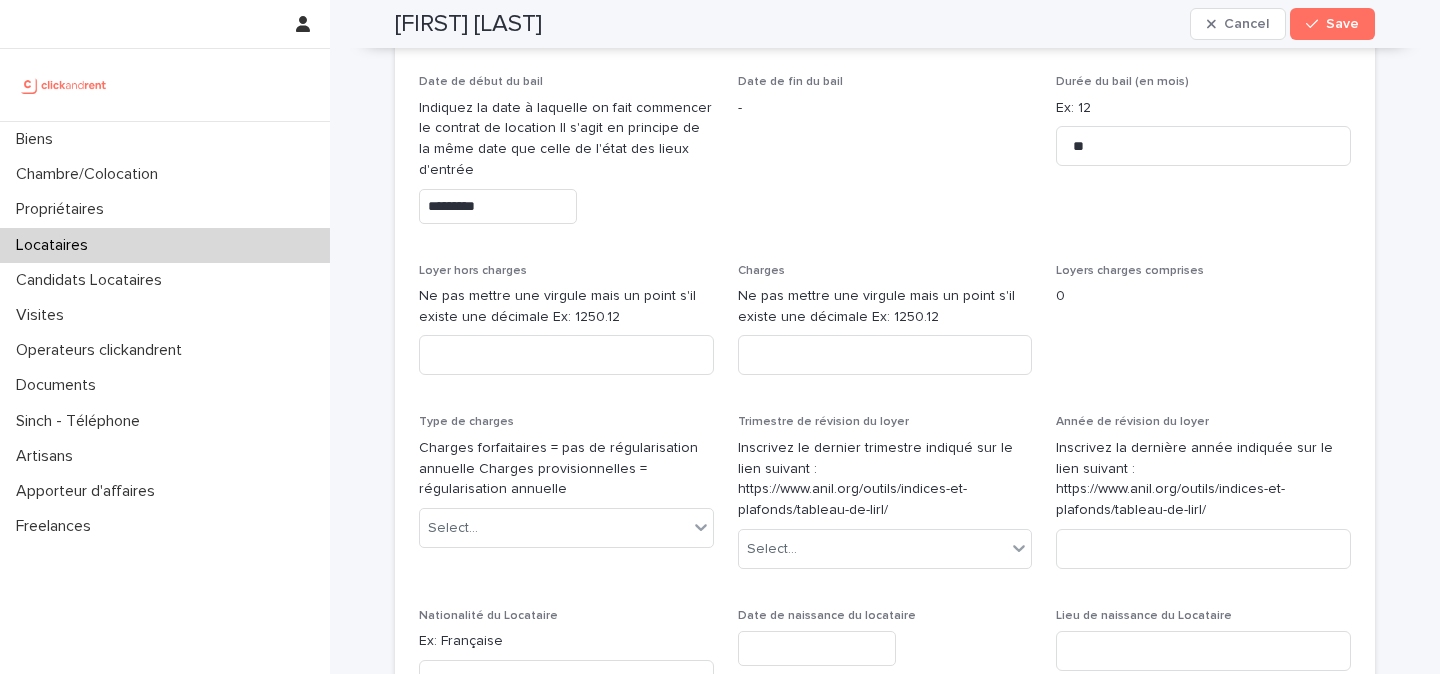 scroll, scrollTop: 848, scrollLeft: 0, axis: vertical 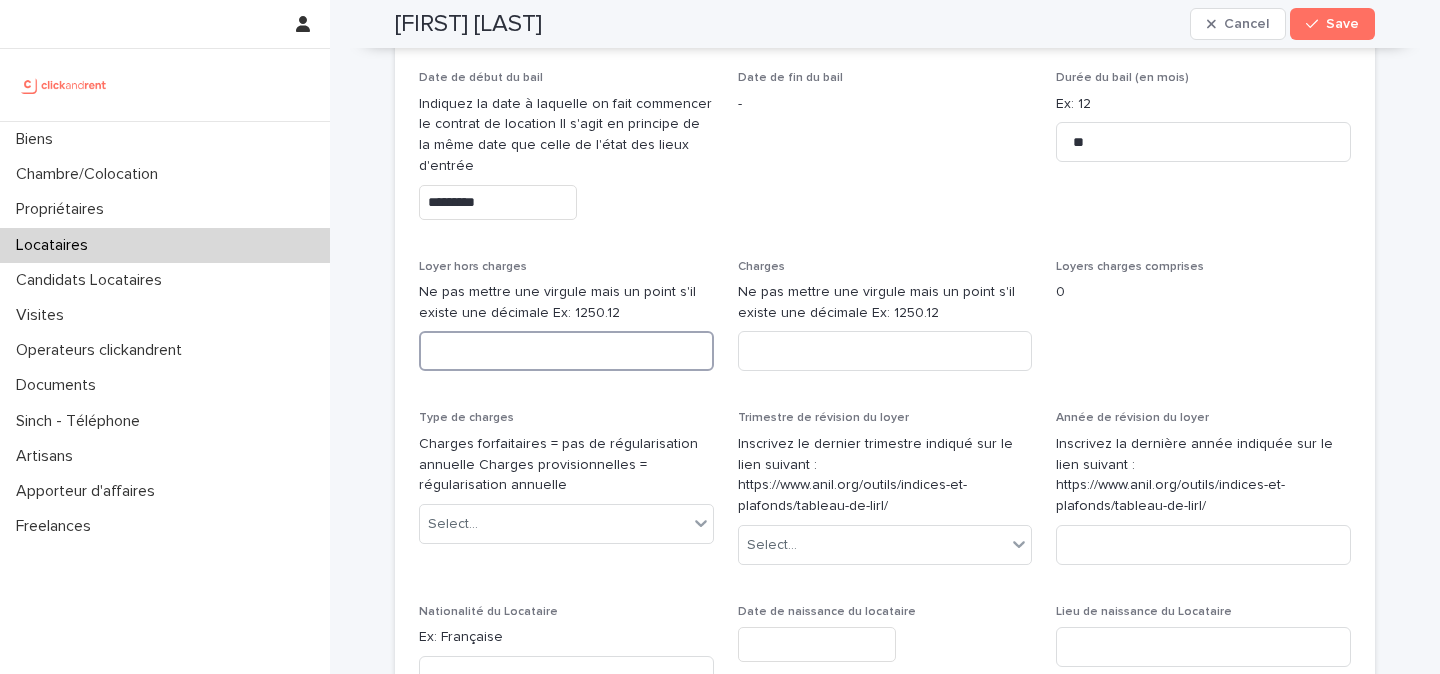 click at bounding box center (566, 351) 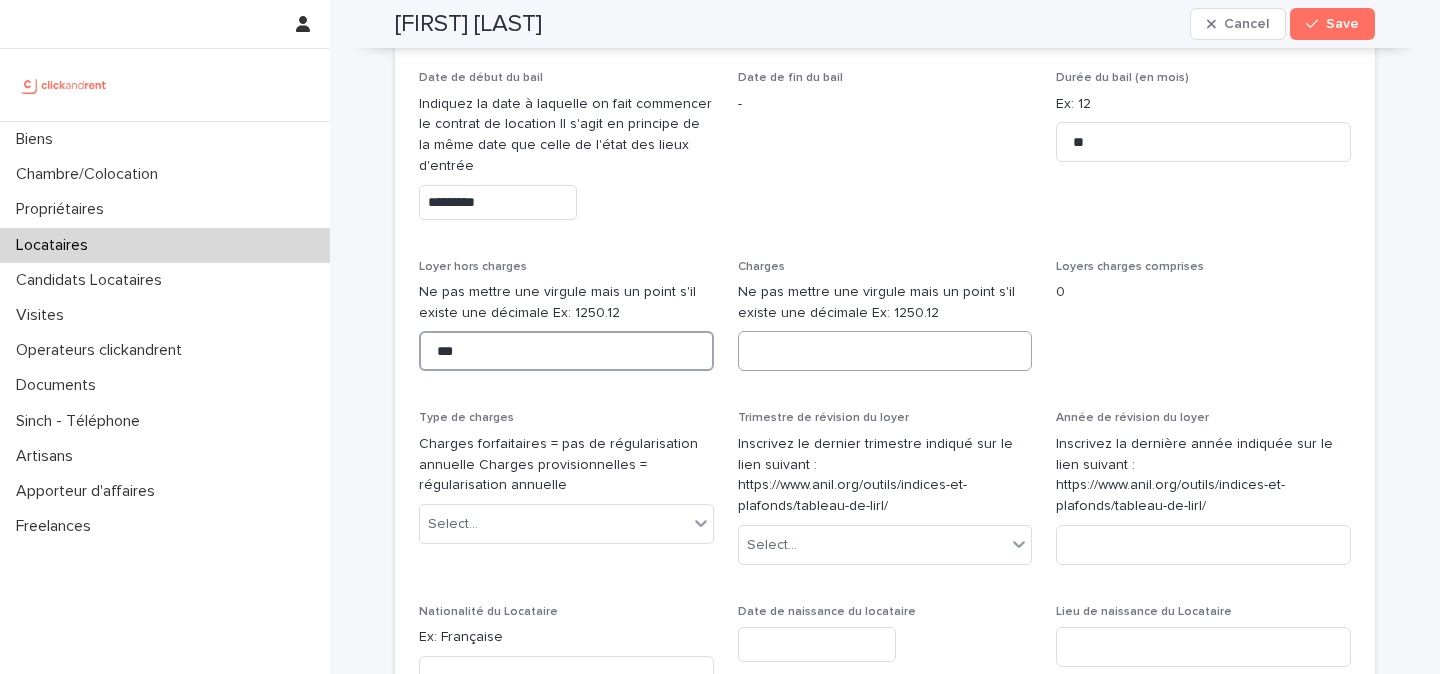 type on "***" 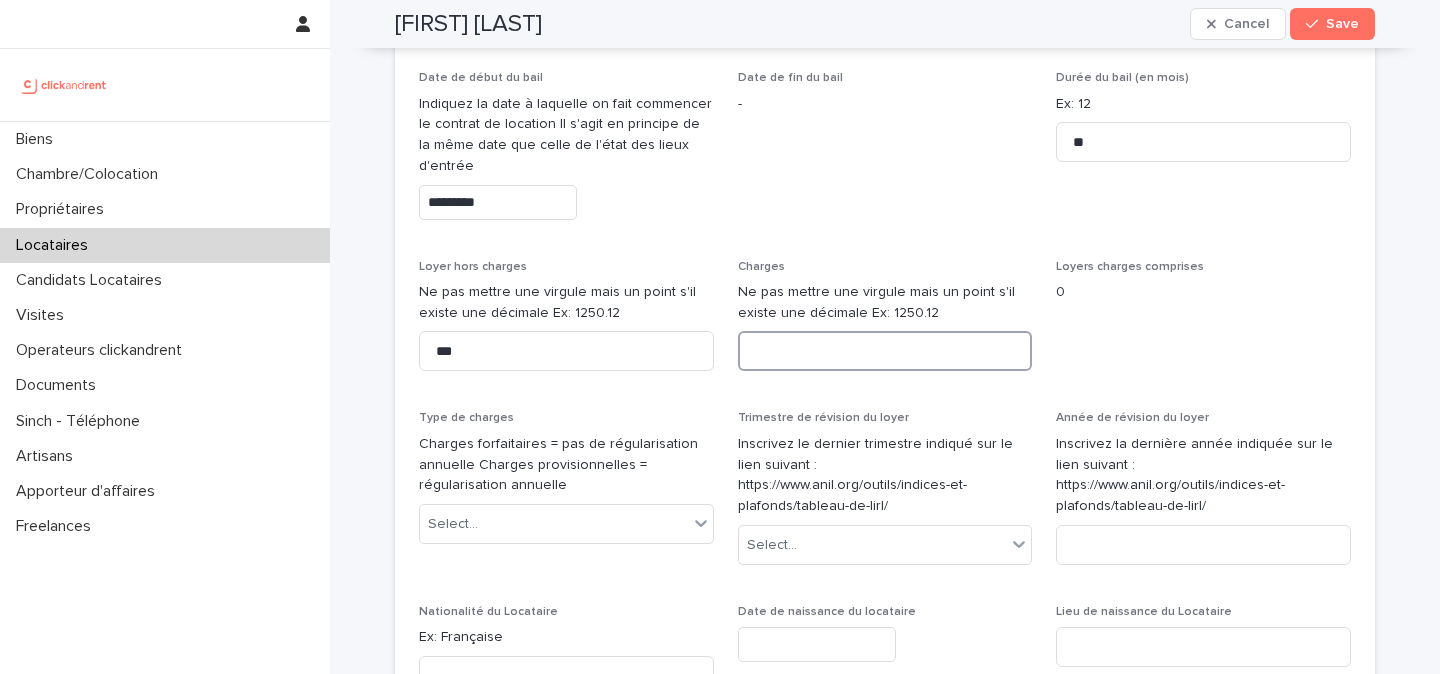 click at bounding box center (885, 351) 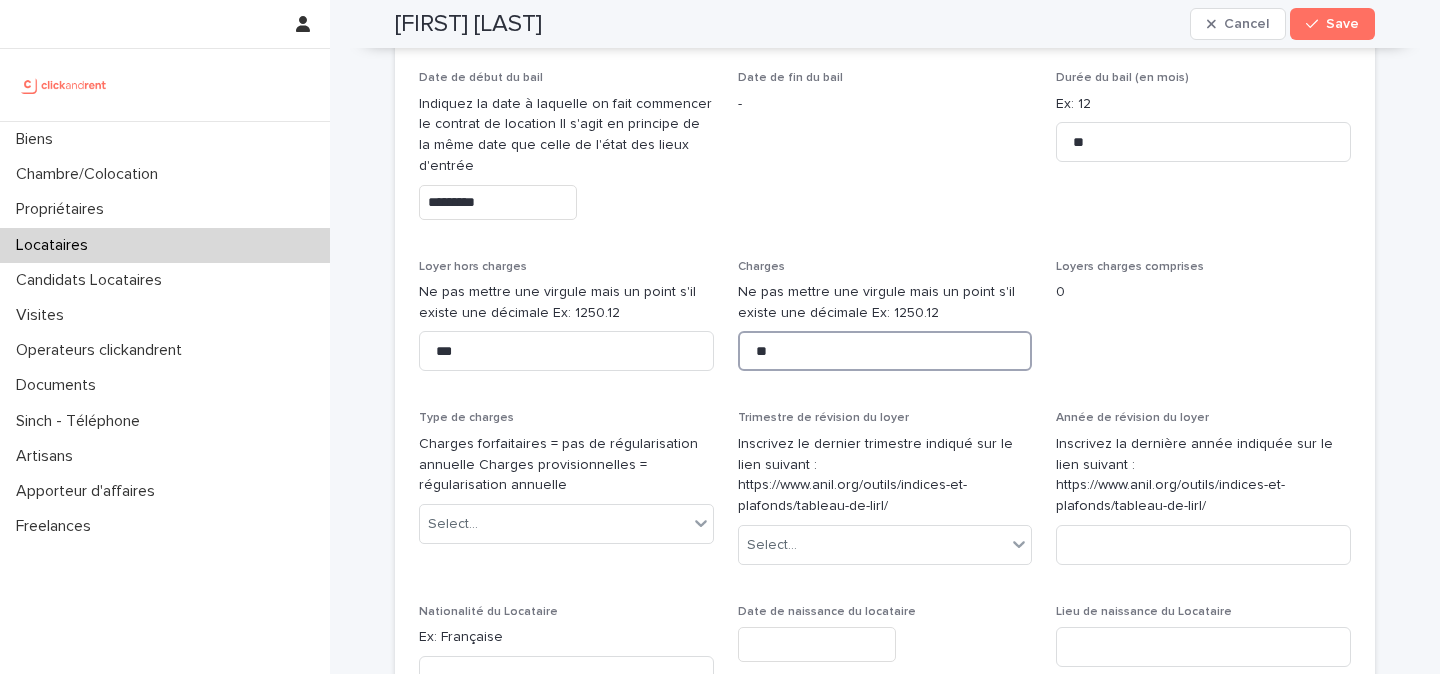 type on "**" 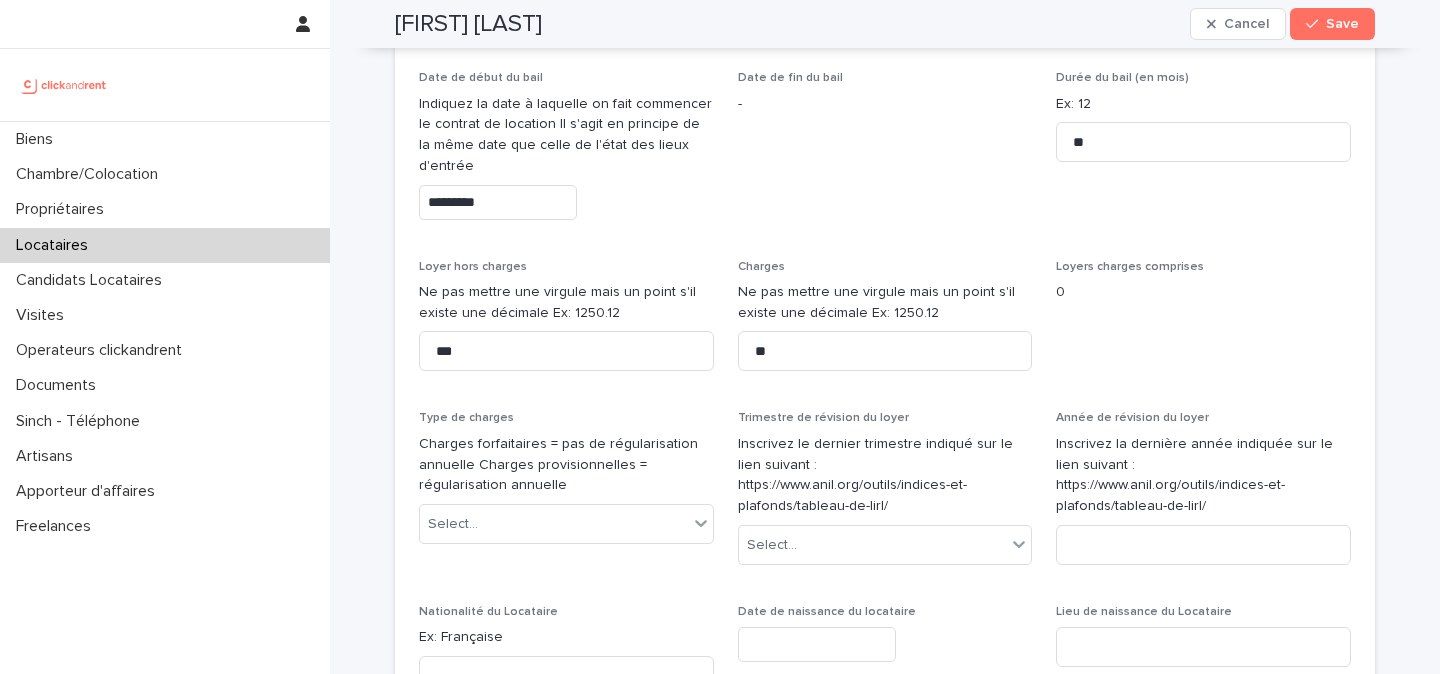 click on "Date de début du bail Indiquez la date à laquelle on fait commencer le contrat de location
Il s'agit en principe de la même date que celle de l'état des lieux d'entrée ********* Date de fin du bail - Durée du bail (en mois) Ex: 12 ** Loyer hors charges Ne pas mettre une virgule mais un point s'il existe une décimale
Ex: 1250.12 *** Charges Ne pas mettre une virgule mais un point s'il existe une décimale
Ex: 1250.12 ** Loyers charges comprises 0 Type de charges Charges forfaitaires = pas de régularisation annuelle
Charges provisionnelles = régularisation annuelle Select... Trimestre de révision du loyer Inscrivez le dernier trimestre indiqué sur le lien suivant : https://www.anil.org/outils/indices-et-plafonds/tableau-de-lirl/  Select... Année de révision du loyer Inscrivez la dernière année indiquée sur le lien suivant : https://www.anil.org/outils/indices-et-plafonds/tableau-de-lirl/  Nationalité du Locataire Ex: Française Date de naissance du locataire Lieu de naissance du Locataire - - -" at bounding box center [885, 475] 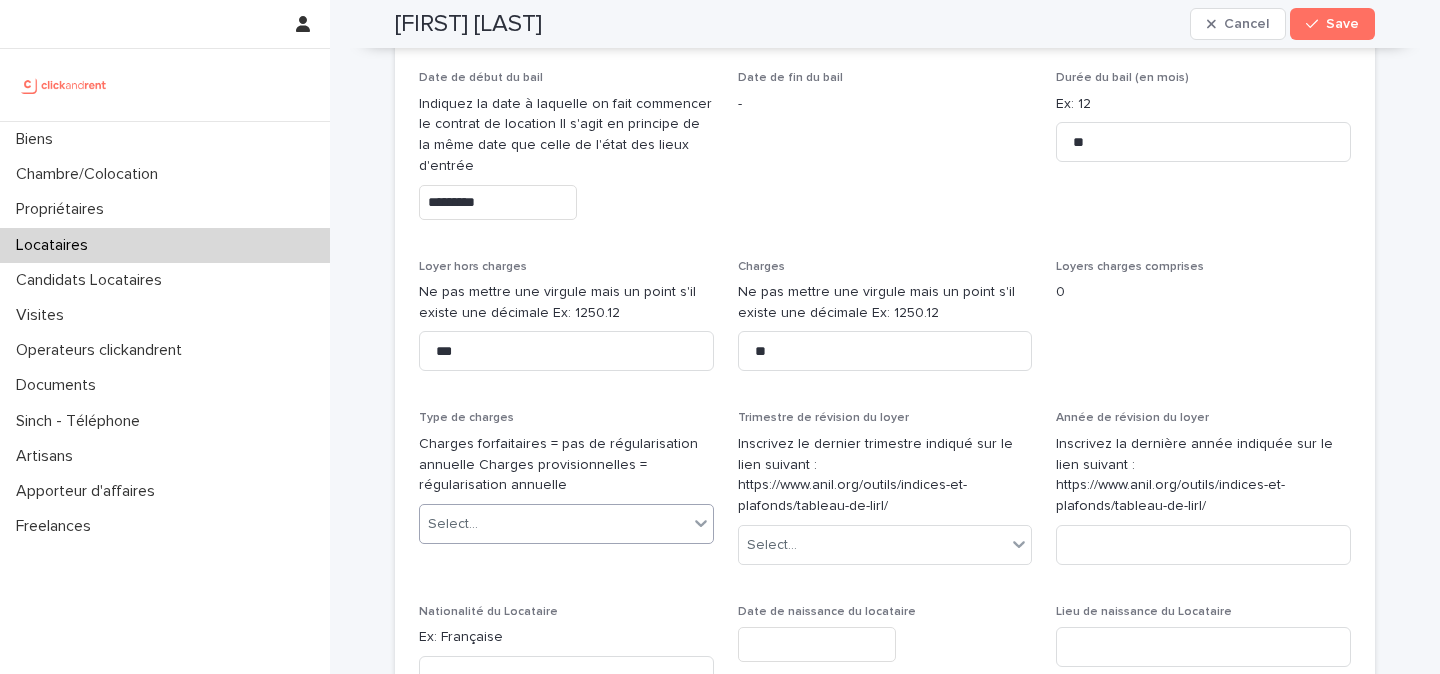 click on "Select..." at bounding box center [554, 524] 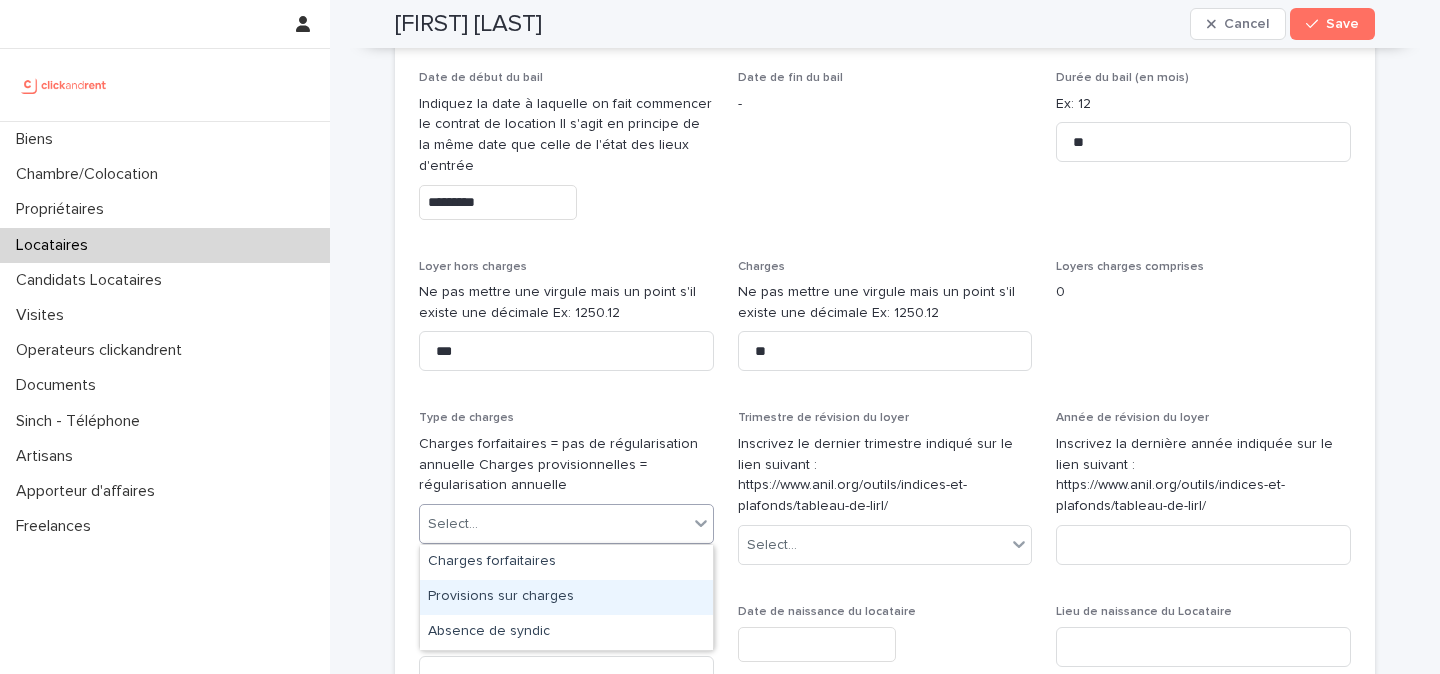 click on "Provisions sur charges" at bounding box center (566, 597) 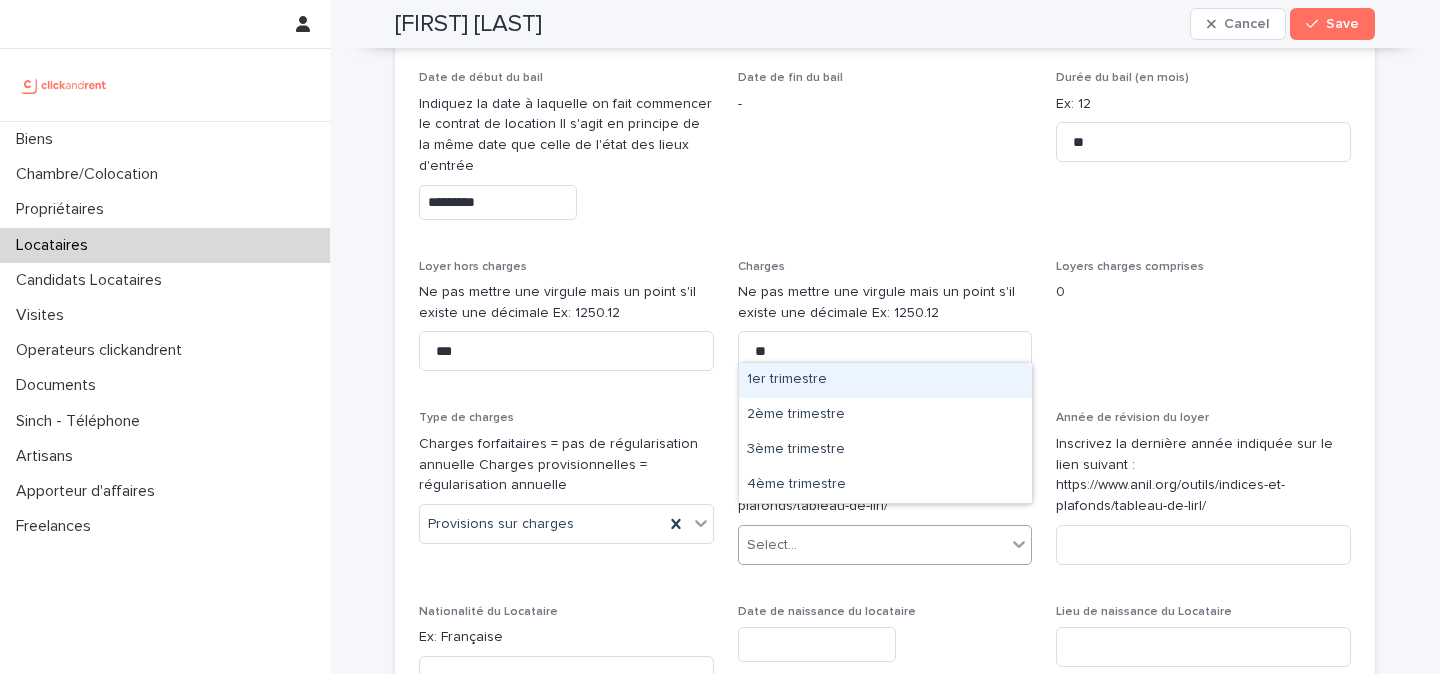 click on "Select..." at bounding box center [873, 545] 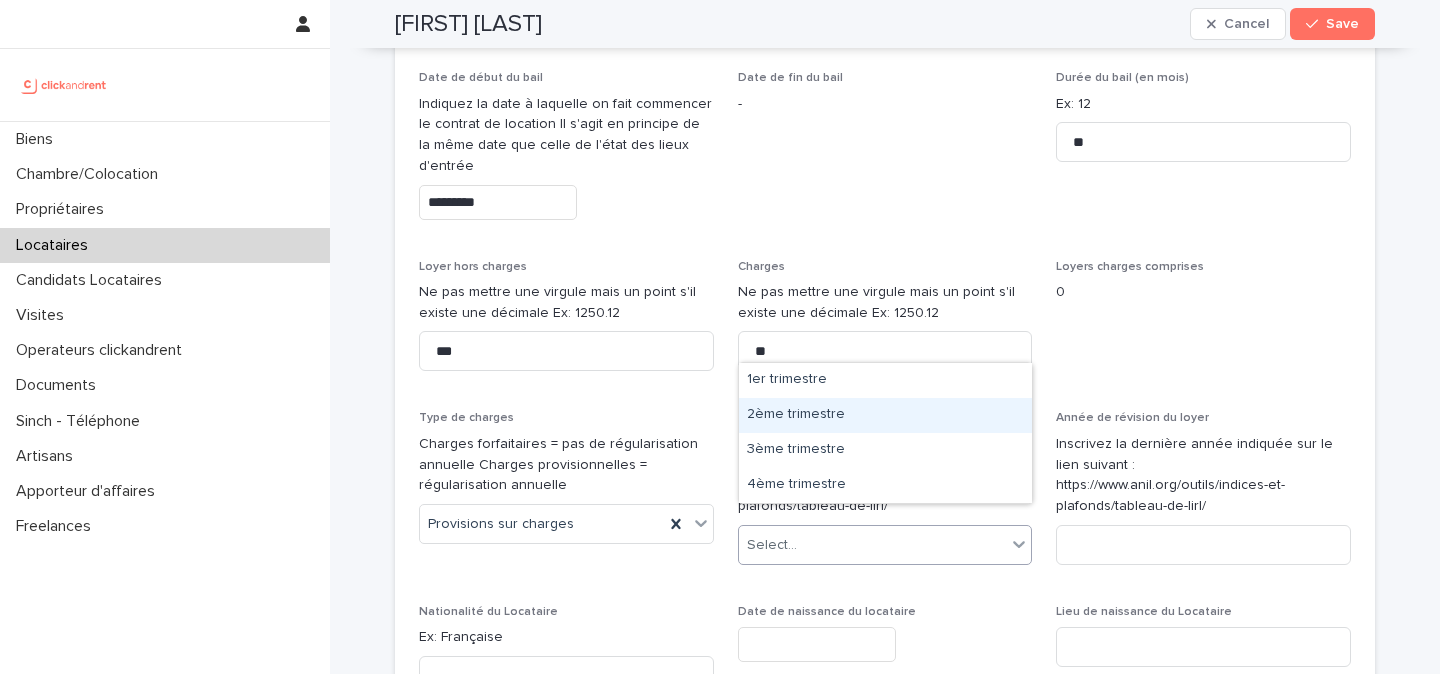 click on "2ème trimestre" at bounding box center (885, 415) 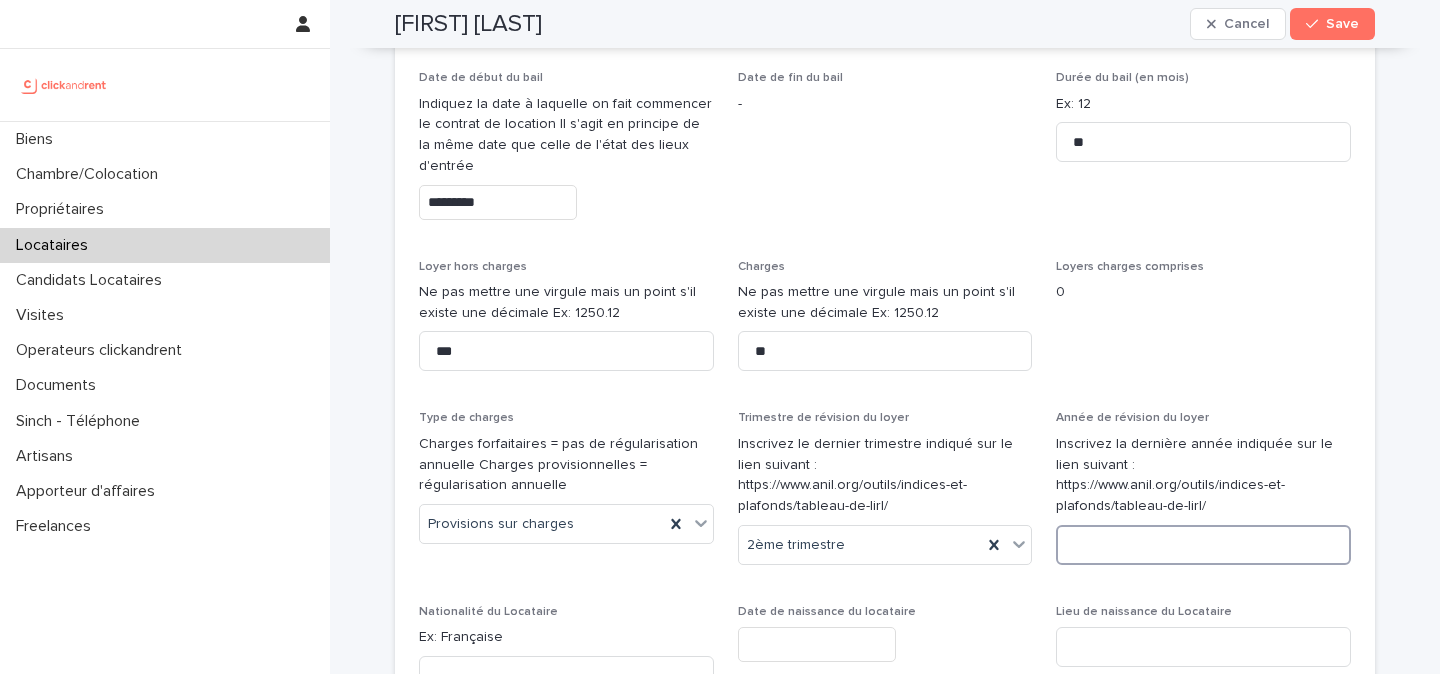 click at bounding box center [1203, 545] 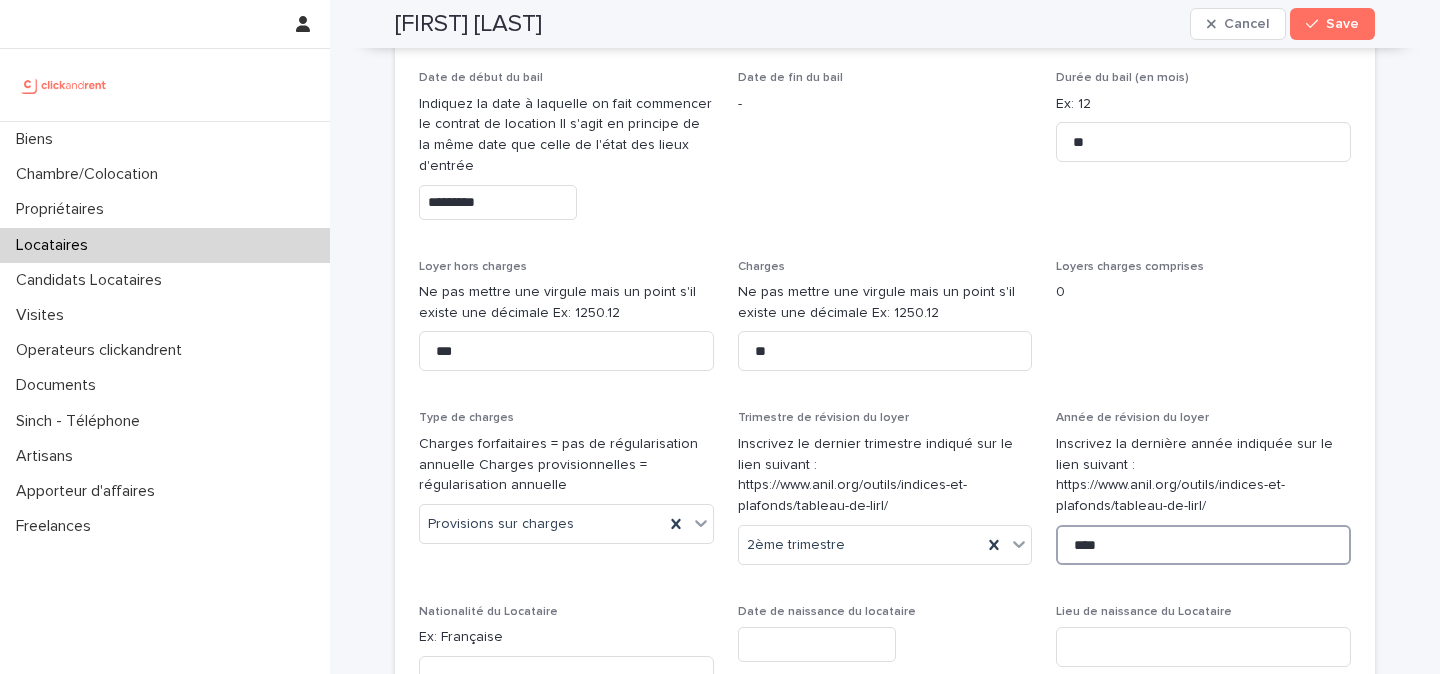 type on "****" 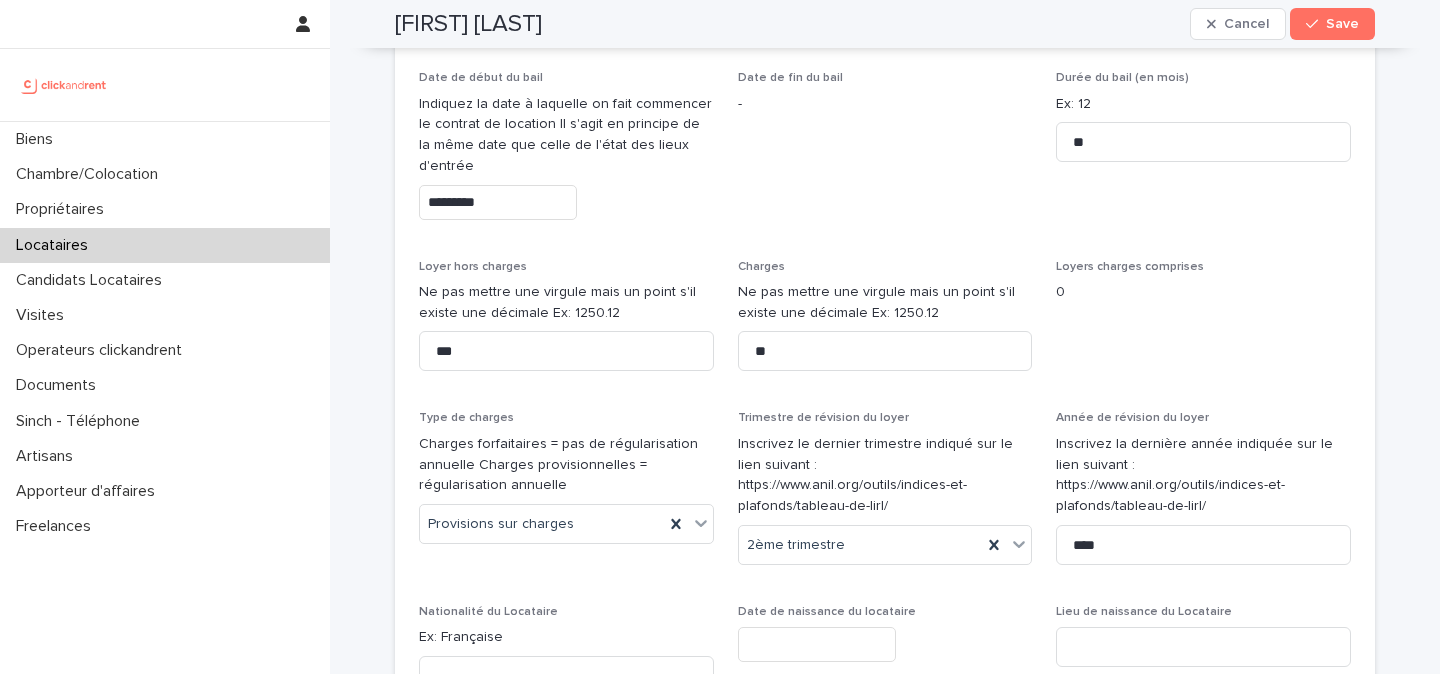 click on "Date de naissance du locataire" at bounding box center (885, 612) 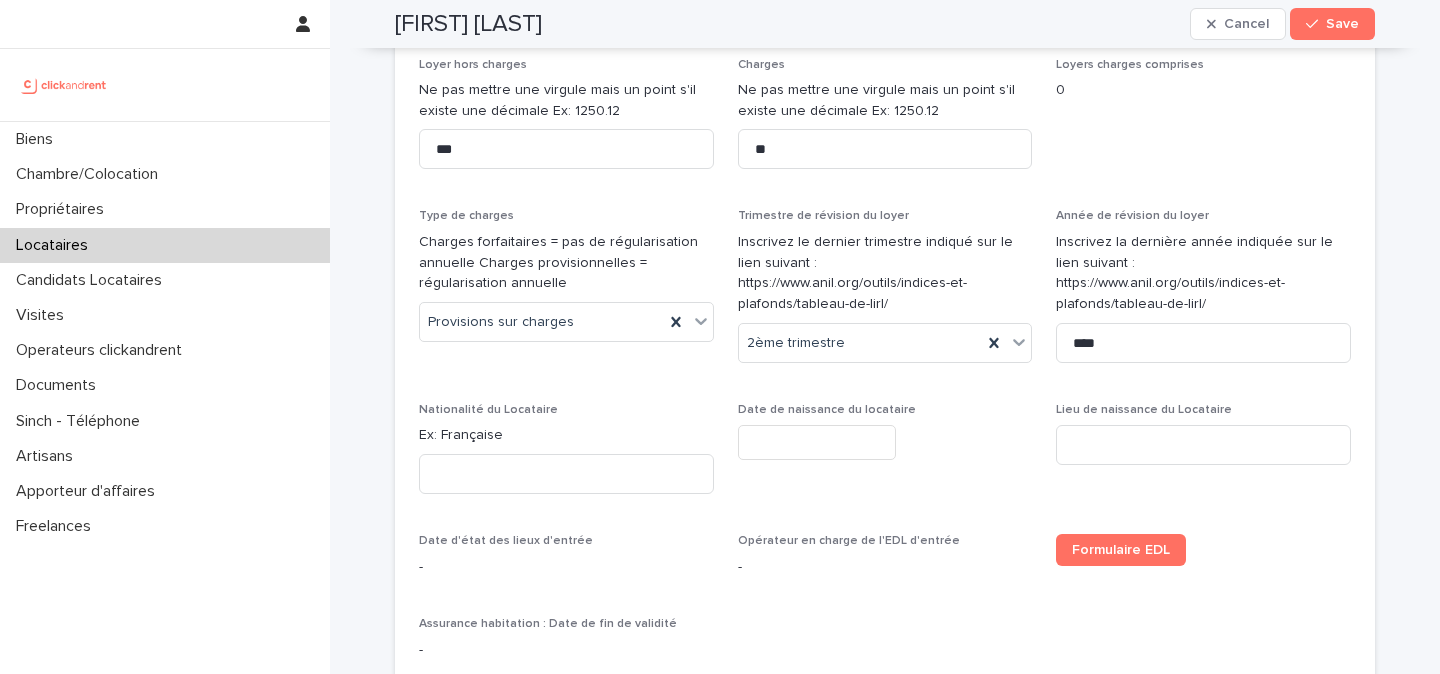 scroll, scrollTop: 1109, scrollLeft: 0, axis: vertical 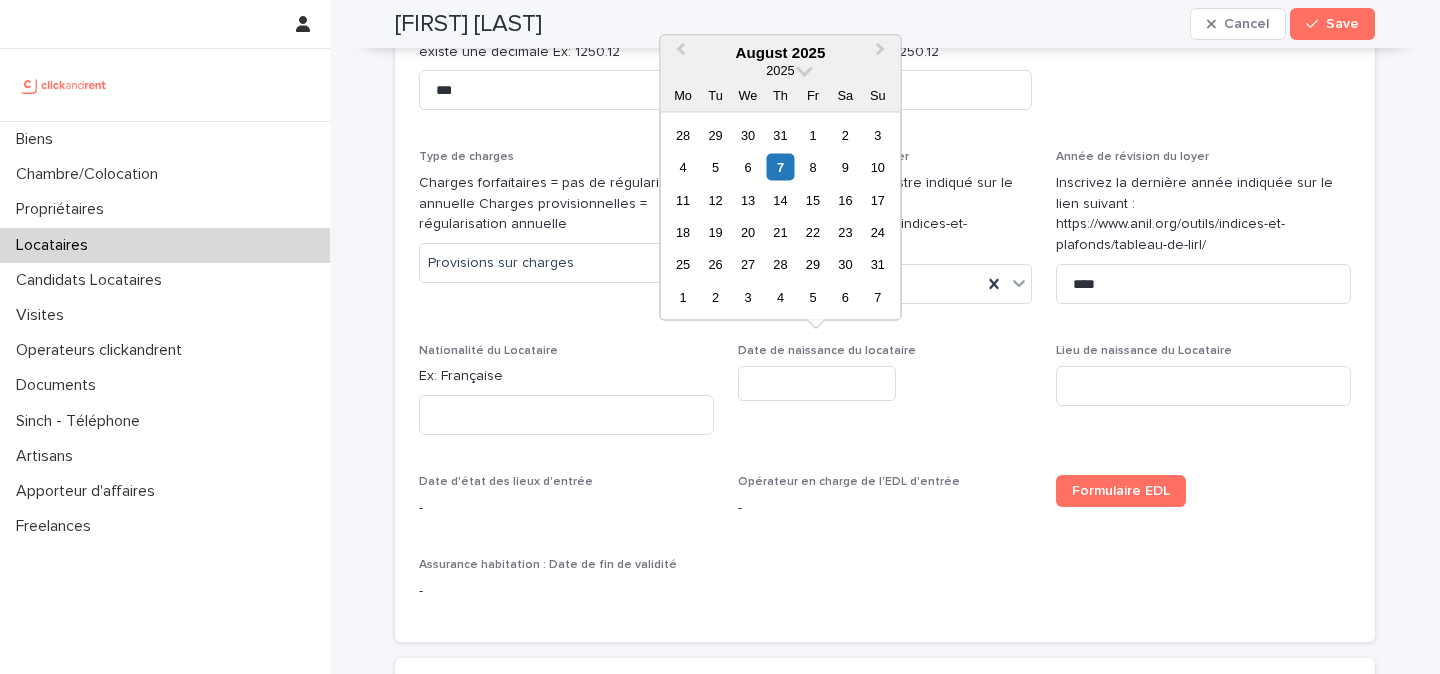 click at bounding box center (817, 383) 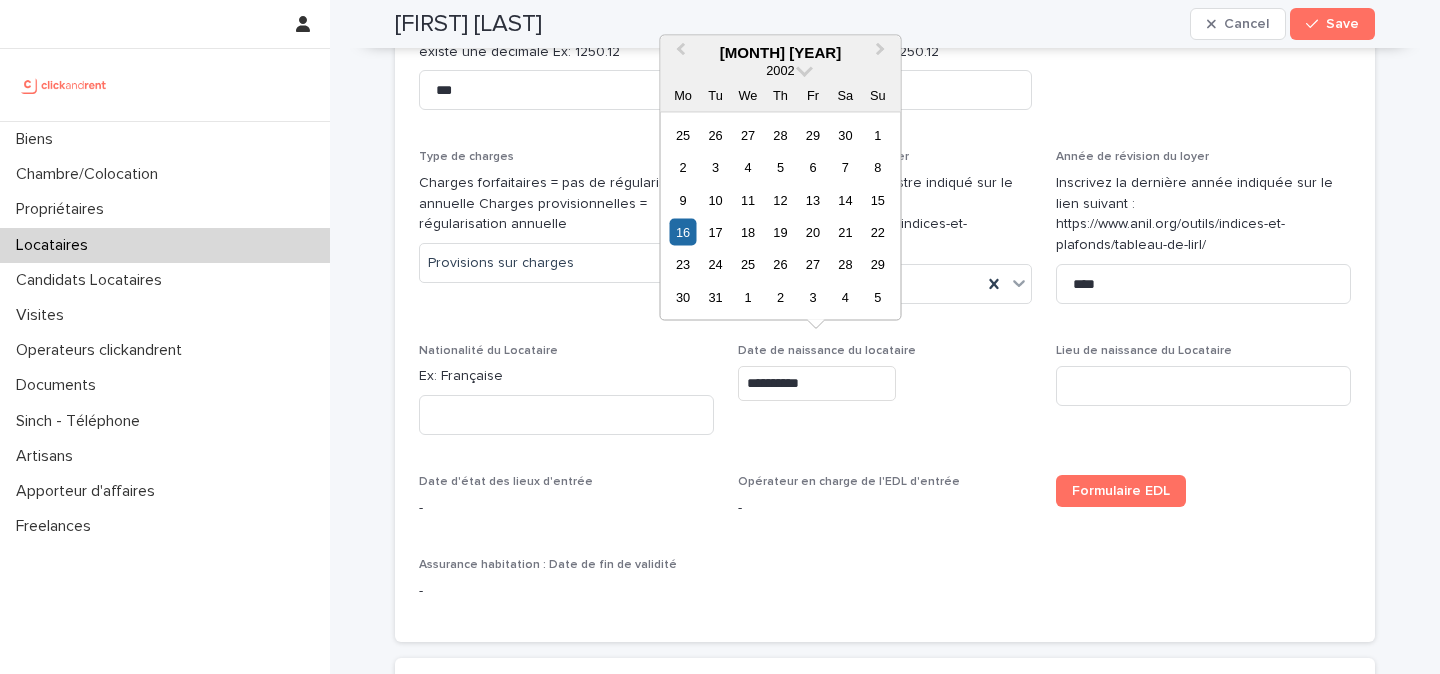 type on "**********" 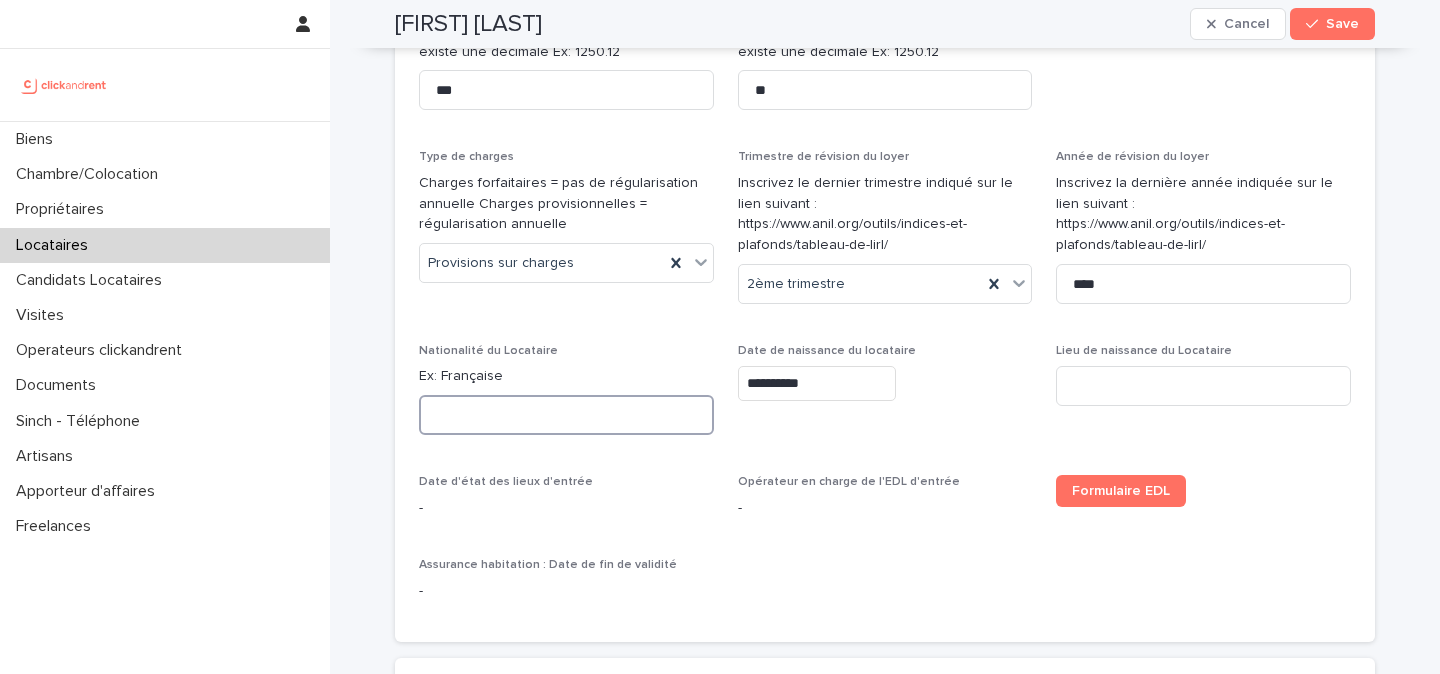 click at bounding box center [566, 415] 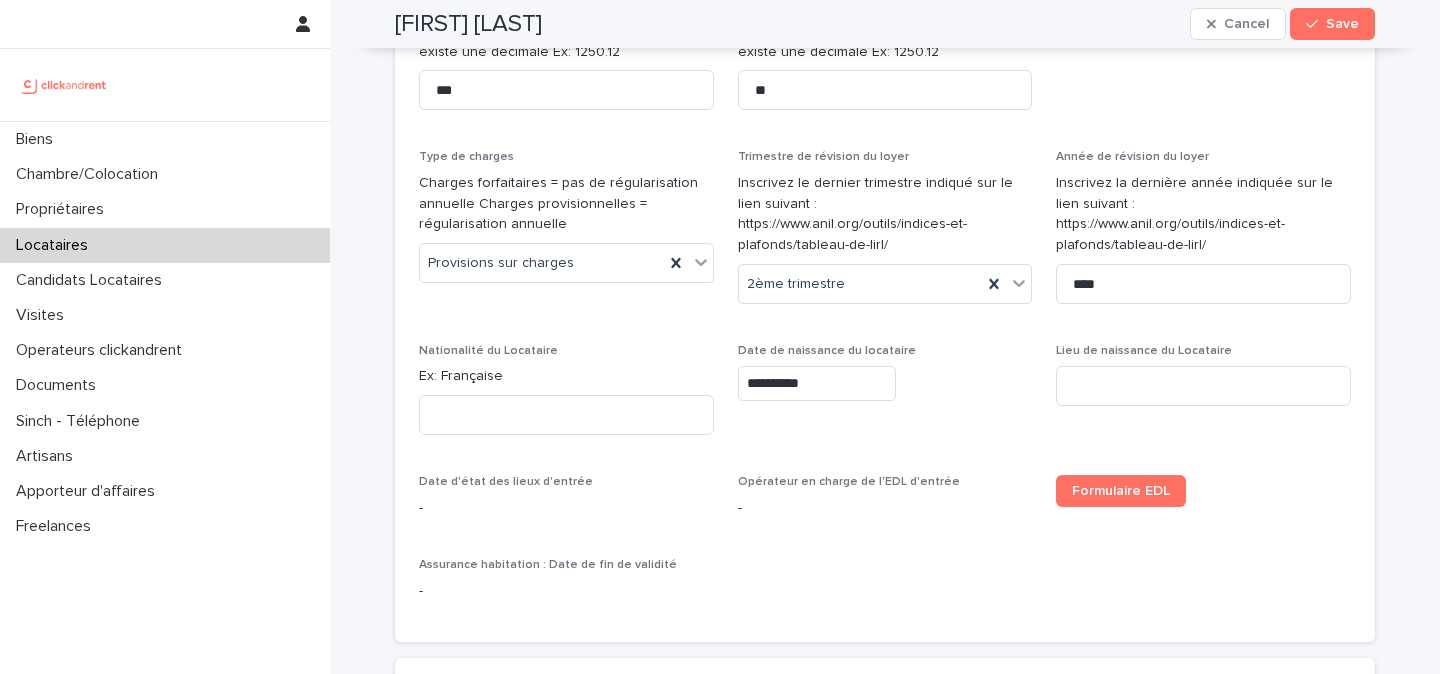 click on "Ex: Française" at bounding box center [566, 376] 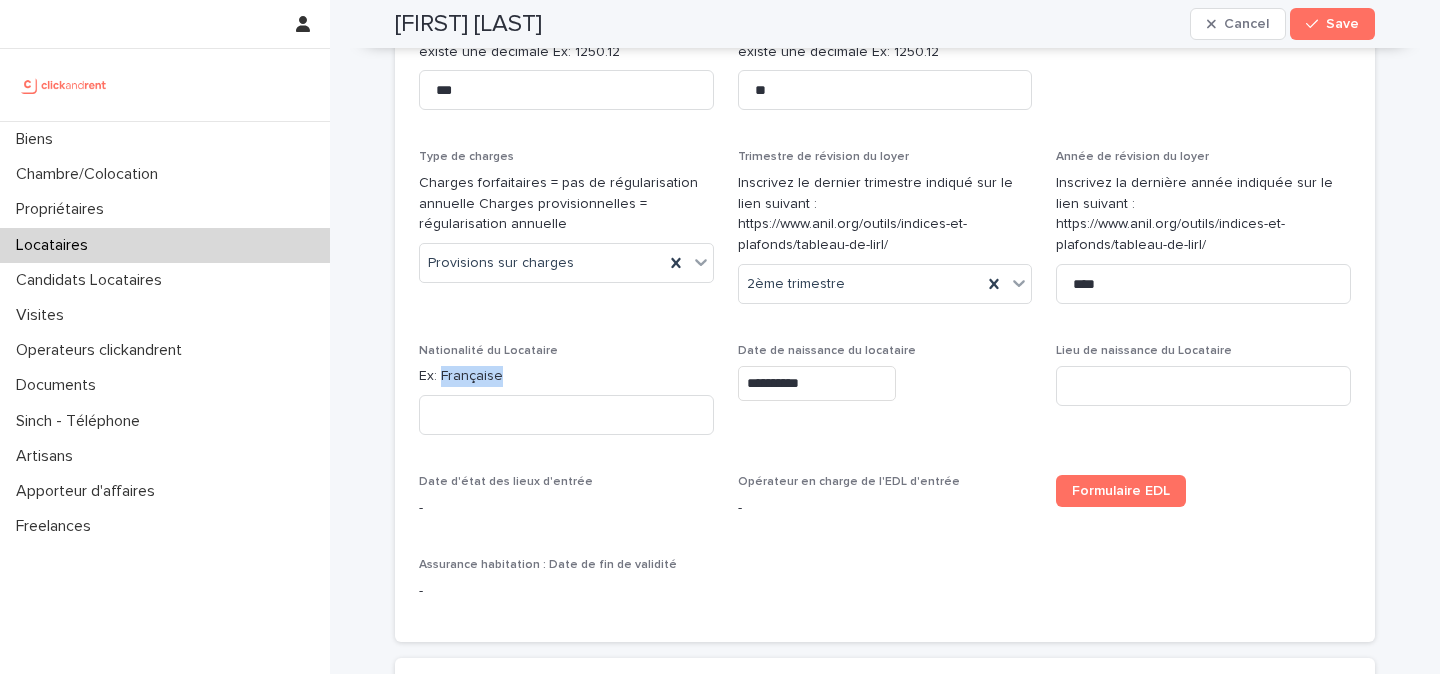 click on "Ex: Française" at bounding box center (566, 376) 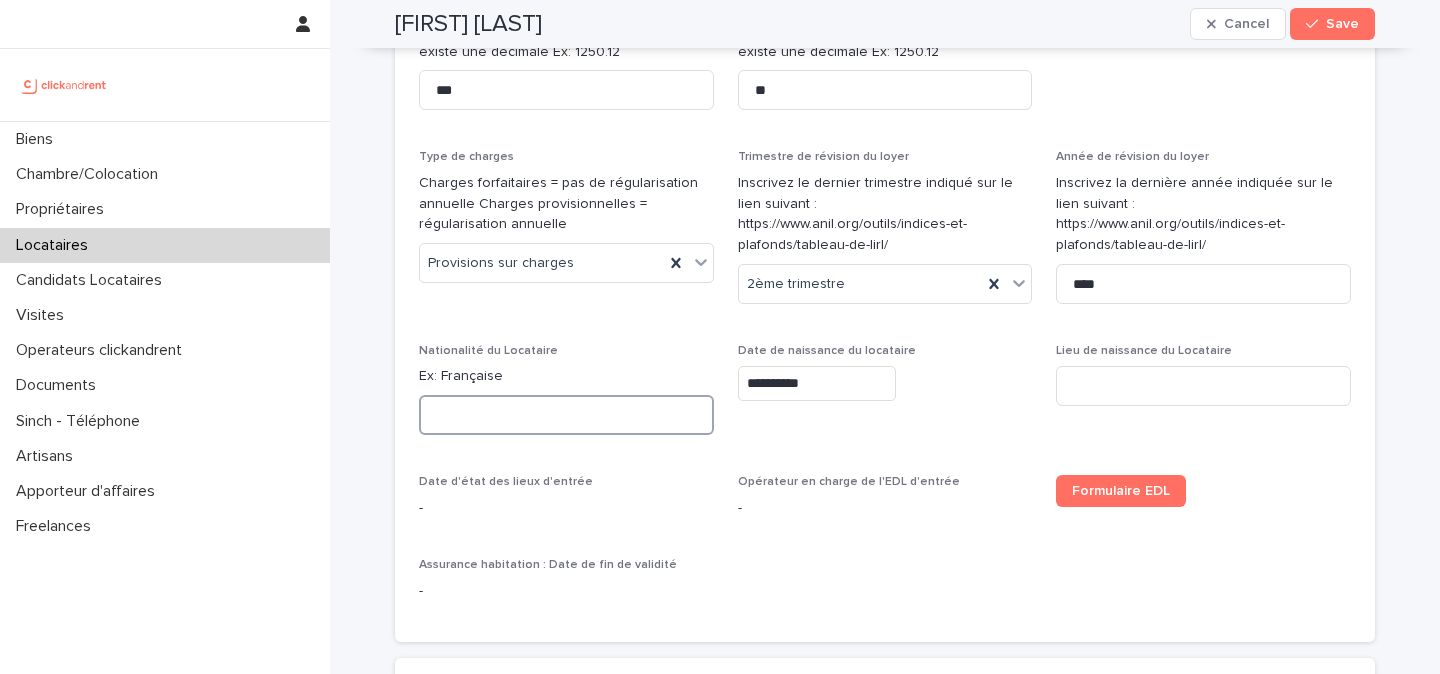 click at bounding box center [566, 415] 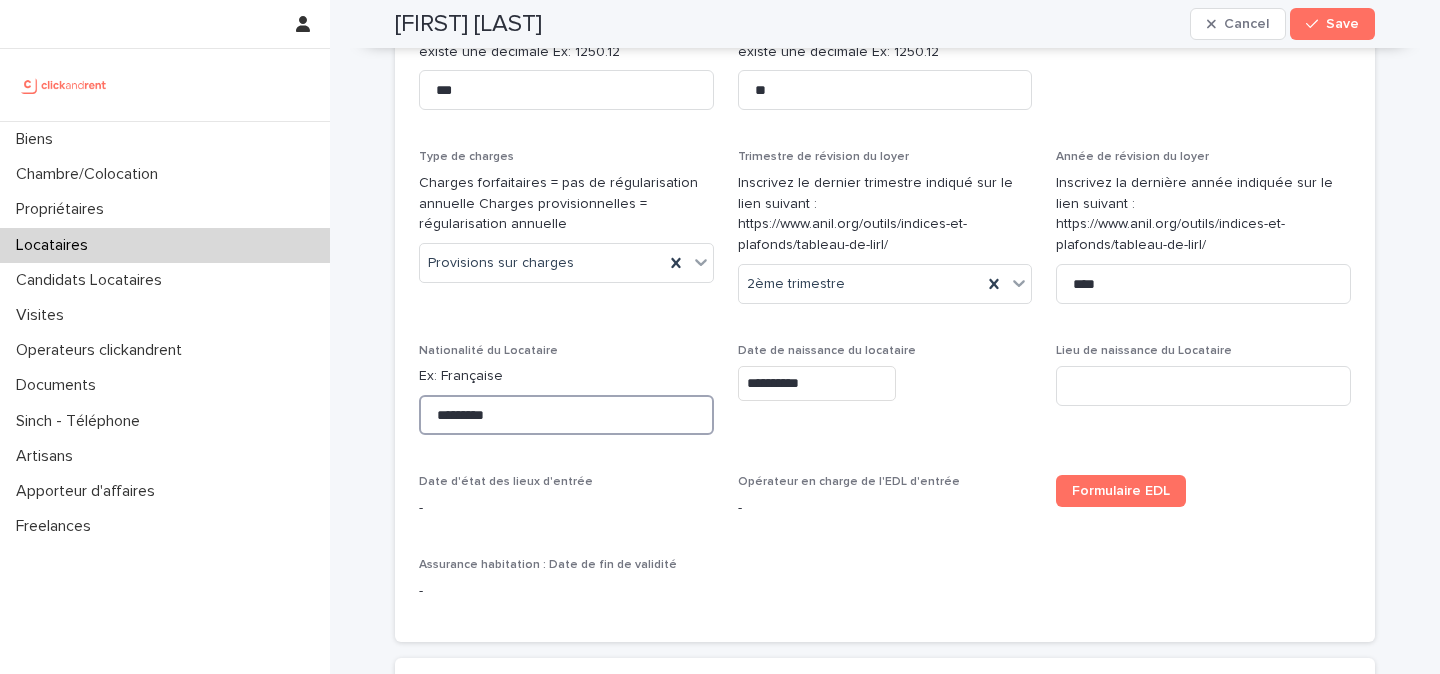 type on "*********" 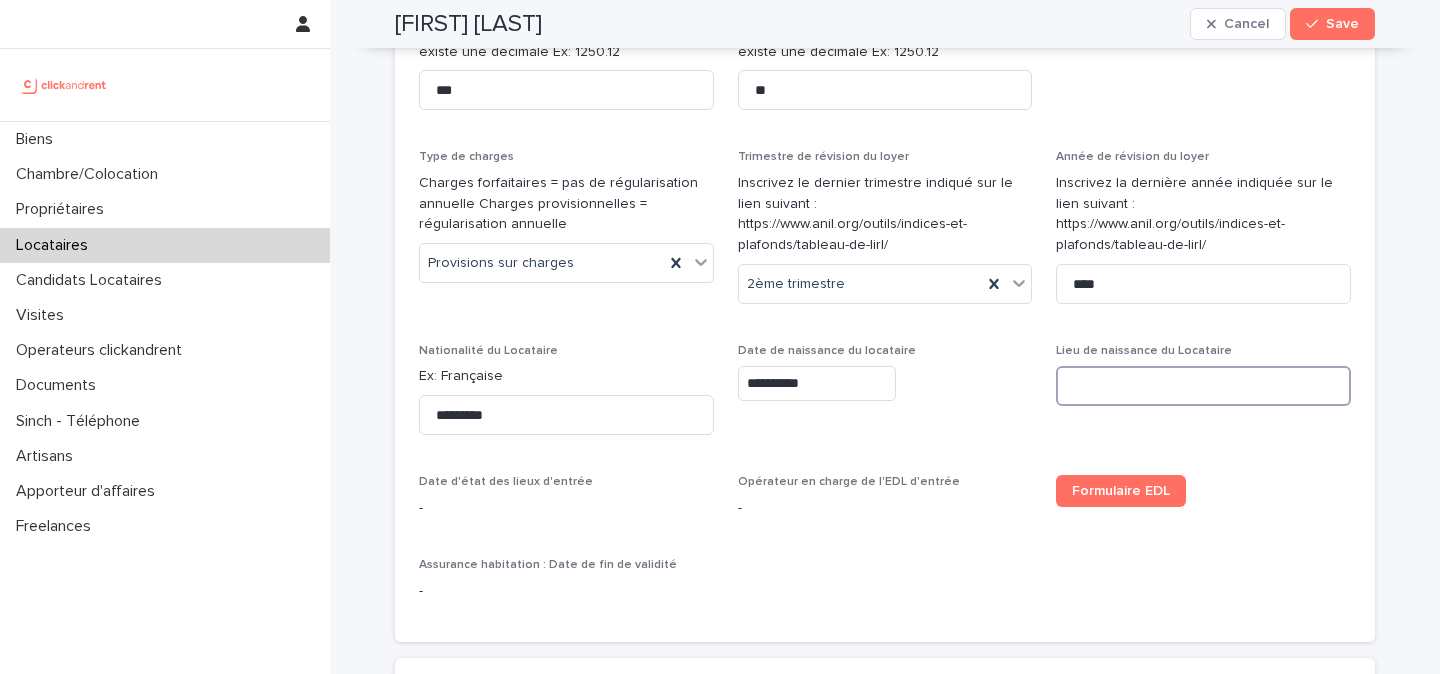 click at bounding box center [1203, 386] 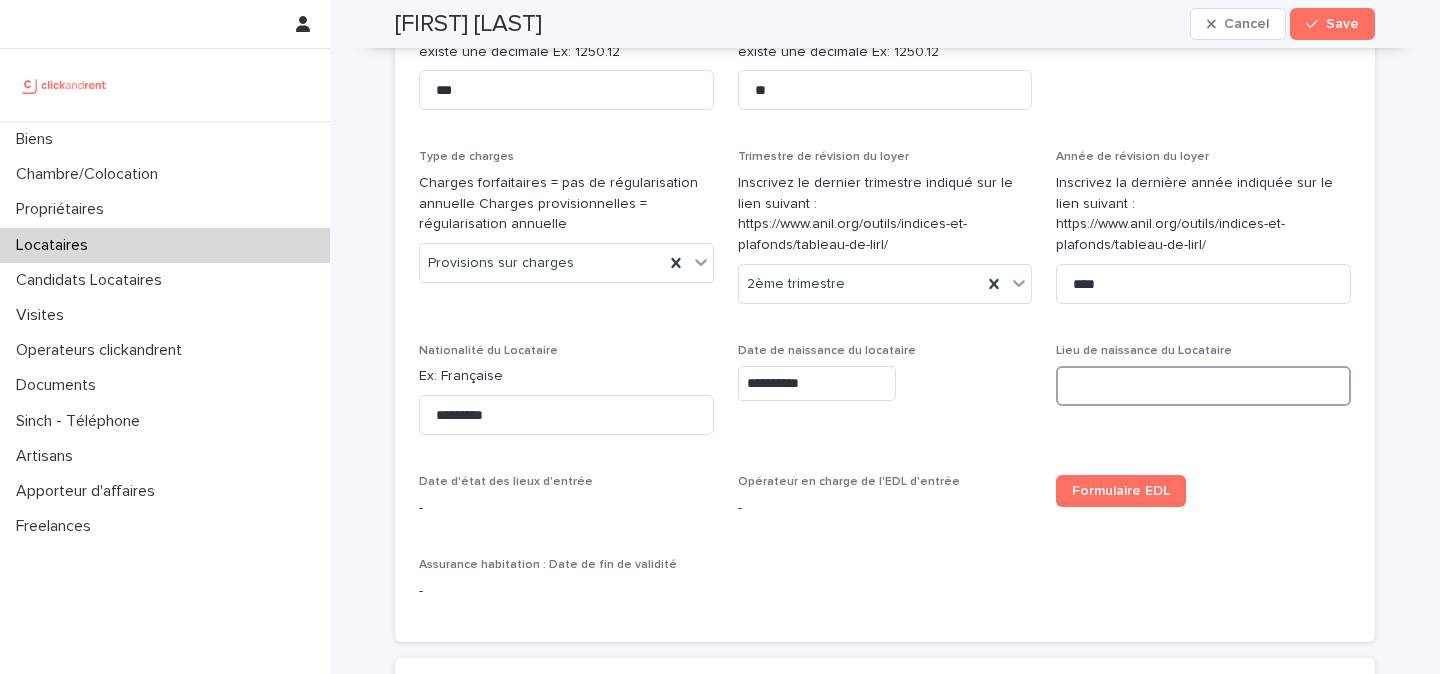paste on "**********" 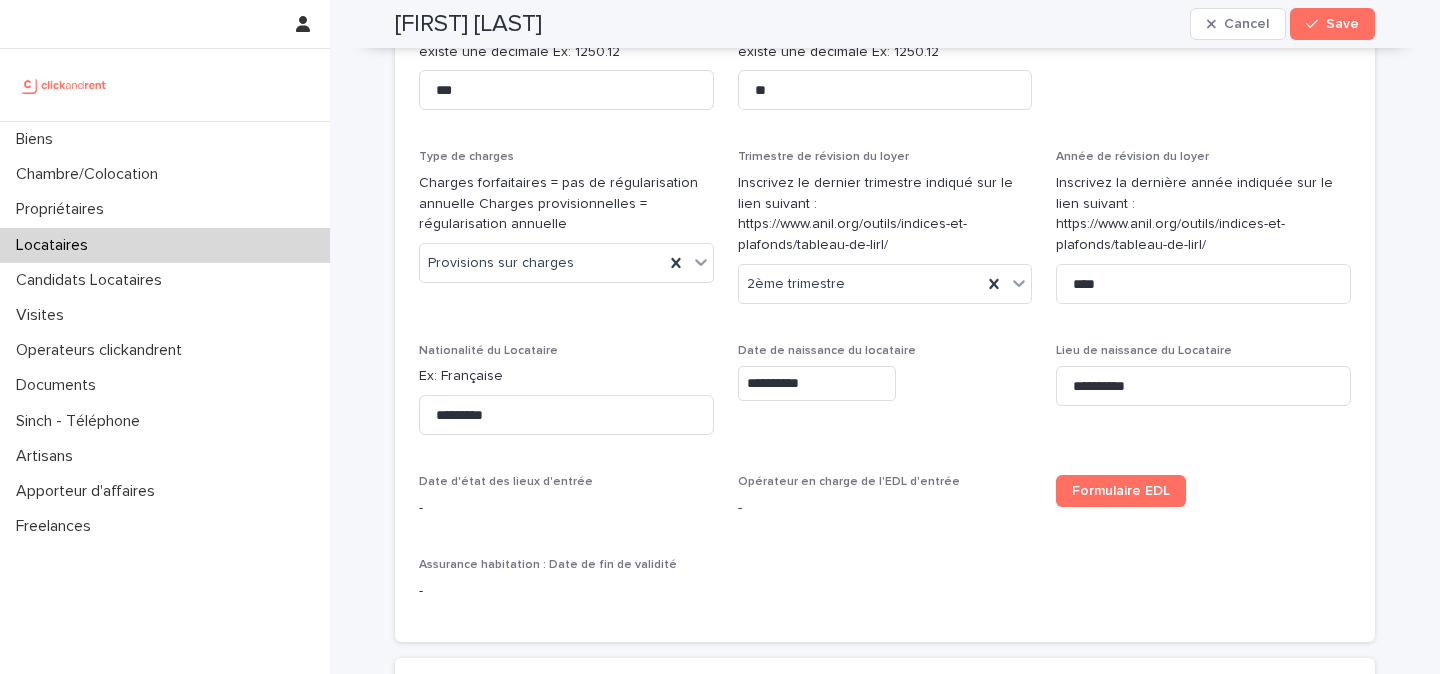 click on "**********" at bounding box center (1203, 397) 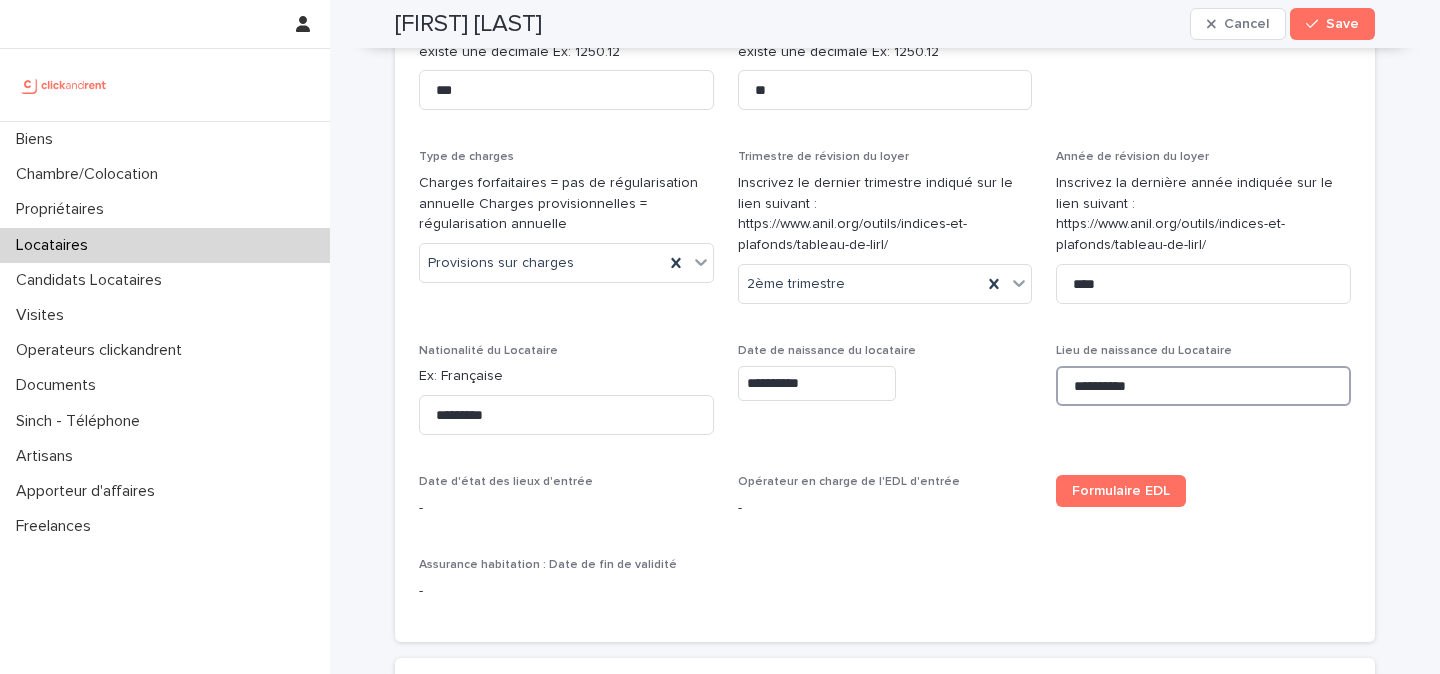 click on "**********" at bounding box center (1203, 386) 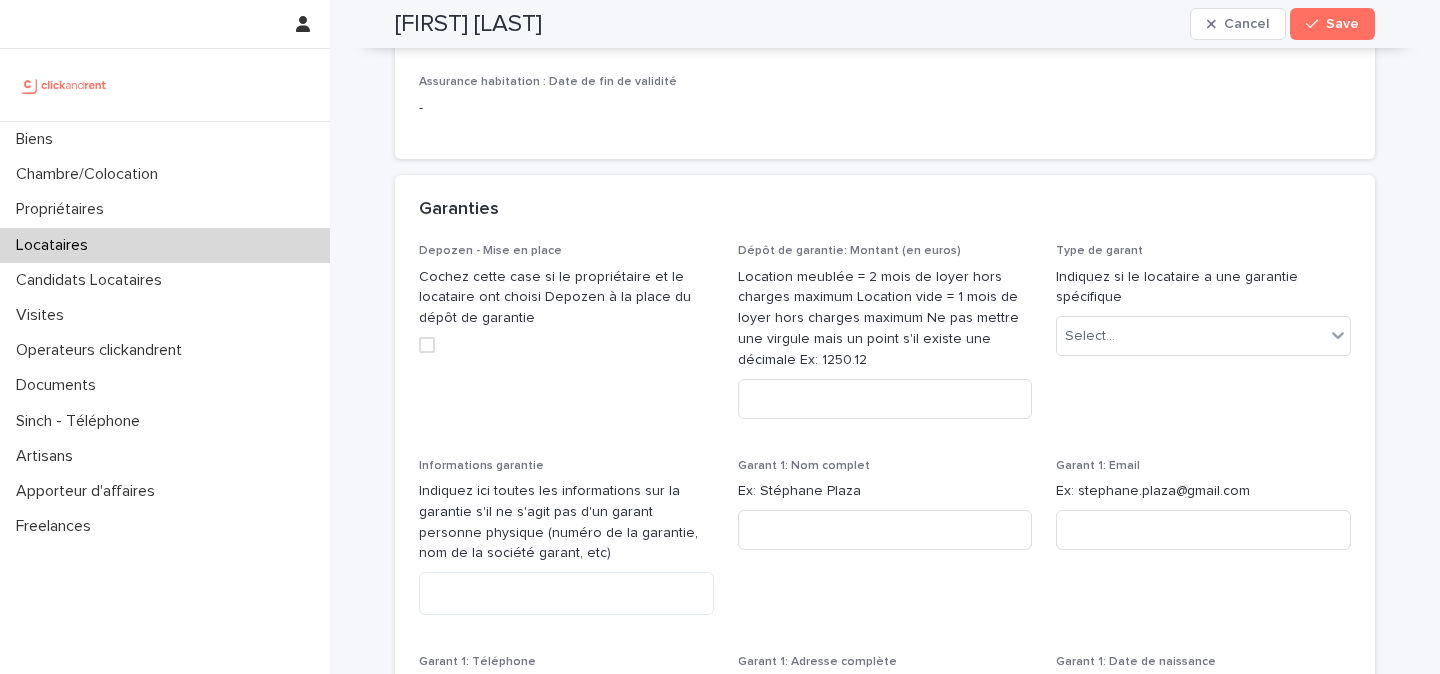 scroll, scrollTop: 1603, scrollLeft: 0, axis: vertical 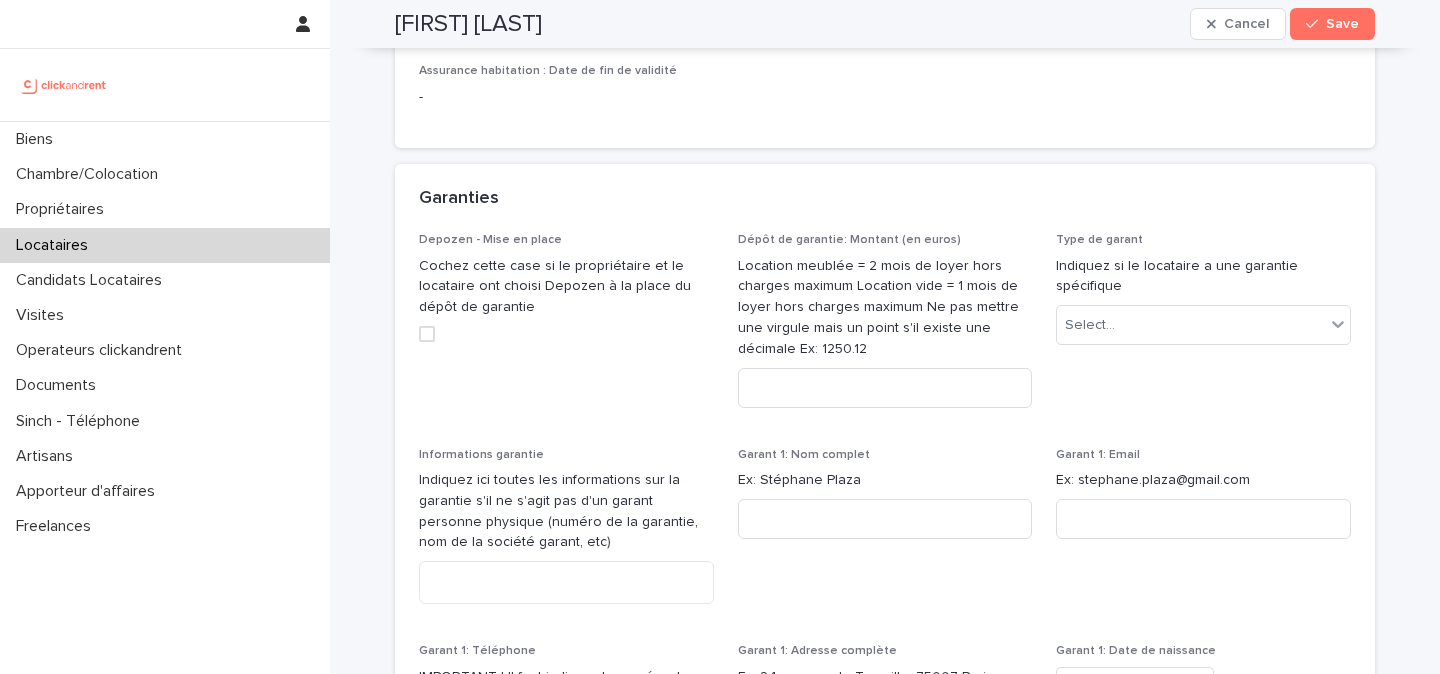 type on "**********" 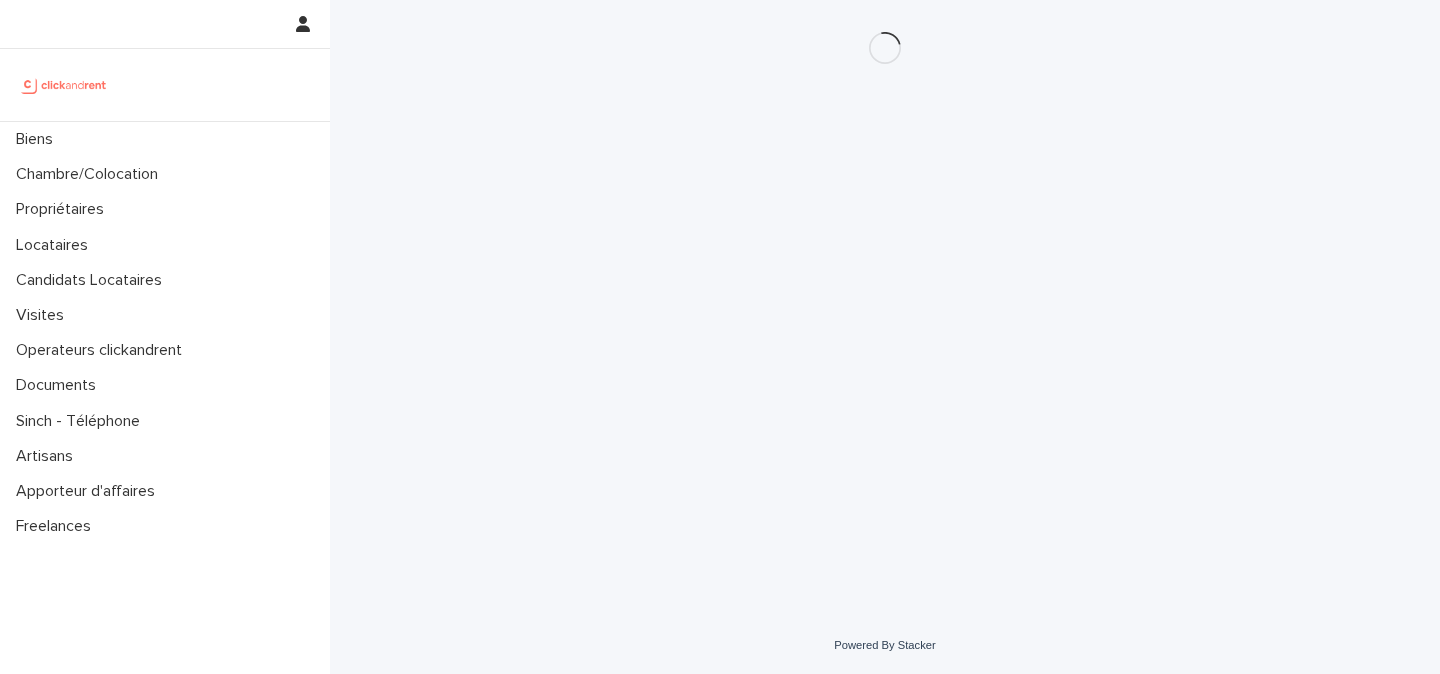scroll, scrollTop: 0, scrollLeft: 0, axis: both 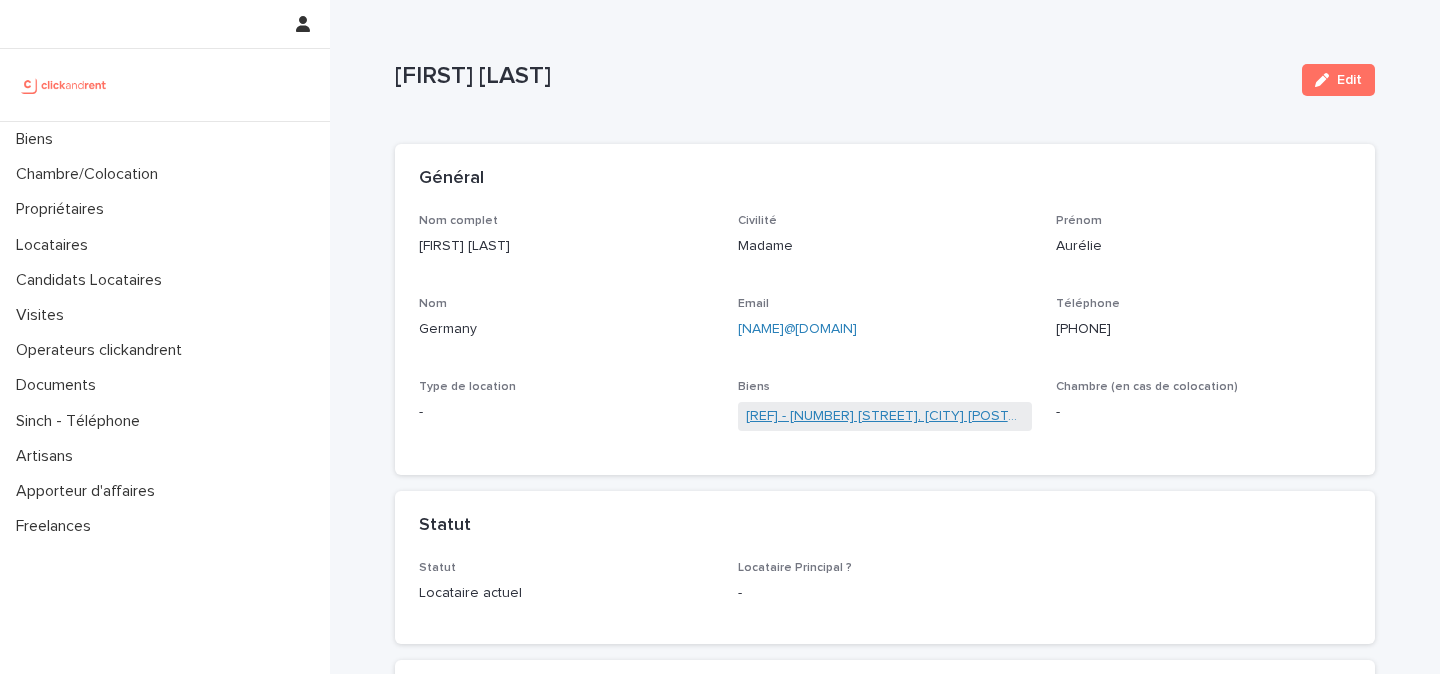 click on "[REF] - [NUMBER] [STREET], [CITY] [POSTAL]" at bounding box center (885, 416) 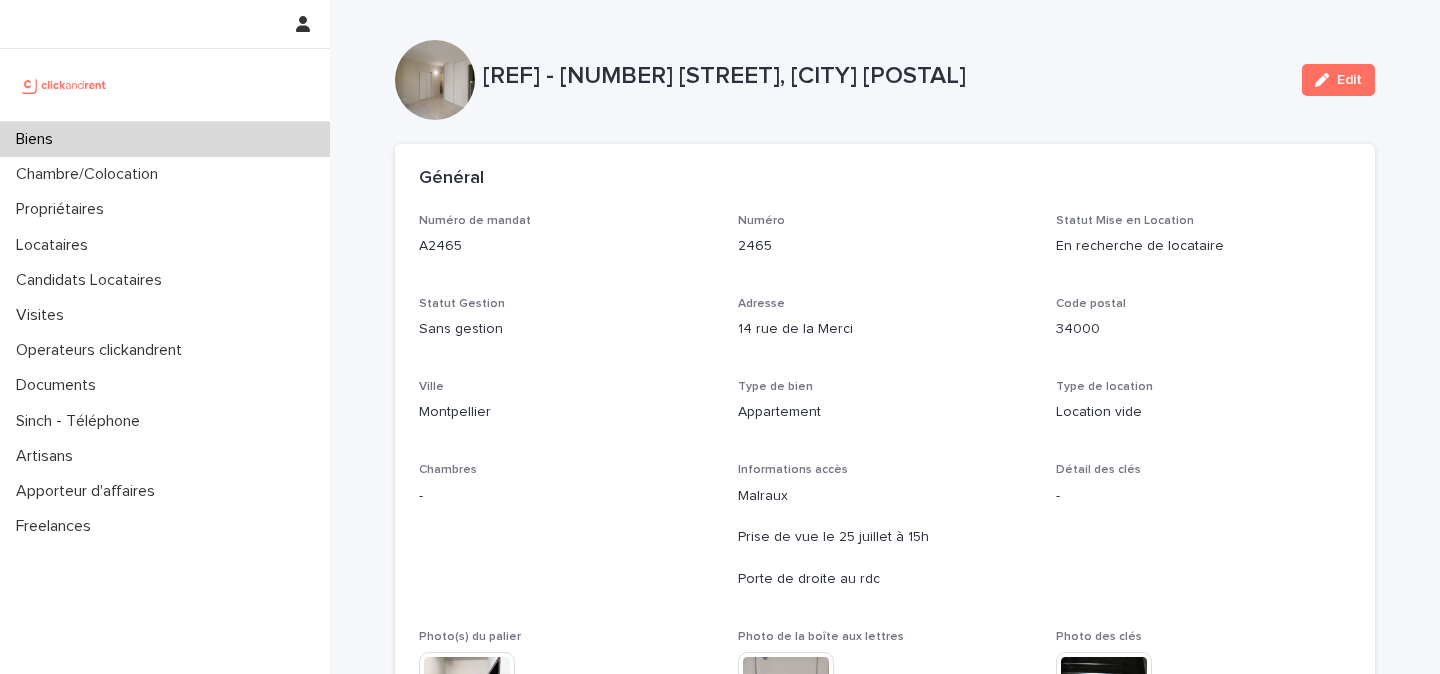 click on "A2465 - 14 rue de la Merci,  Montpellier 34000" at bounding box center (884, 76) 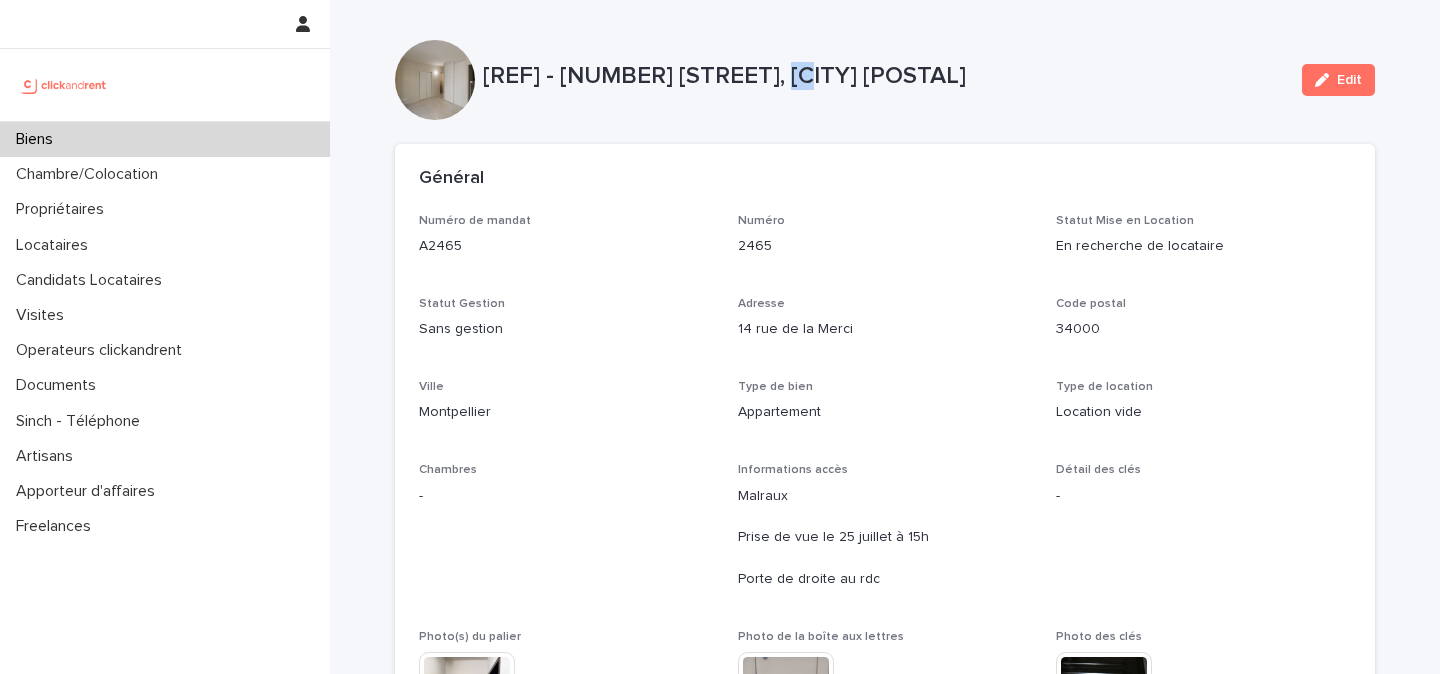 click on "A2465 - 14 rue de la Merci,  Montpellier 34000" at bounding box center [884, 76] 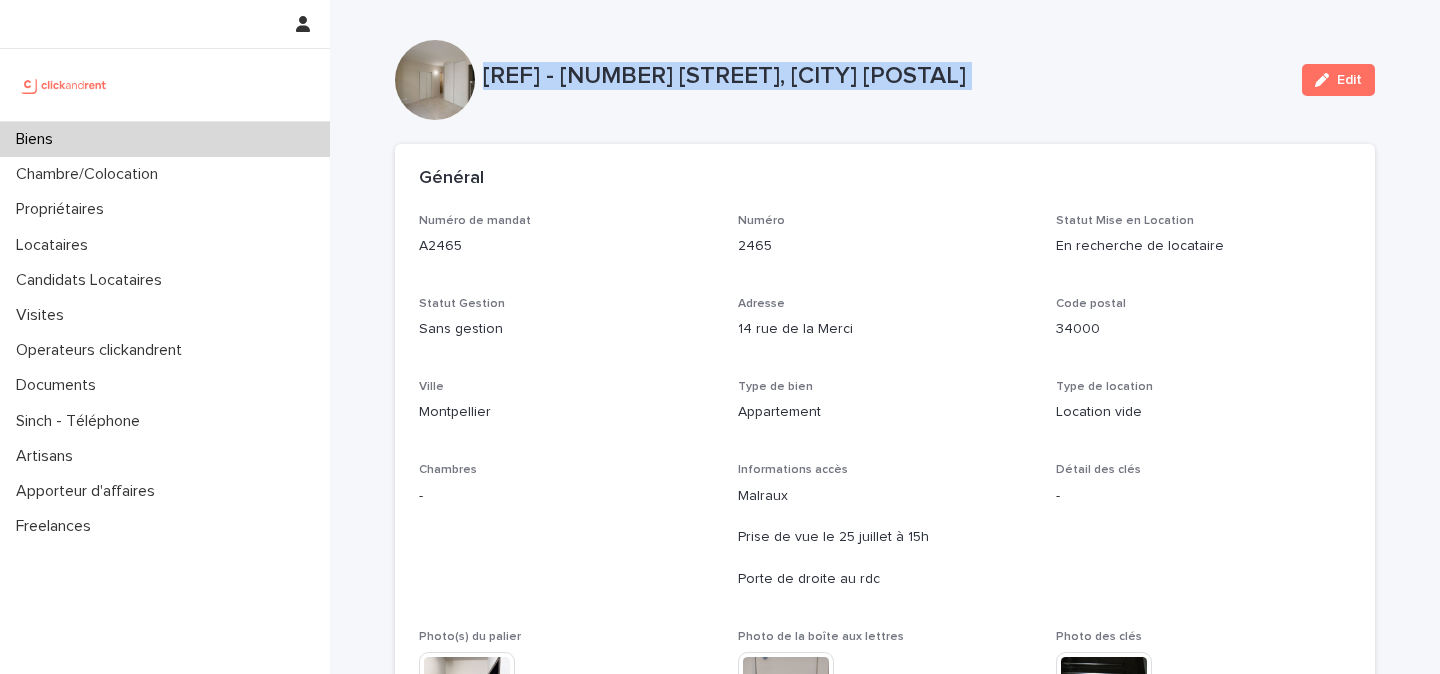 copy on "A2465 - 14 rue de la Merci,  Montpellier 34000 Edit Sorry, there was an error saving your record. Please try again. Please fill out the required fields below. Loading... Saving… Loading... Saving… Loading... Saving…" 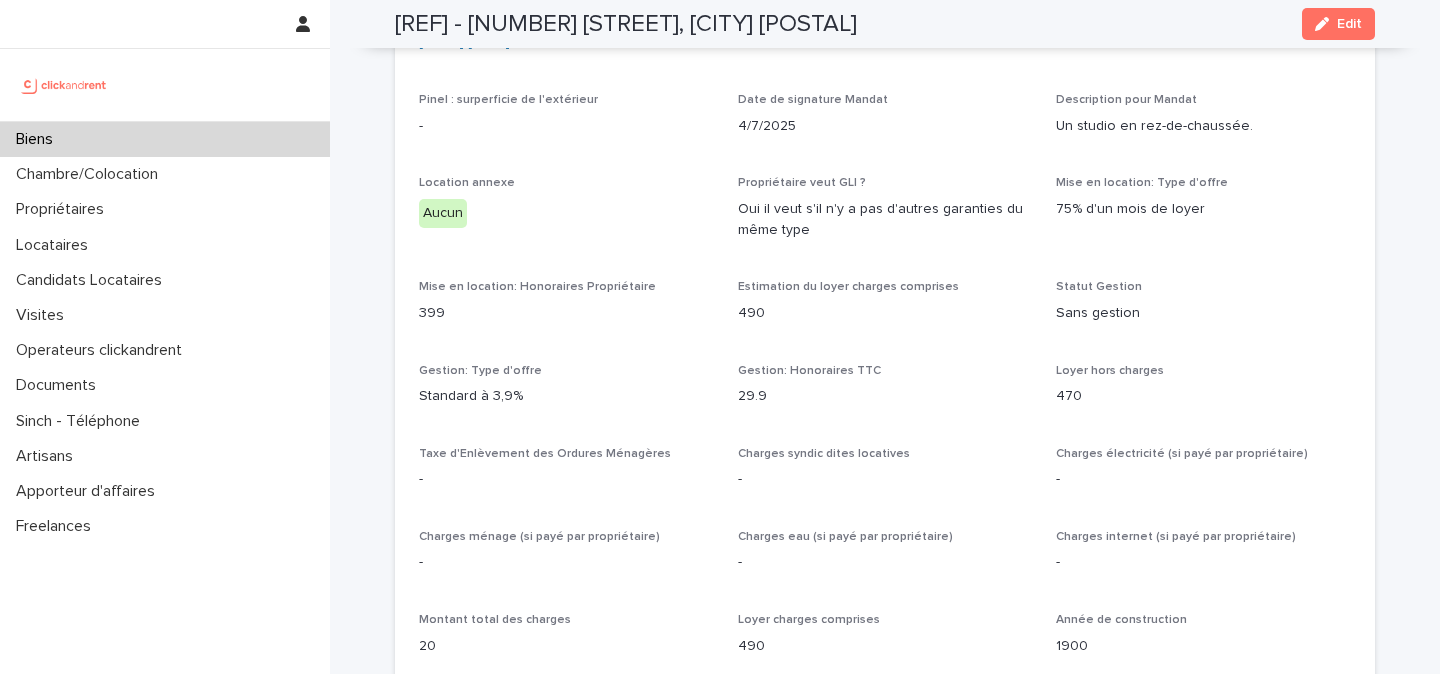 scroll, scrollTop: 1357, scrollLeft: 0, axis: vertical 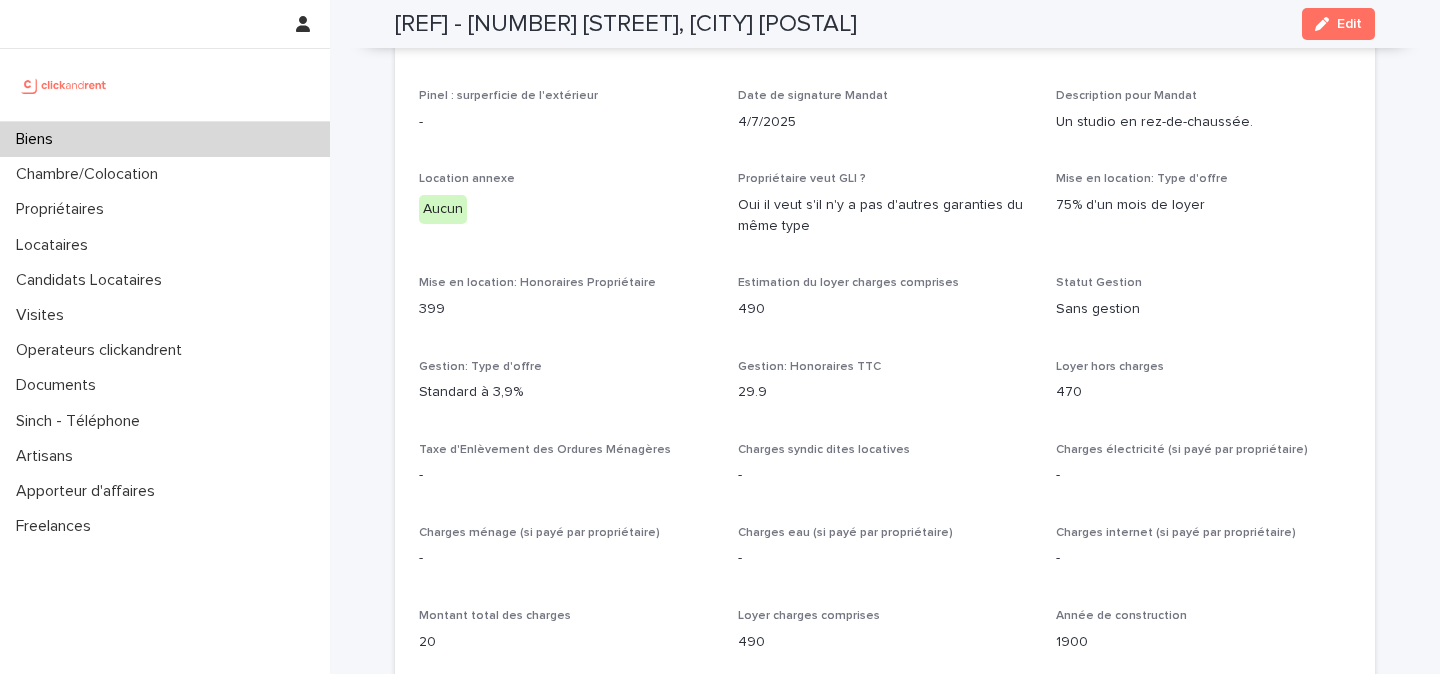 click on "470" at bounding box center (1203, 392) 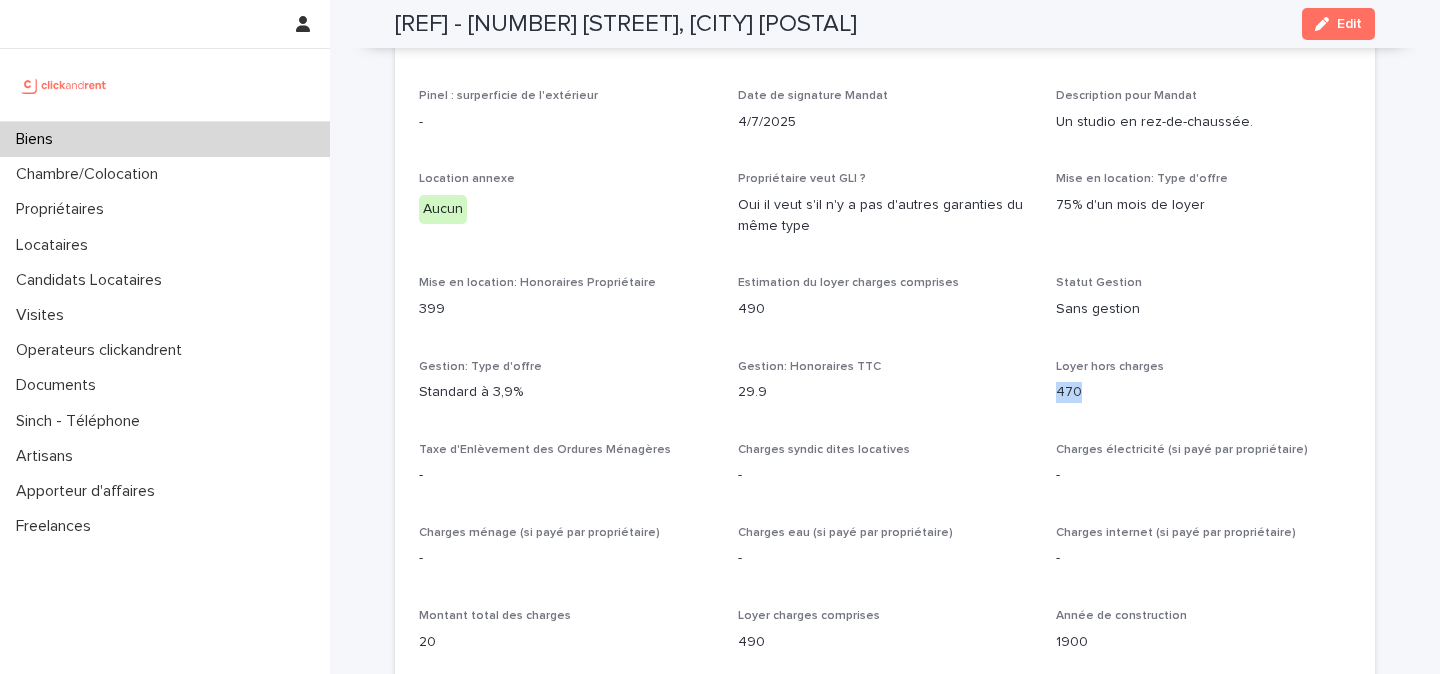 click on "470" at bounding box center [1203, 392] 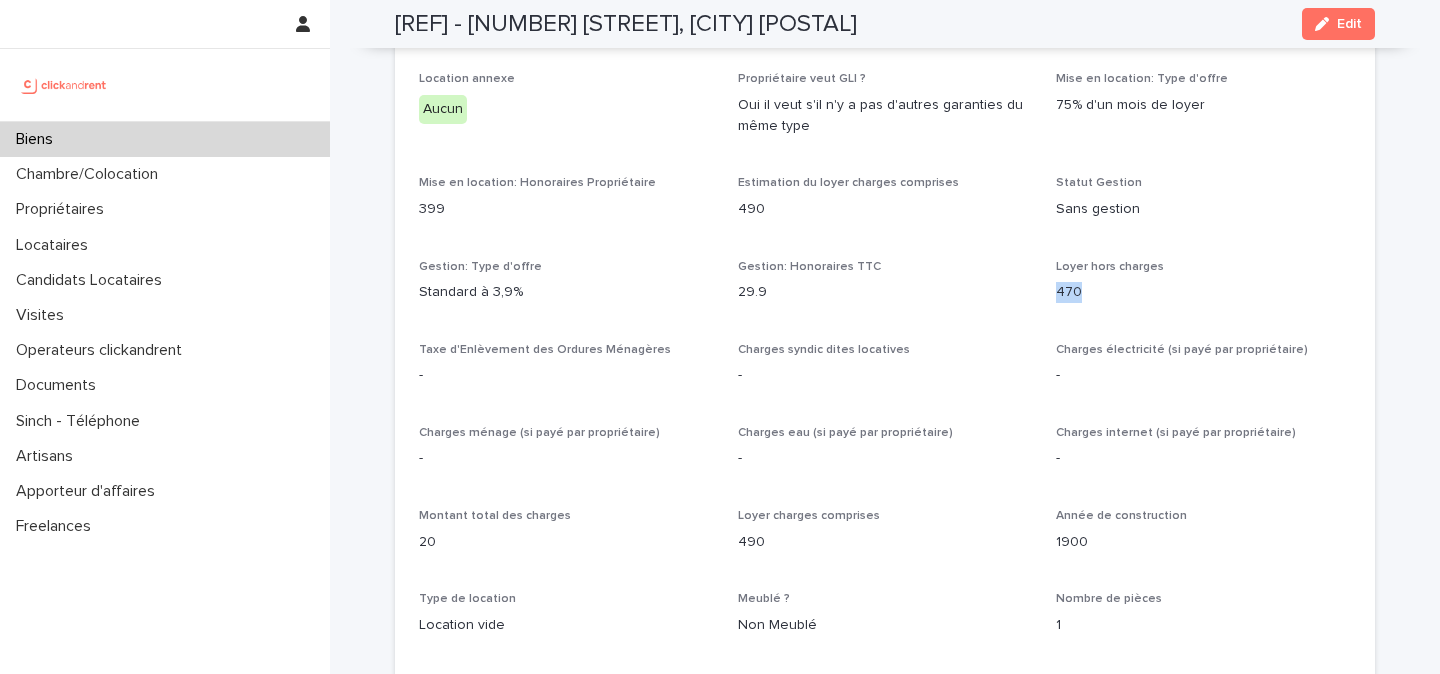 scroll, scrollTop: 1460, scrollLeft: 0, axis: vertical 